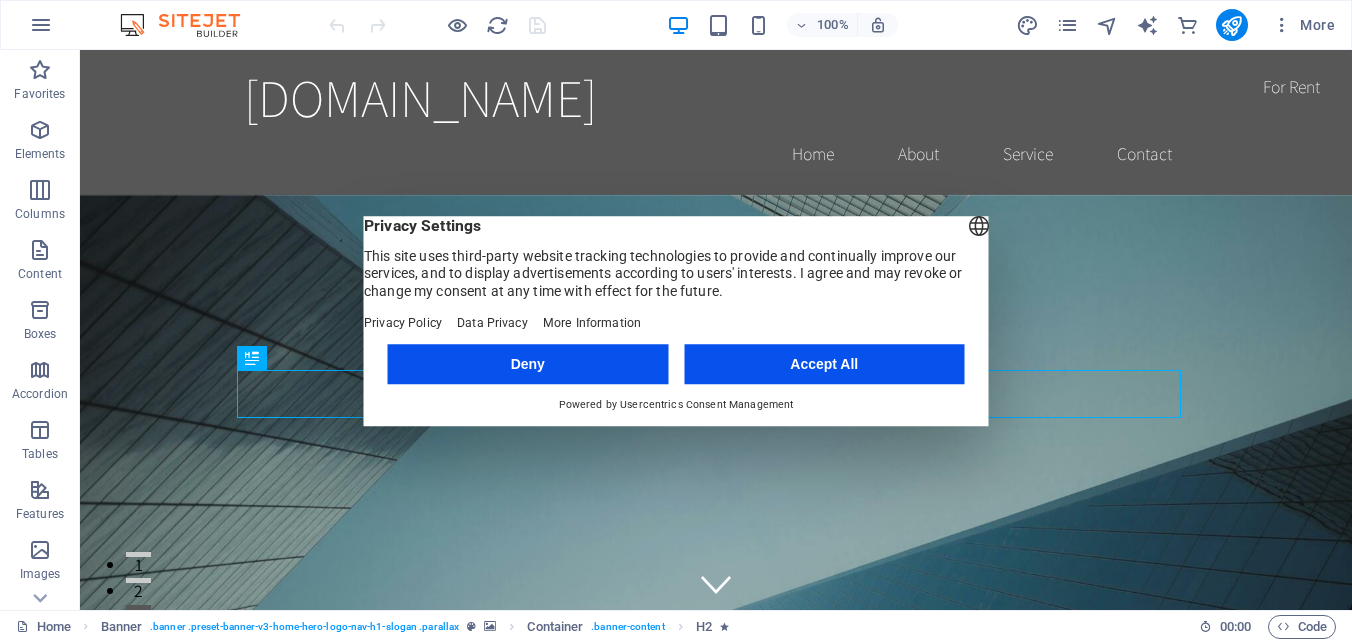 scroll, scrollTop: 0, scrollLeft: 0, axis: both 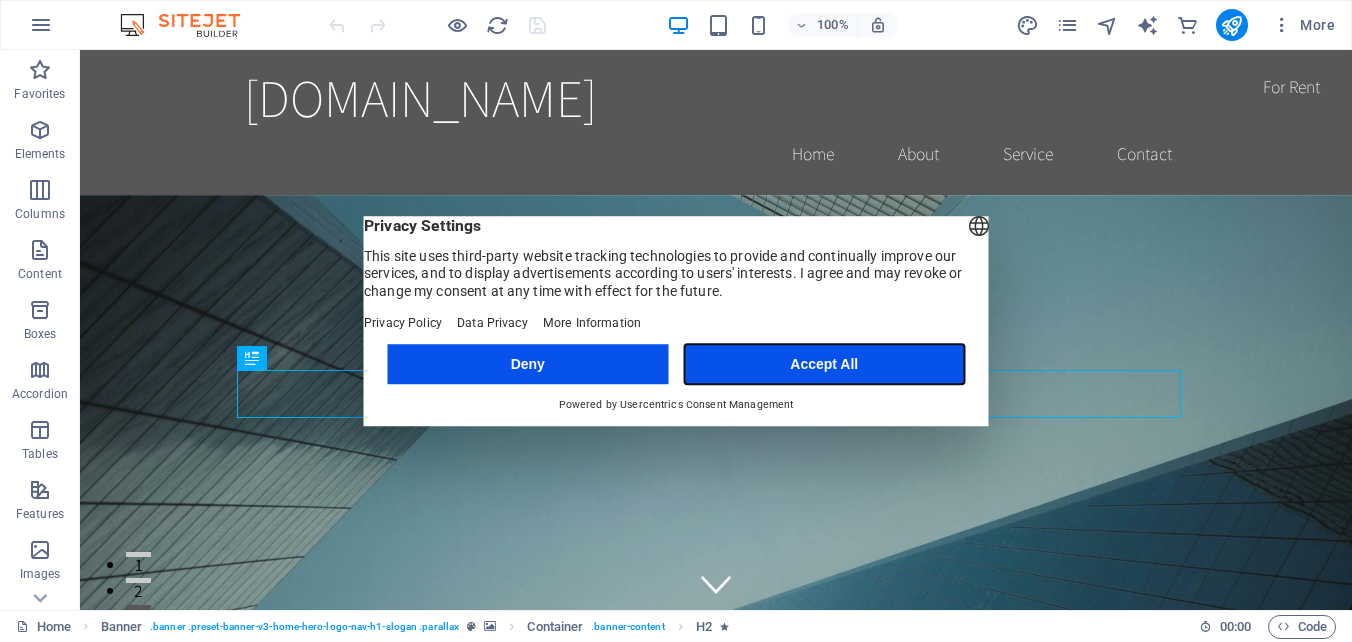 click on "Accept All" at bounding box center (824, 364) 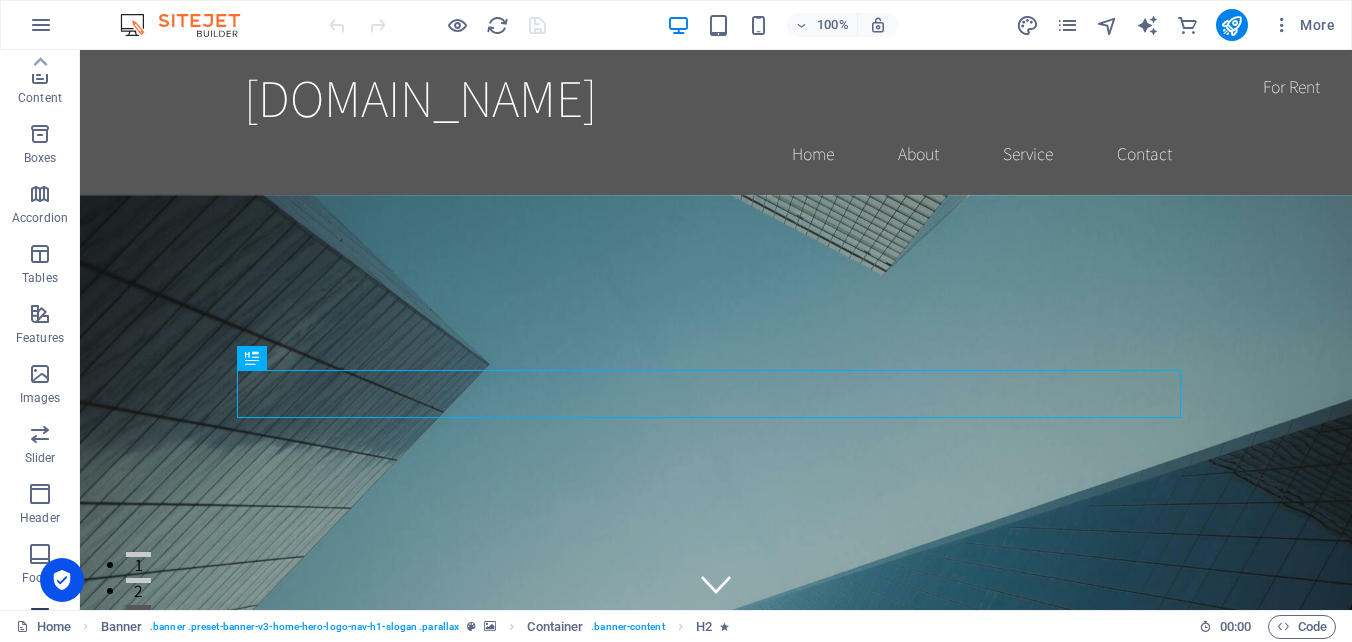 scroll, scrollTop: 0, scrollLeft: 0, axis: both 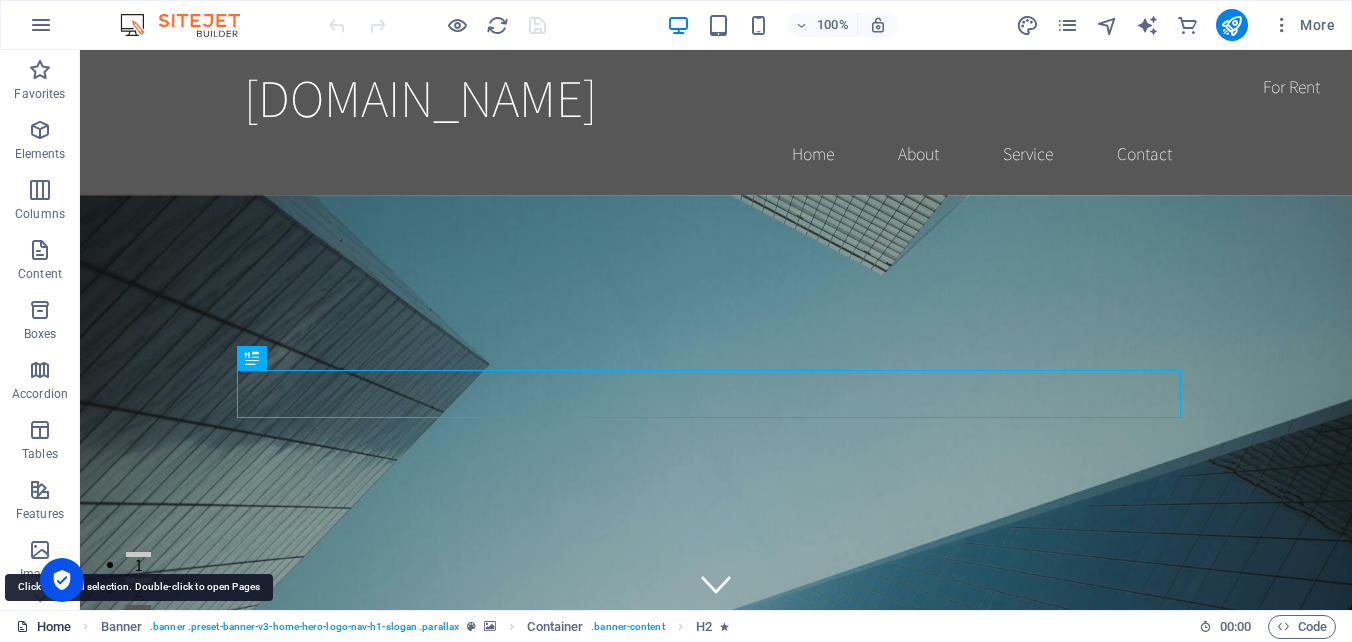 click on "Home" at bounding box center (43, 627) 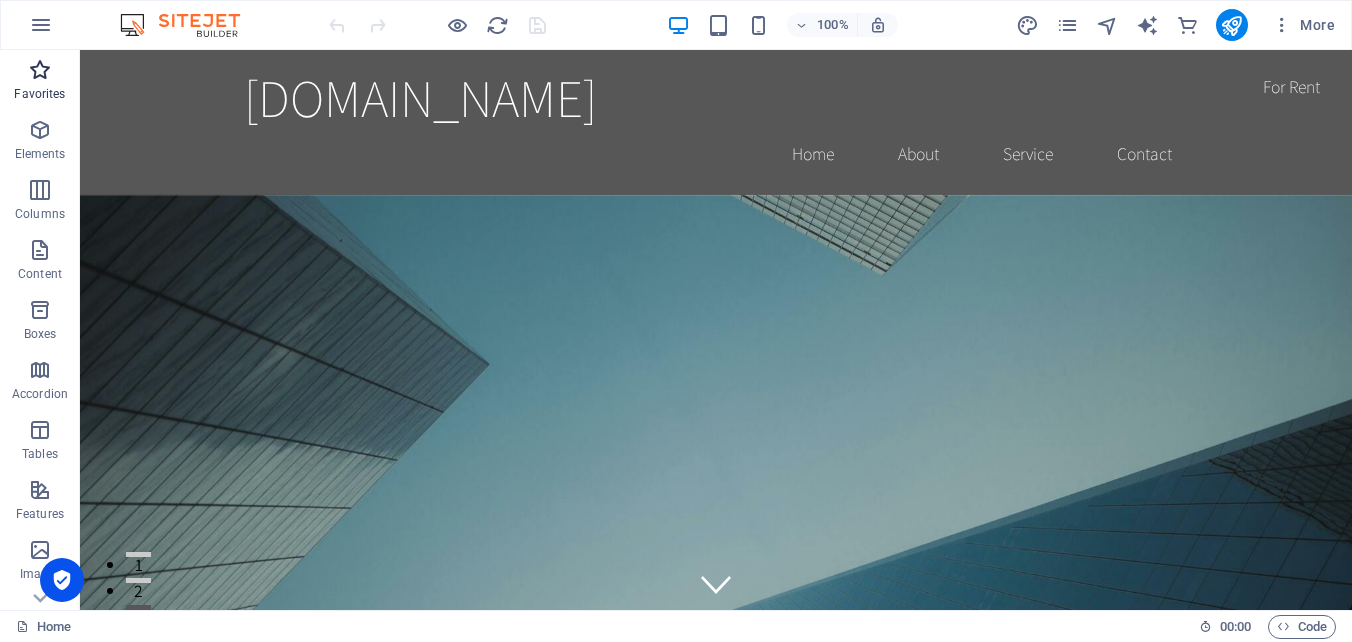 click on "Favorites" at bounding box center [40, 82] 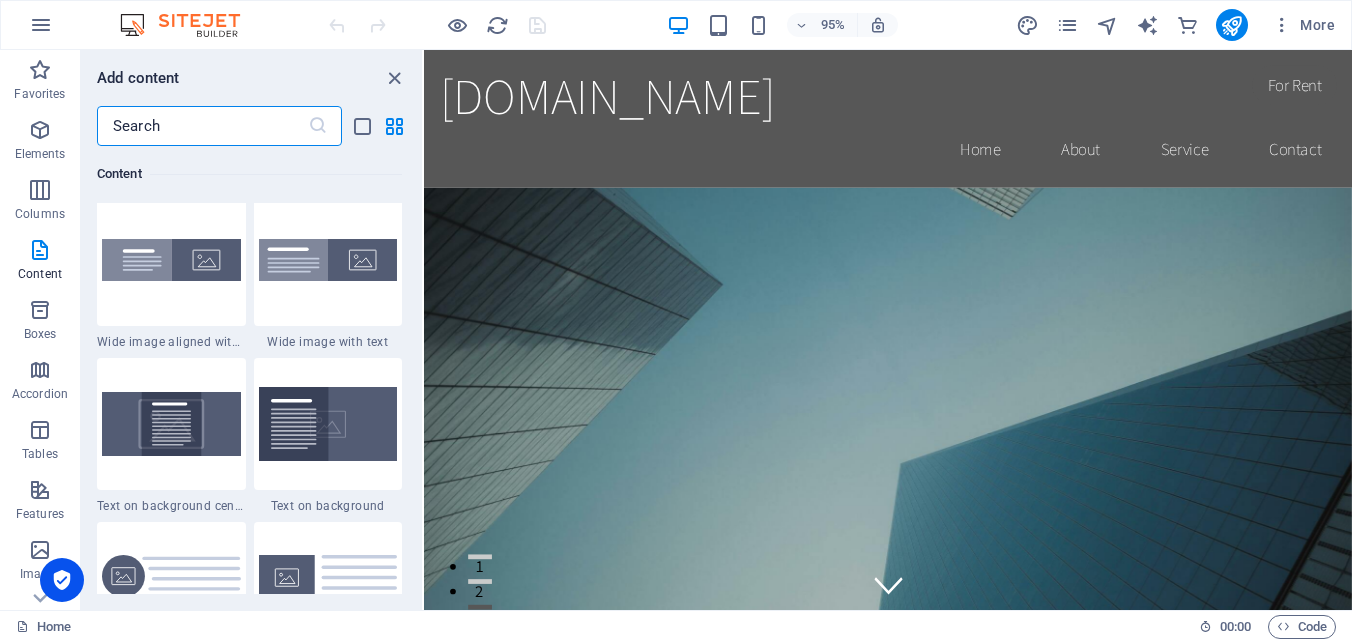 scroll, scrollTop: 4800, scrollLeft: 0, axis: vertical 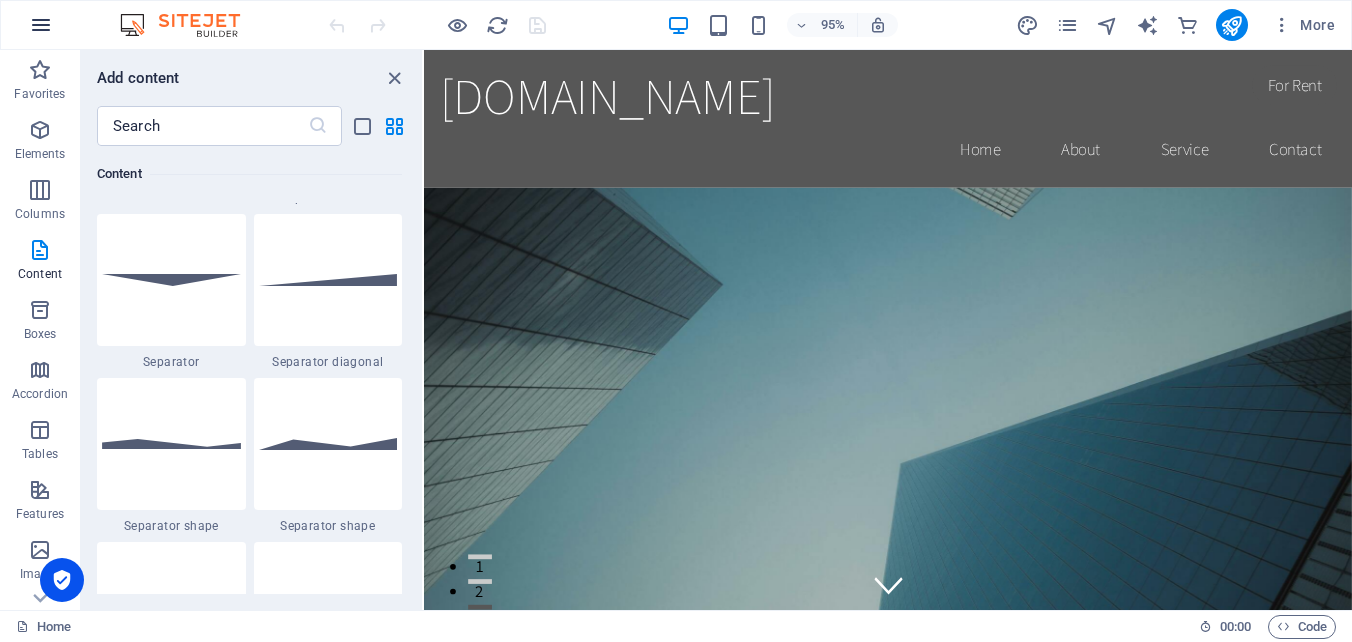 click at bounding box center [41, 25] 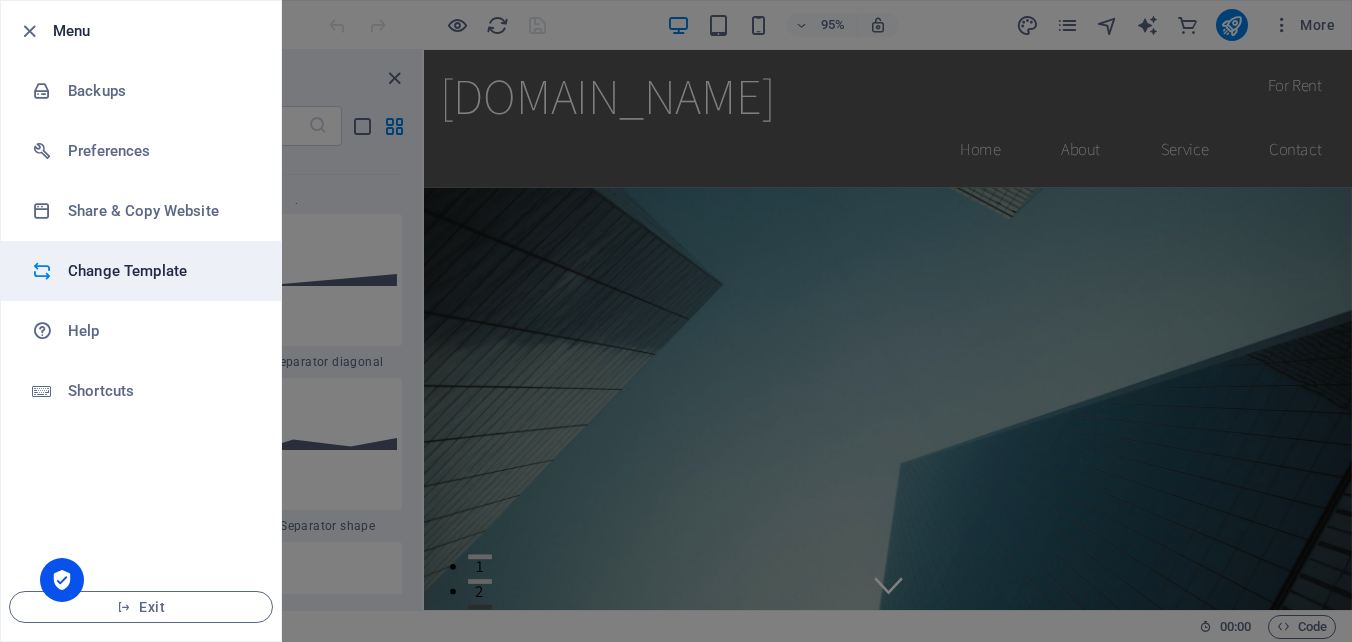 click on "Change Template" at bounding box center [160, 271] 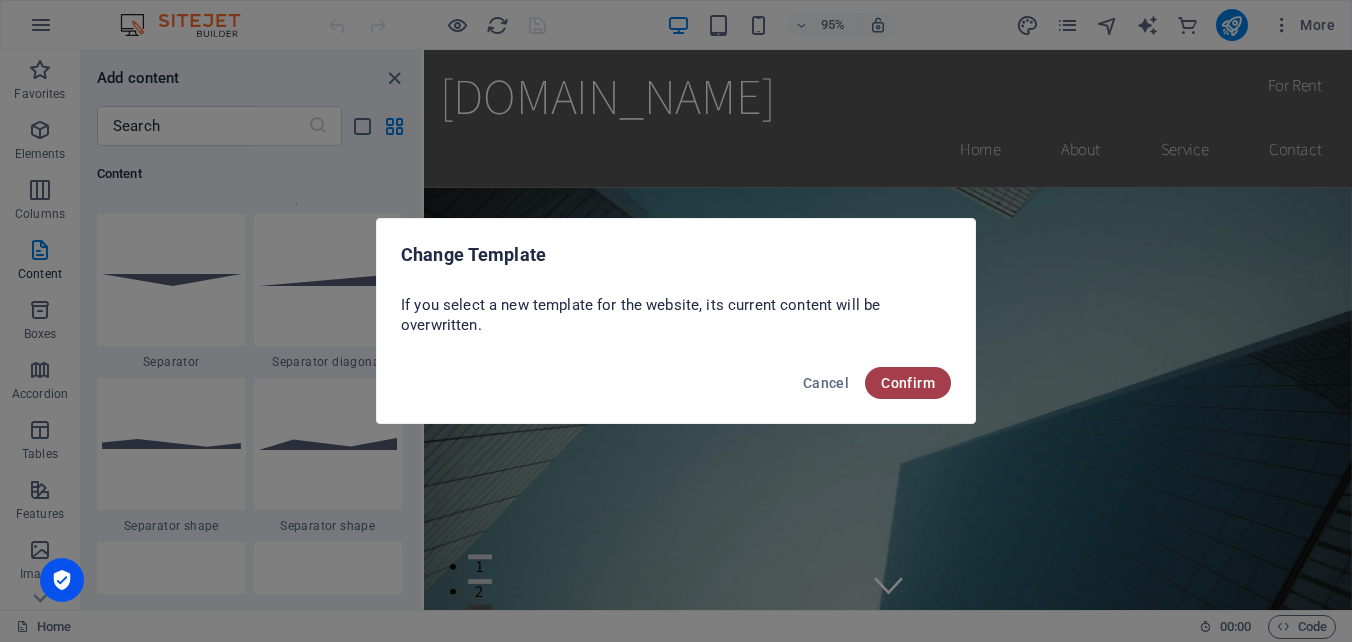click on "Confirm" at bounding box center (908, 383) 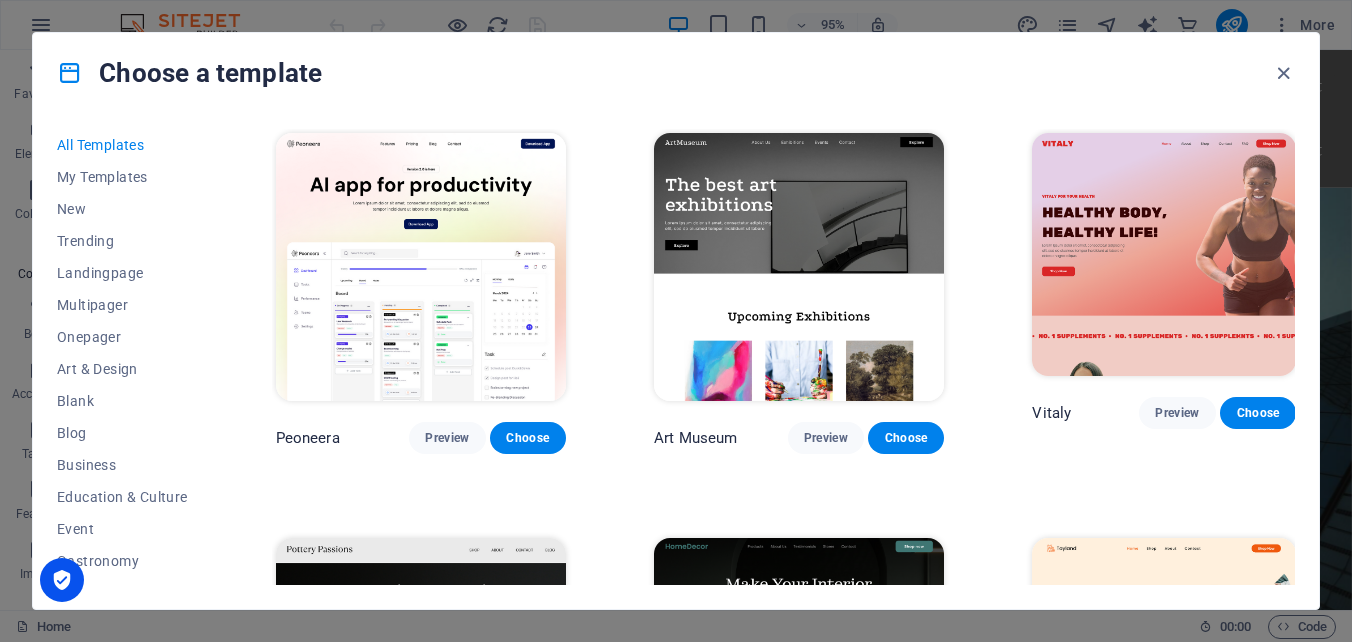 drag, startPoint x: 215, startPoint y: 339, endPoint x: 218, endPoint y: 366, distance: 27.166155 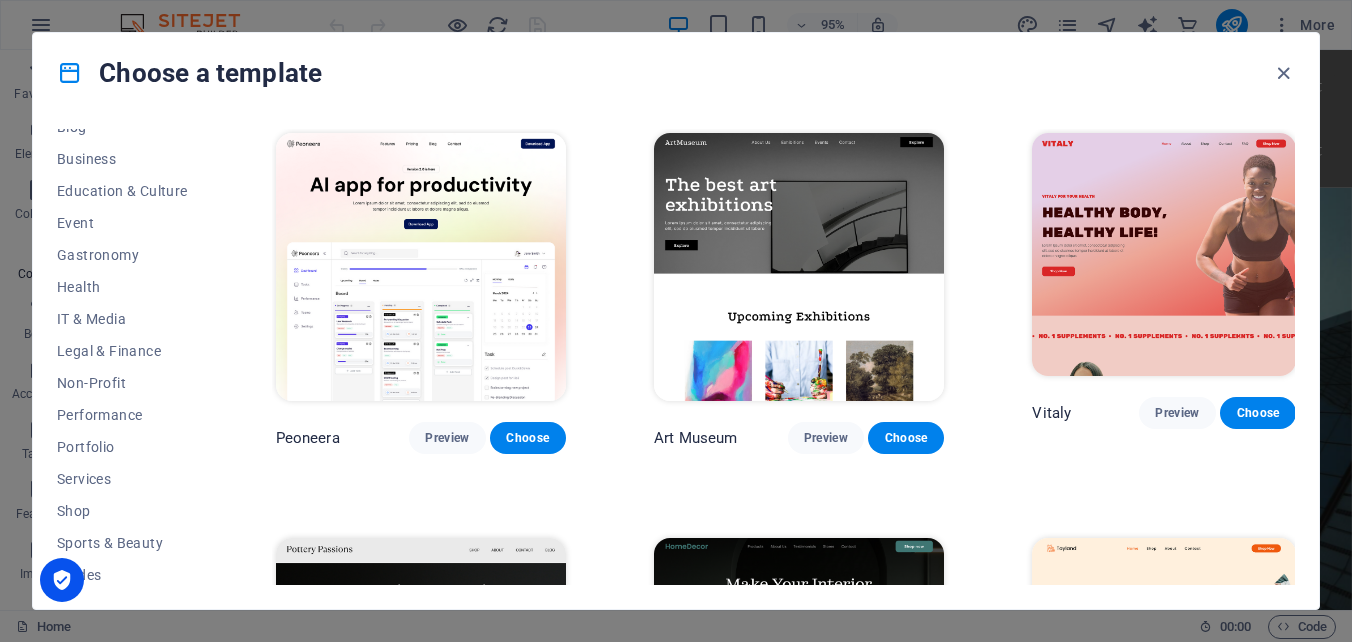 scroll, scrollTop: 307, scrollLeft: 0, axis: vertical 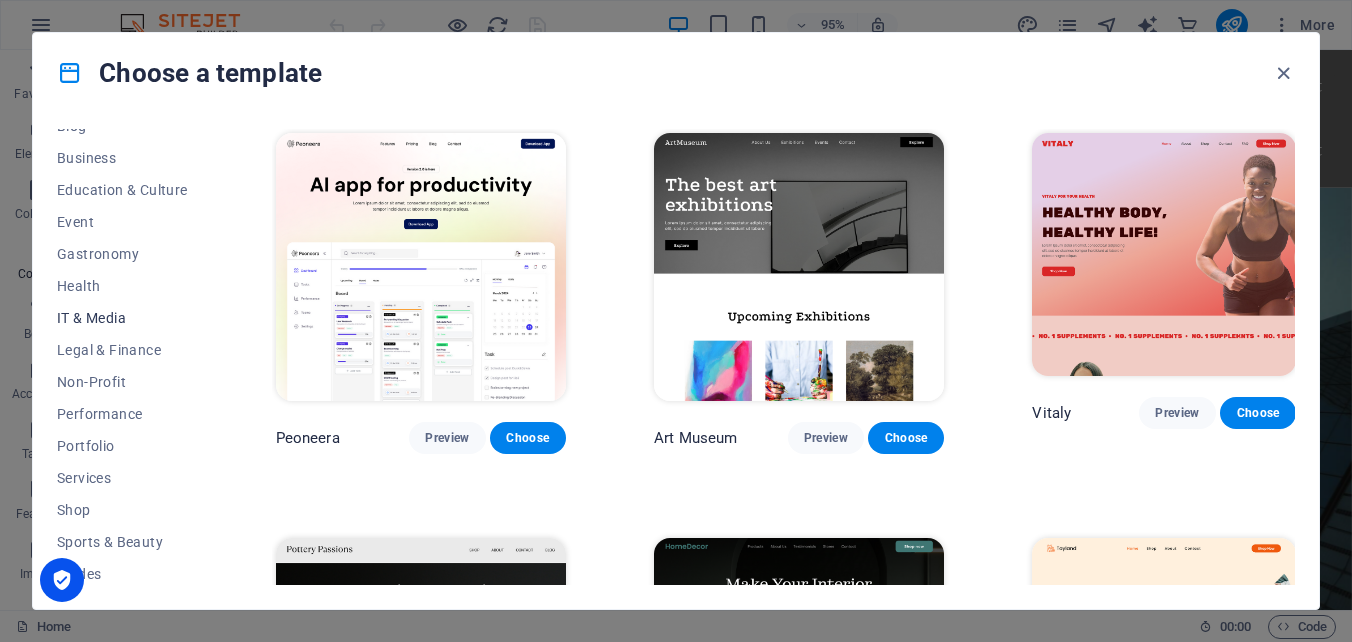 click on "IT & Media" at bounding box center (122, 318) 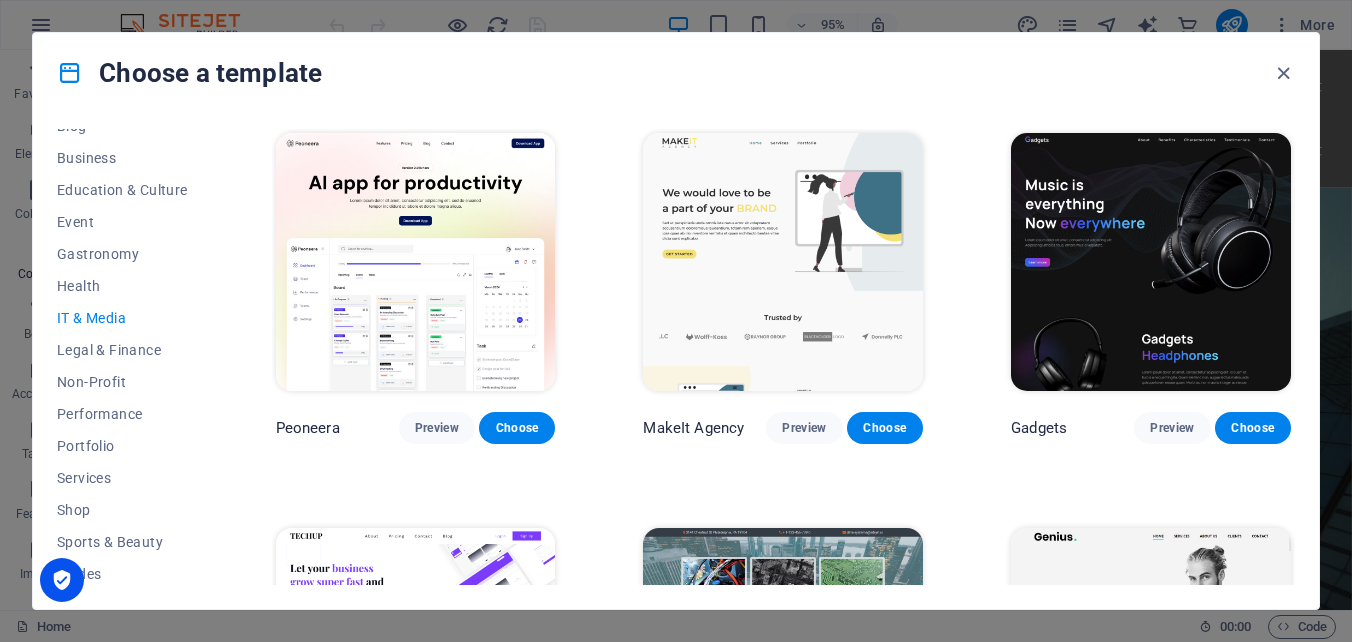 drag, startPoint x: 1295, startPoint y: 222, endPoint x: 1295, endPoint y: 310, distance: 88 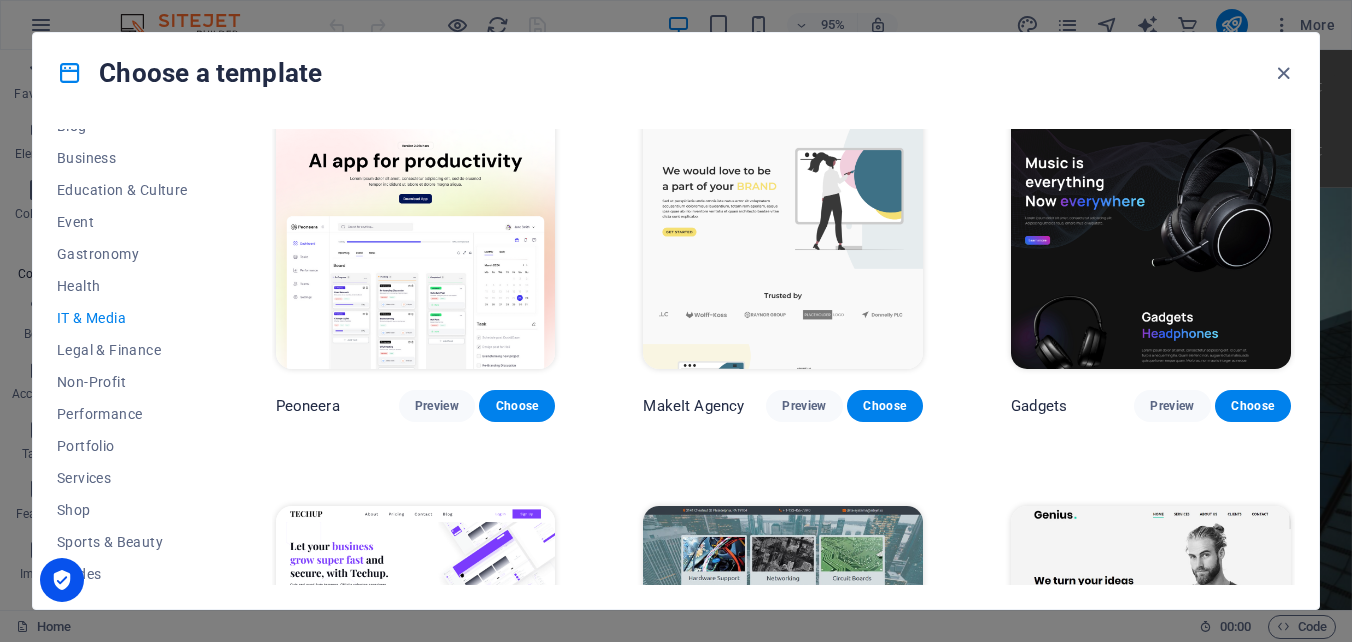 scroll, scrollTop: 0, scrollLeft: 0, axis: both 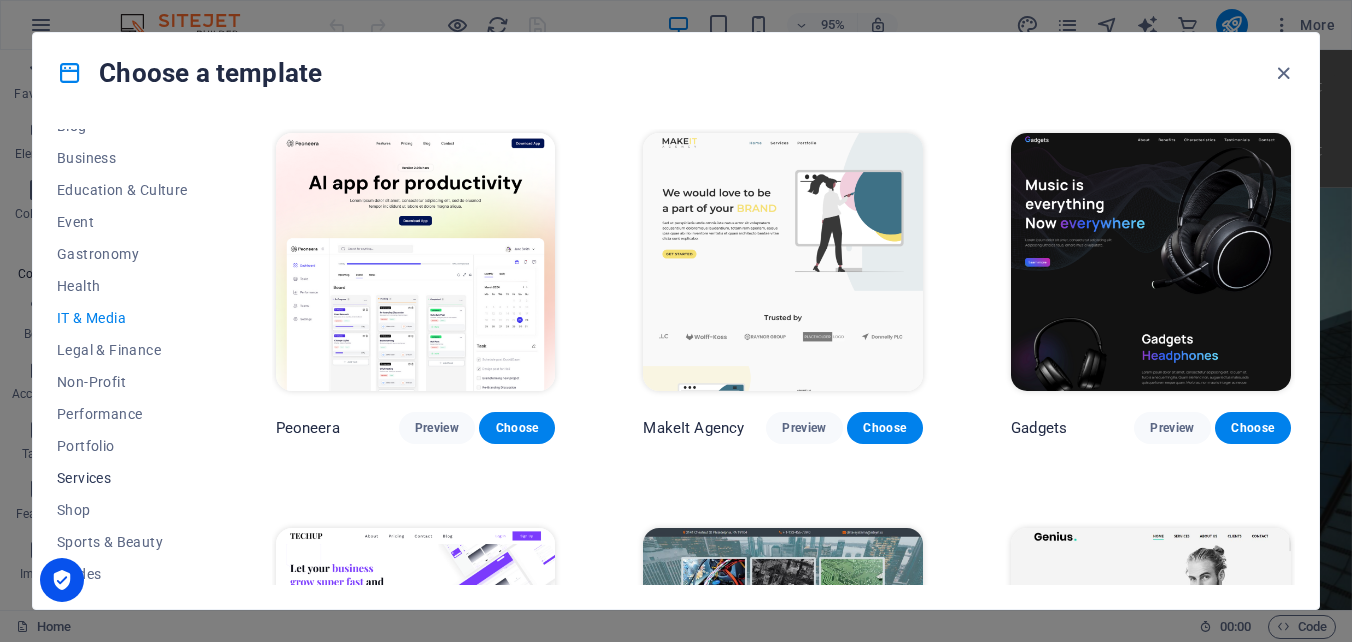 click on "Services" at bounding box center [122, 478] 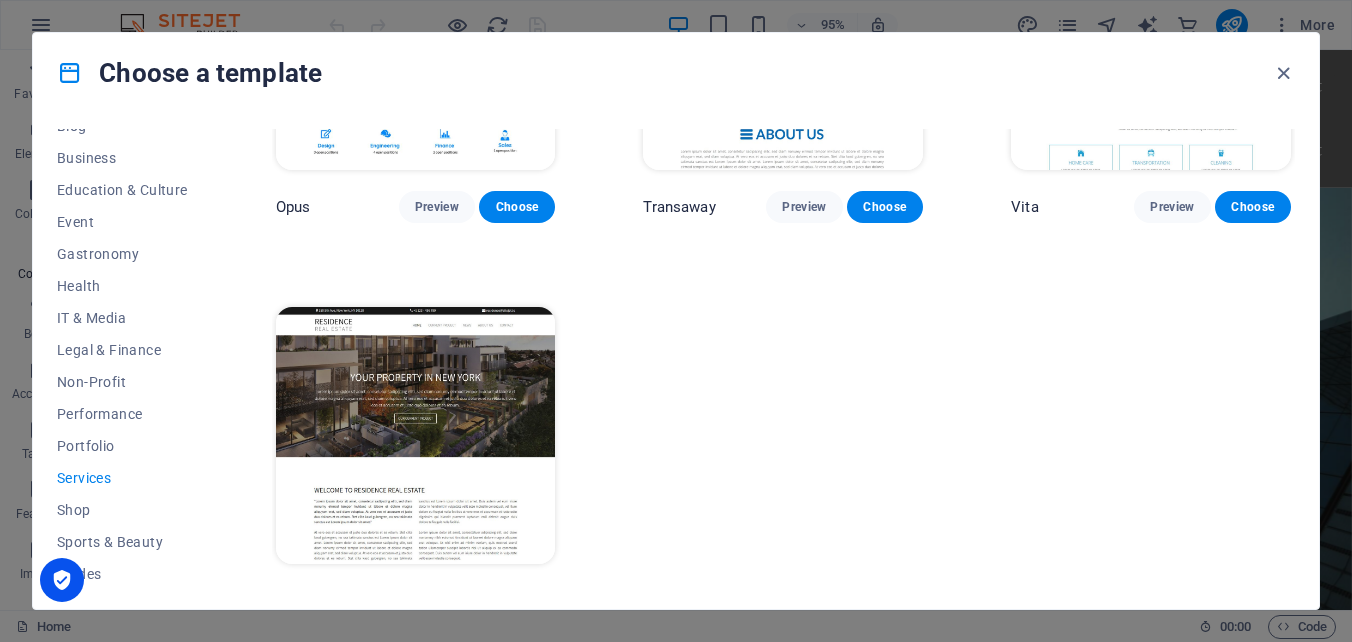 scroll, scrollTop: 2228, scrollLeft: 0, axis: vertical 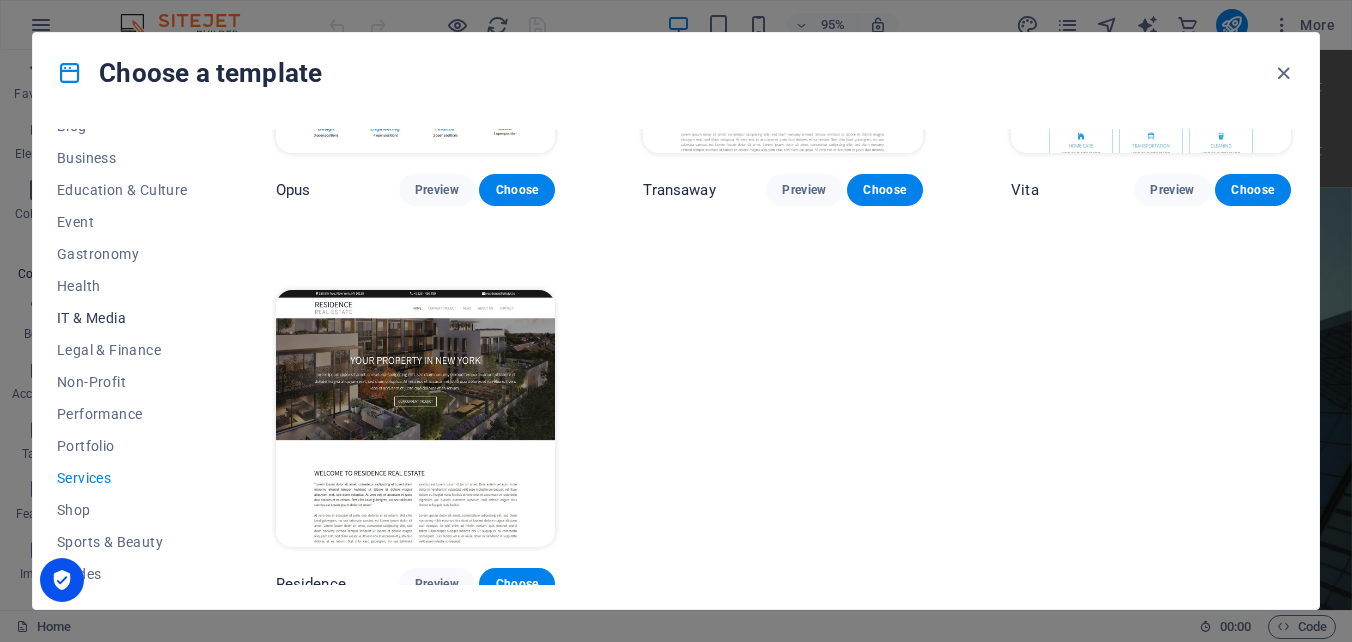 click on "IT & Media" at bounding box center [122, 318] 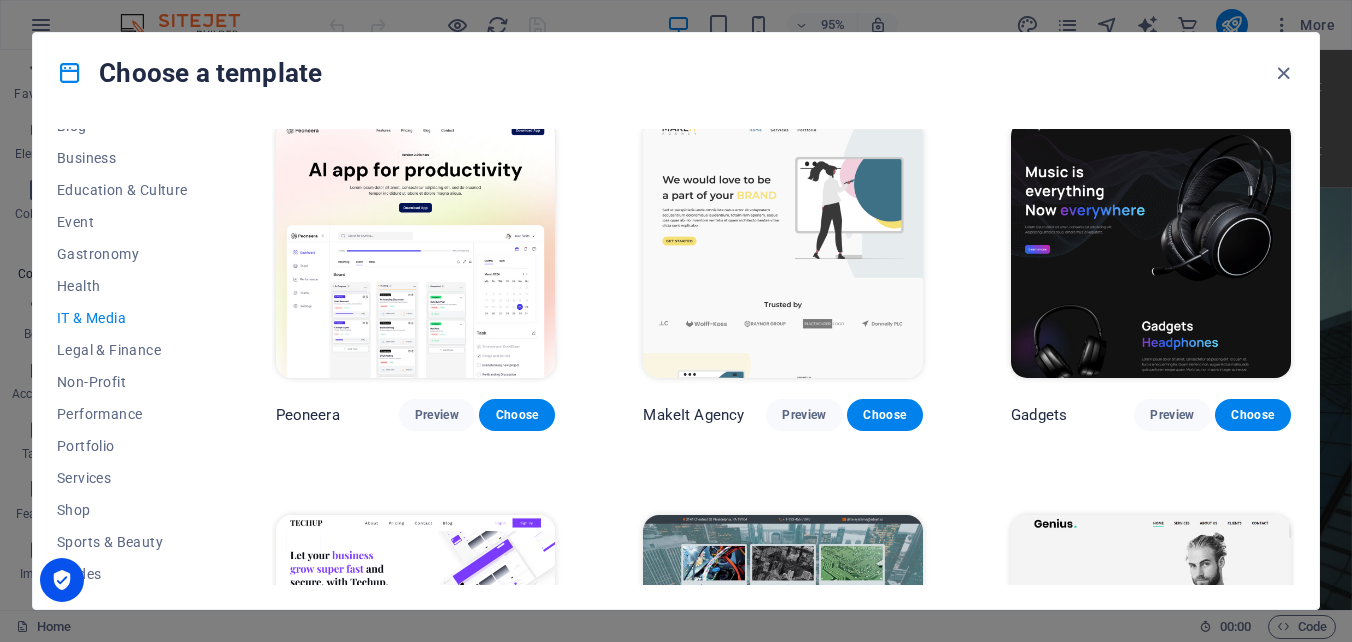 scroll, scrollTop: 0, scrollLeft: 0, axis: both 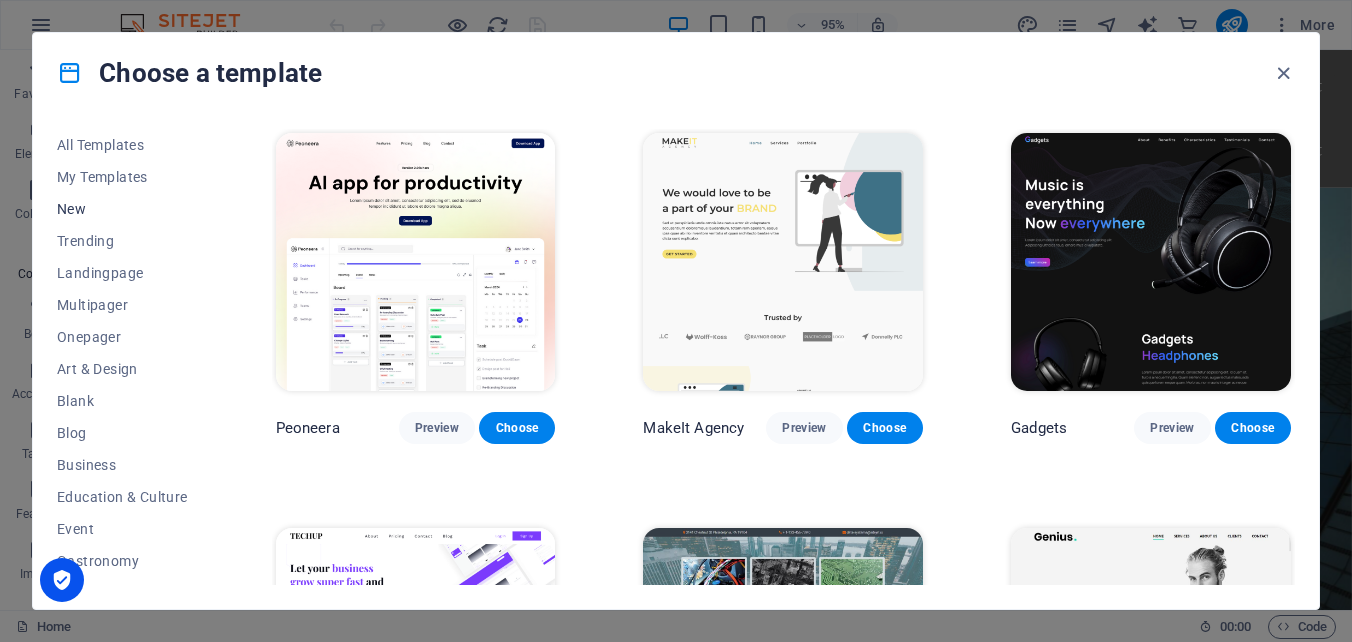 click on "New" at bounding box center [122, 209] 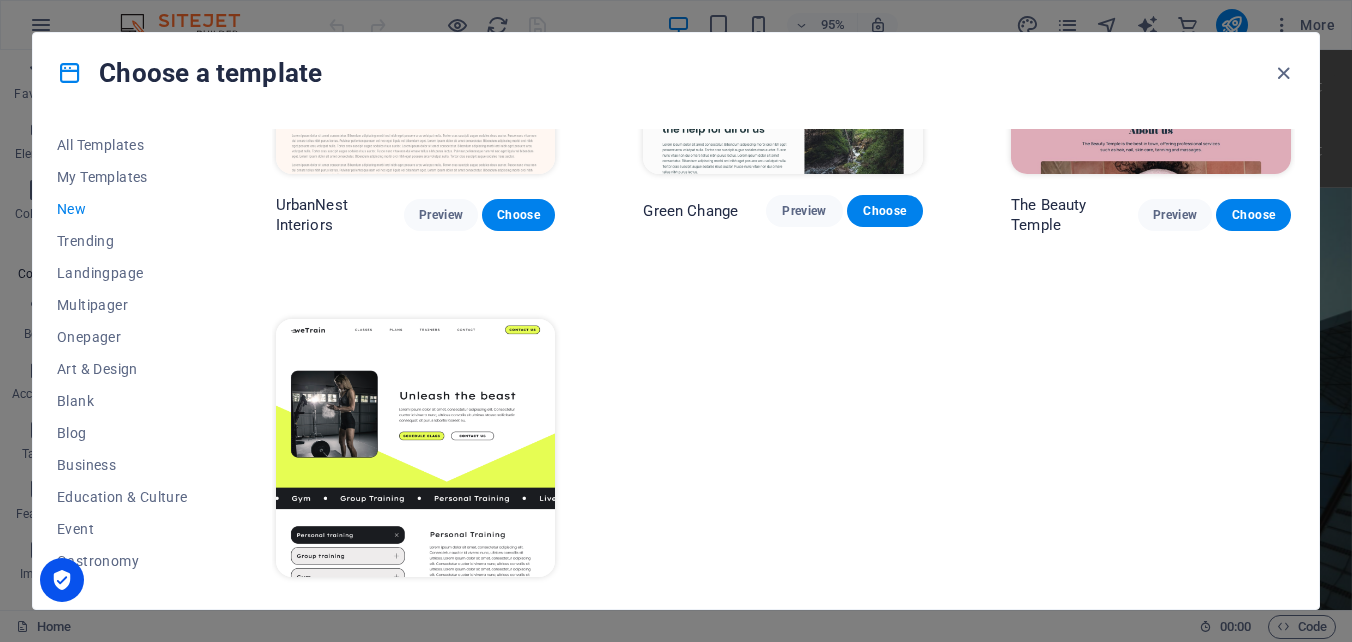 scroll, scrollTop: 2612, scrollLeft: 0, axis: vertical 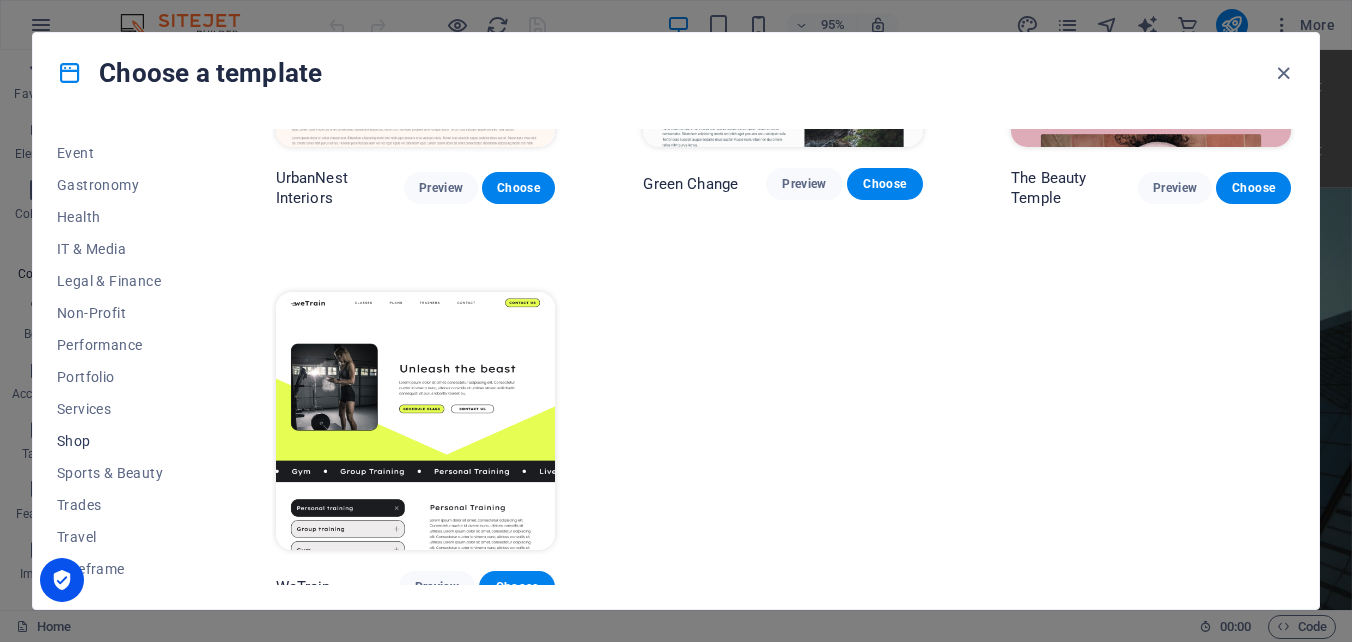click on "Shop" at bounding box center [122, 441] 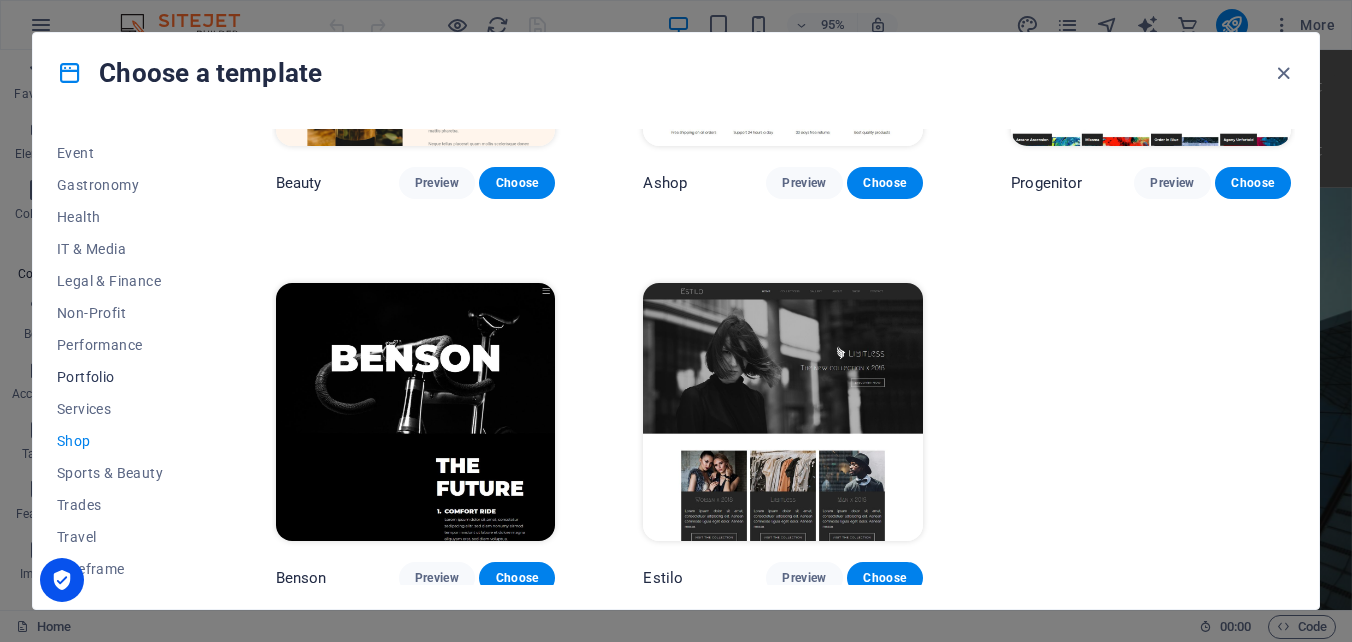 click on "Portfolio" at bounding box center (122, 377) 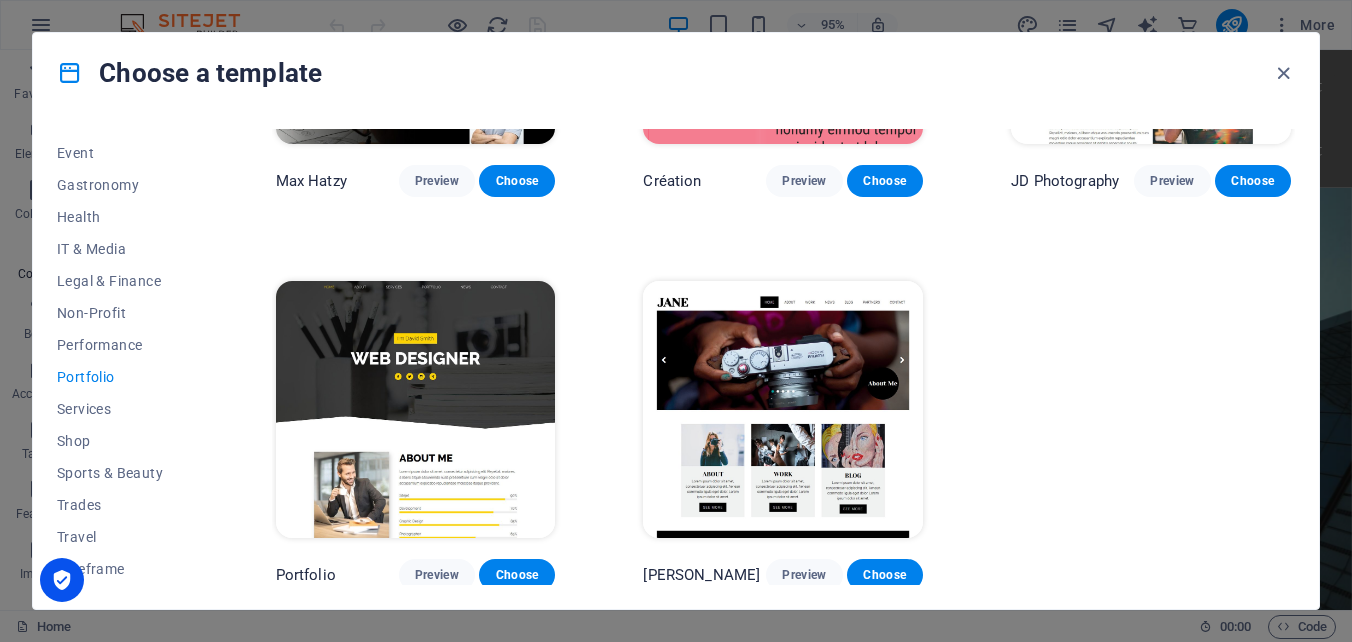 drag, startPoint x: 1290, startPoint y: 492, endPoint x: 1268, endPoint y: 408, distance: 86.833176 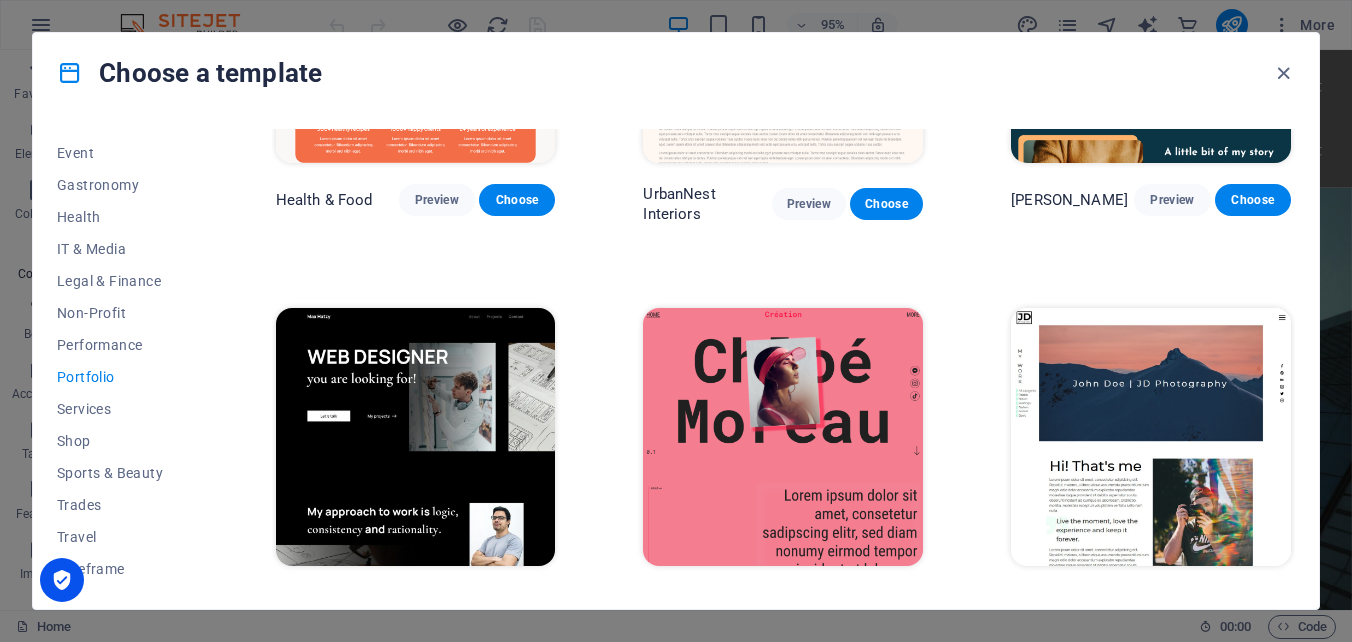 scroll, scrollTop: 0, scrollLeft: 0, axis: both 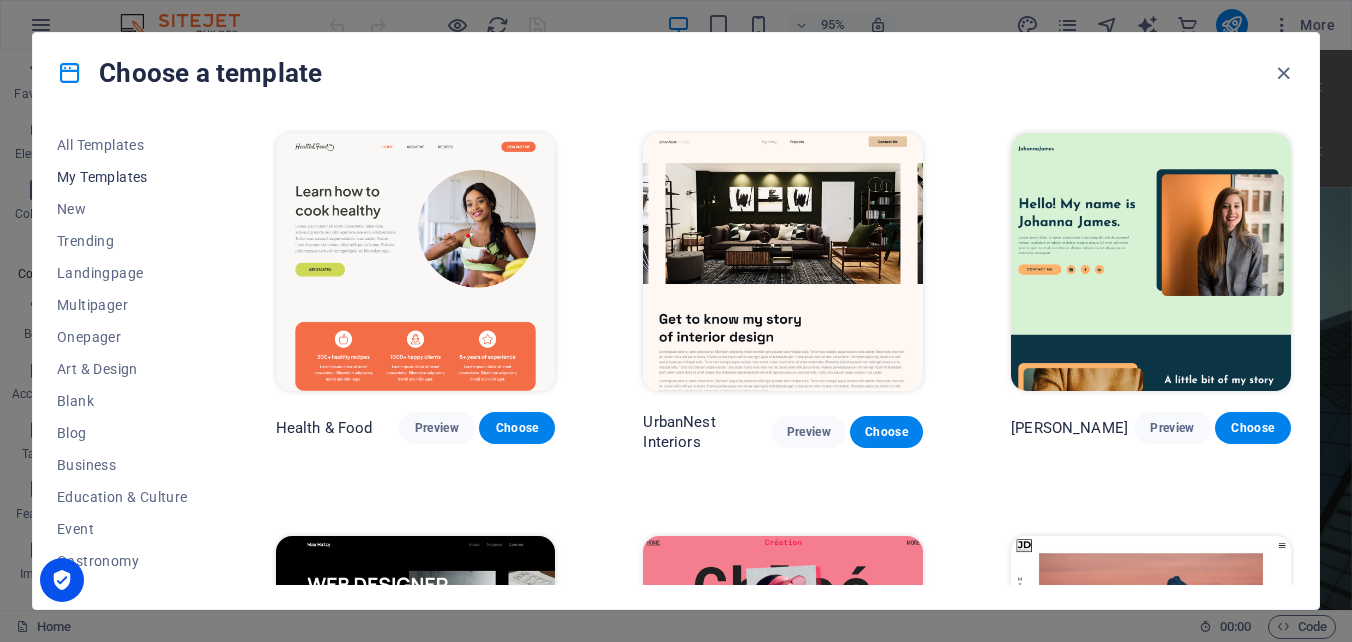click on "My Templates" at bounding box center [122, 177] 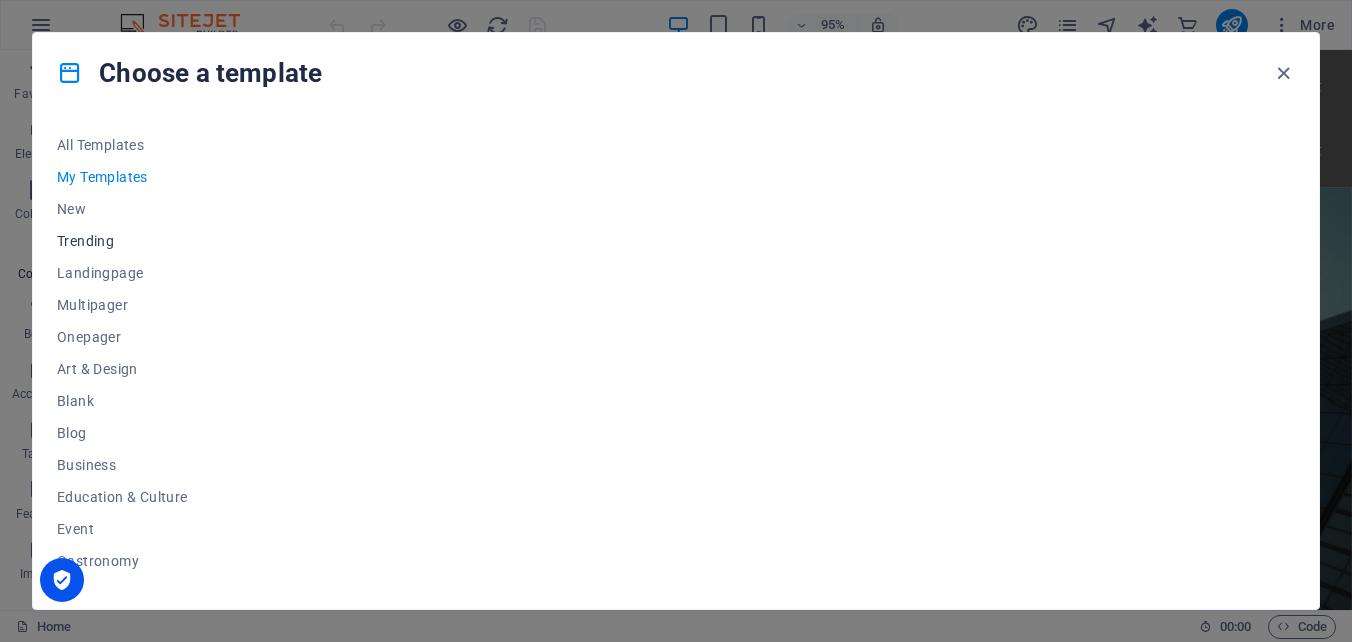 click on "Trending" at bounding box center [122, 241] 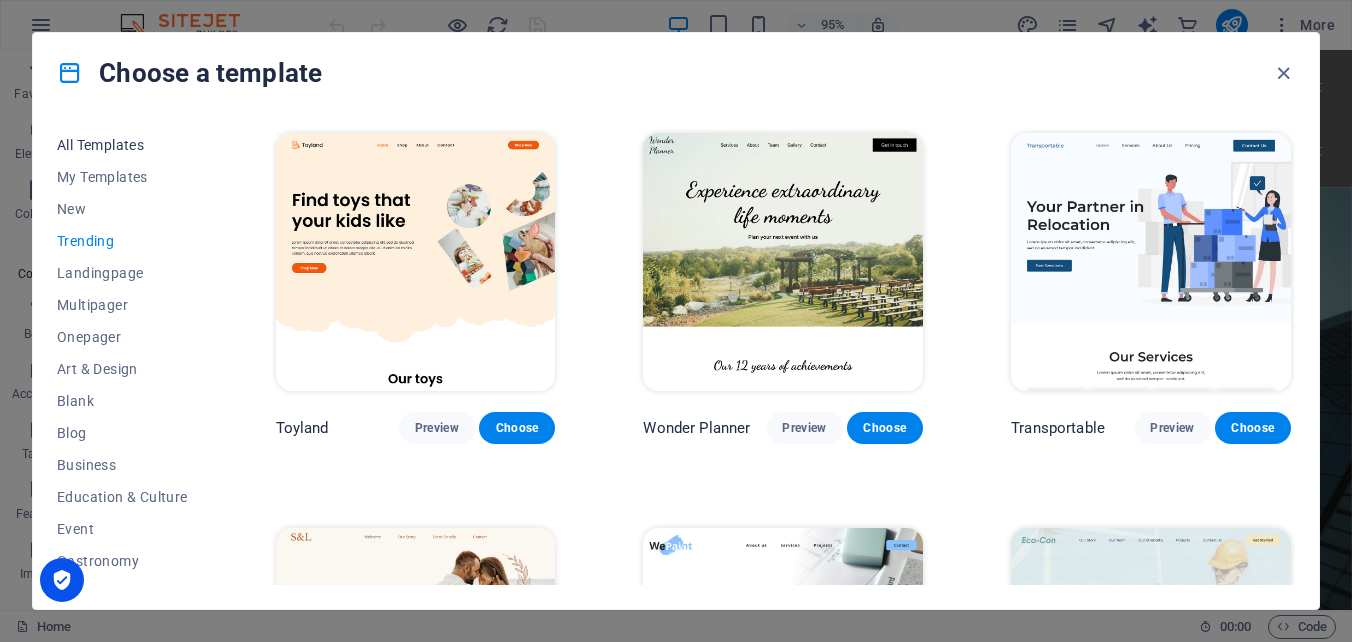 click on "All Templates" at bounding box center (122, 145) 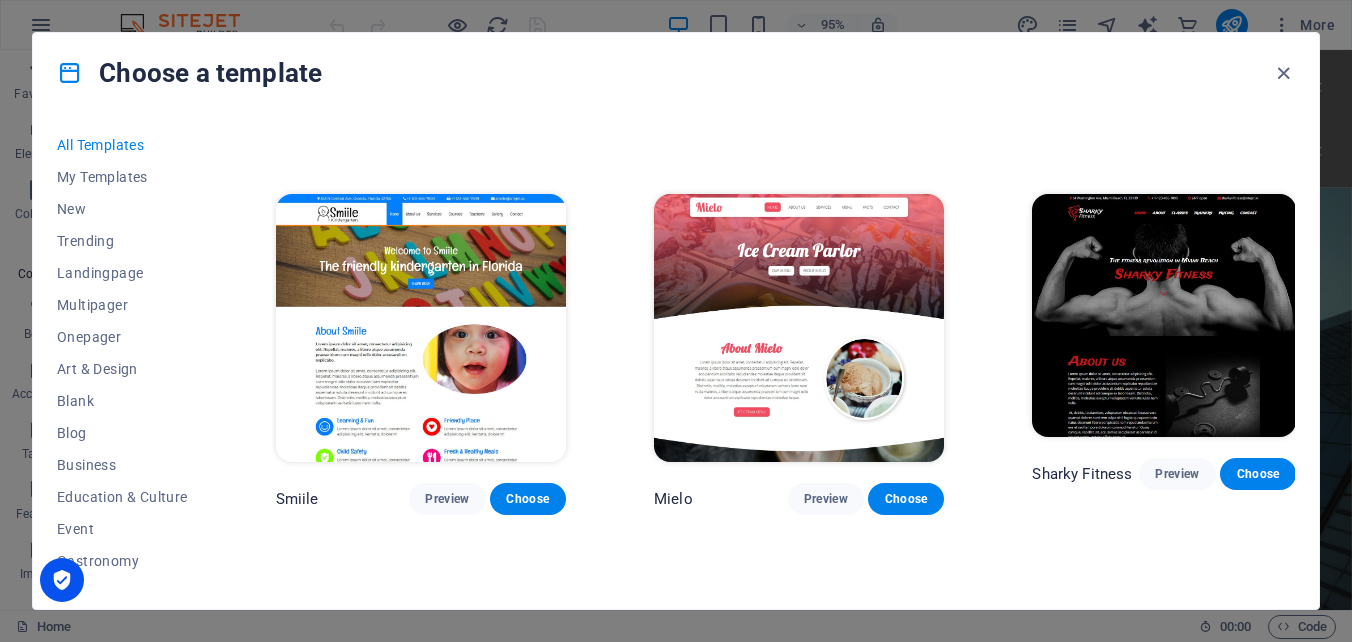 scroll, scrollTop: 13300, scrollLeft: 0, axis: vertical 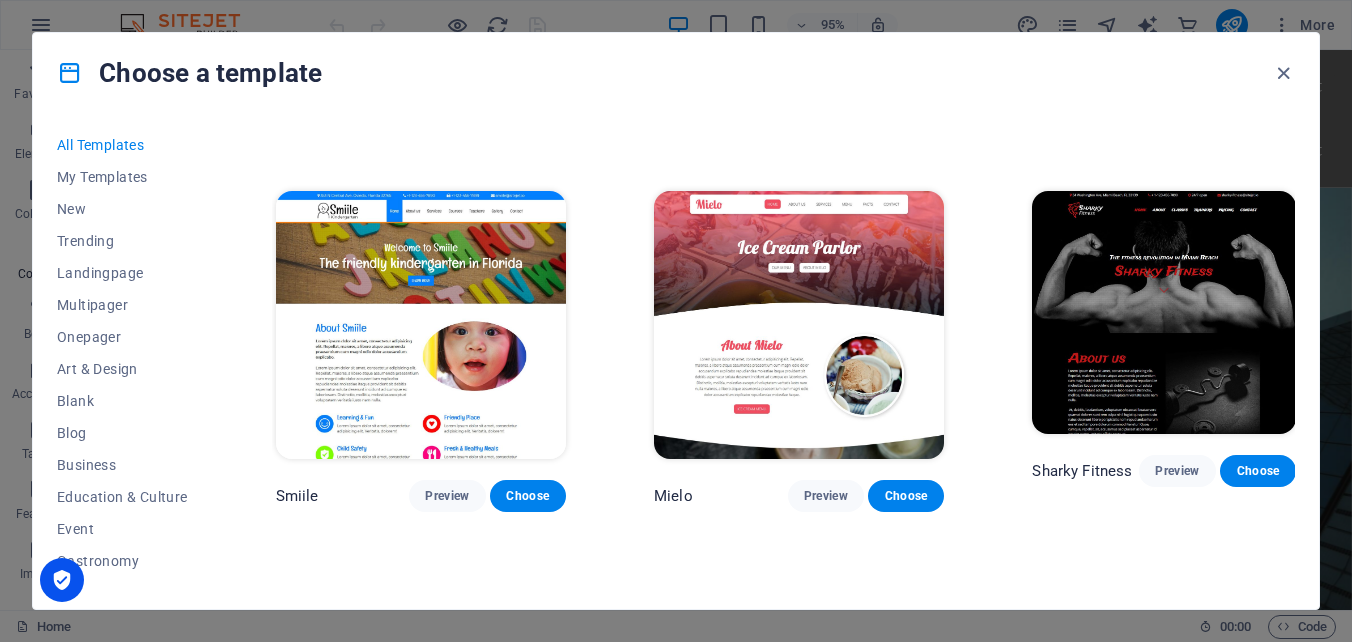 drag, startPoint x: 216, startPoint y: 368, endPoint x: 214, endPoint y: 447, distance: 79.025314 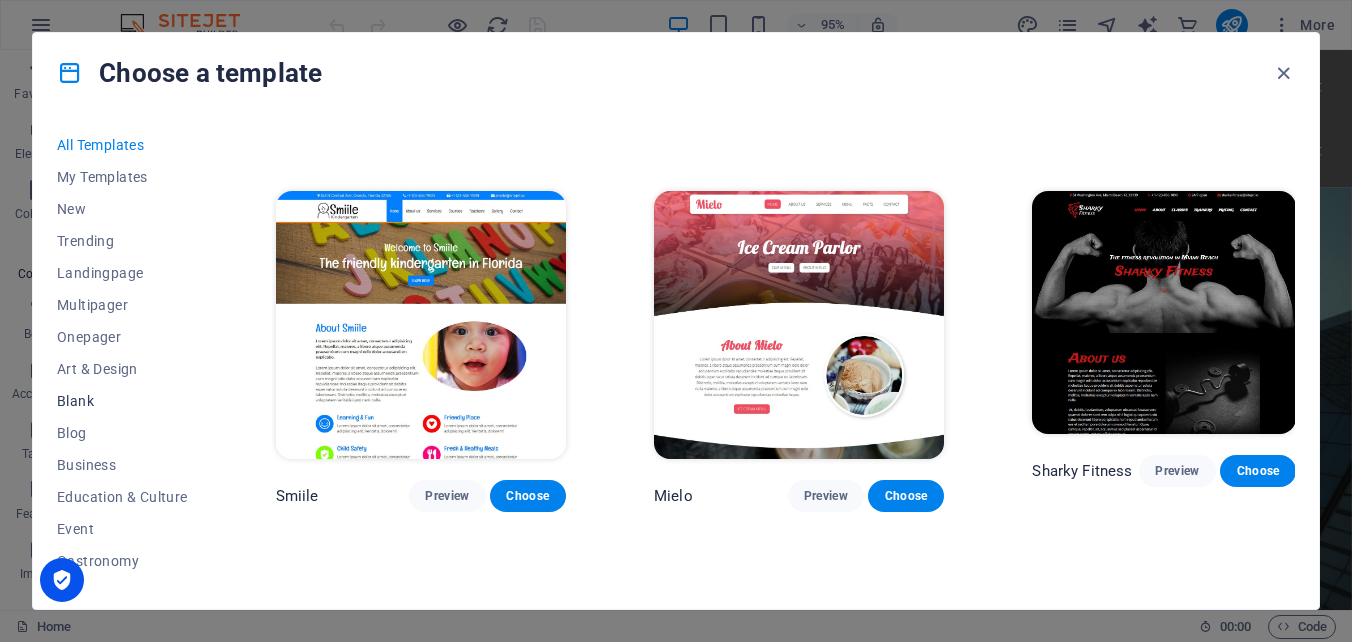 click on "Blank" at bounding box center [122, 401] 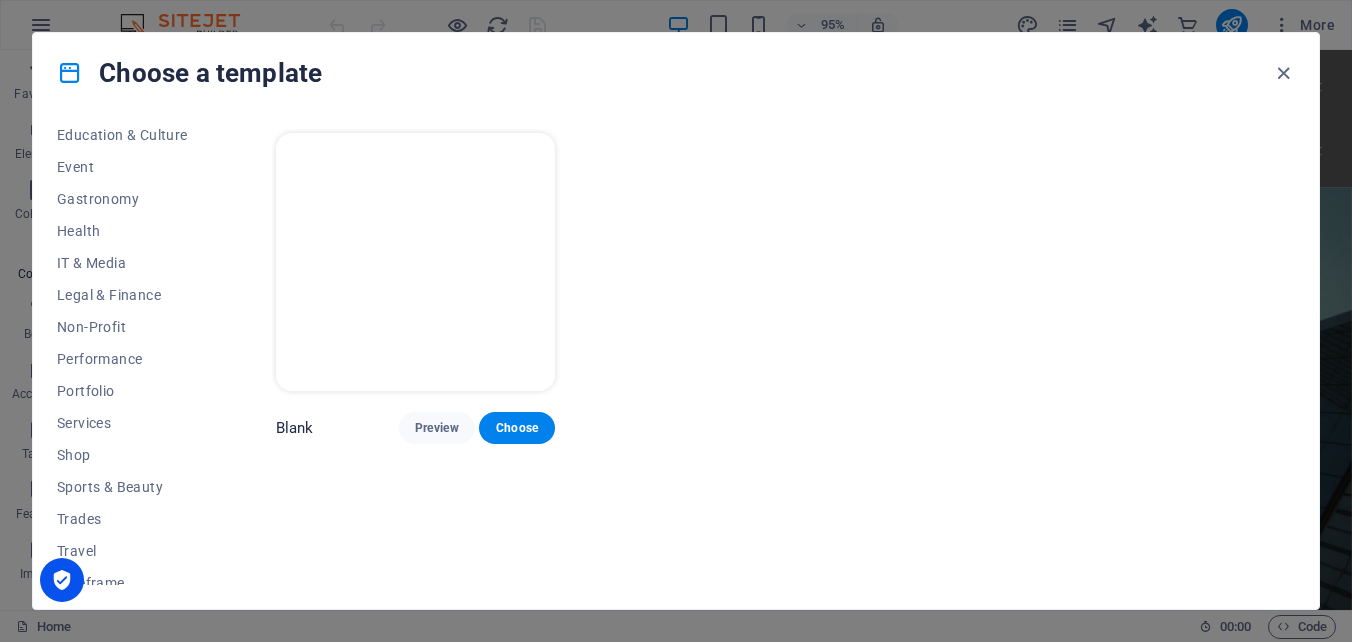 scroll, scrollTop: 376, scrollLeft: 0, axis: vertical 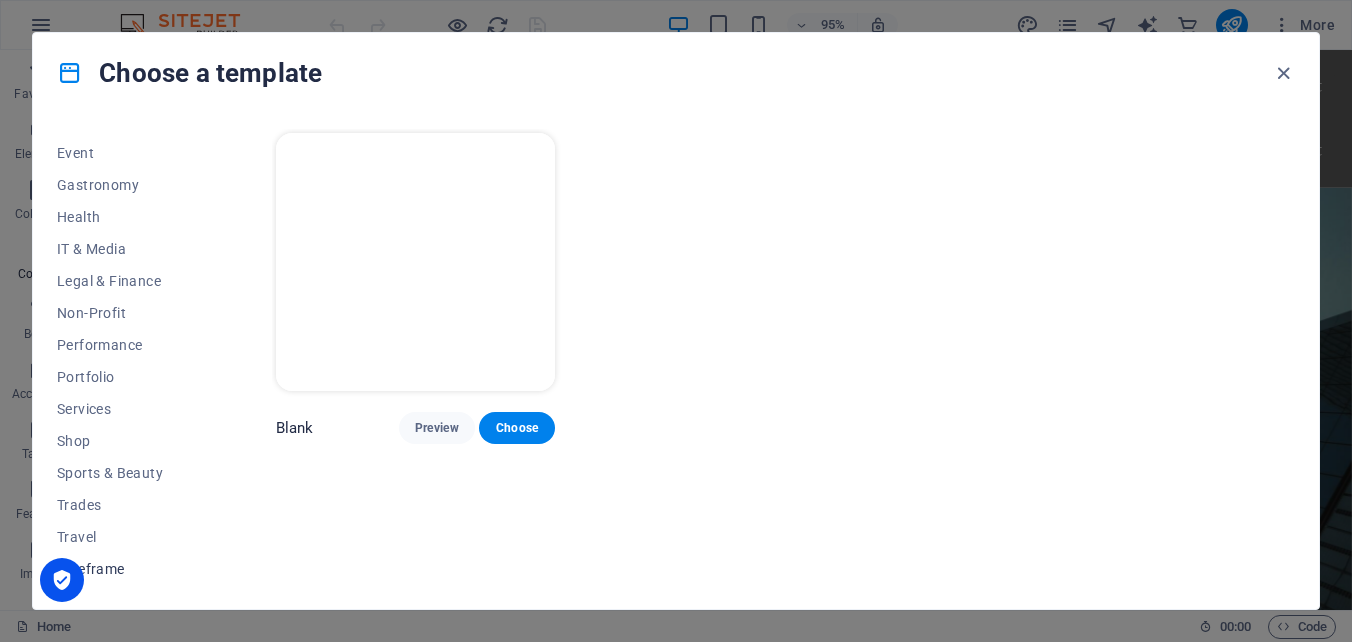 click on "Wireframe" at bounding box center (122, 569) 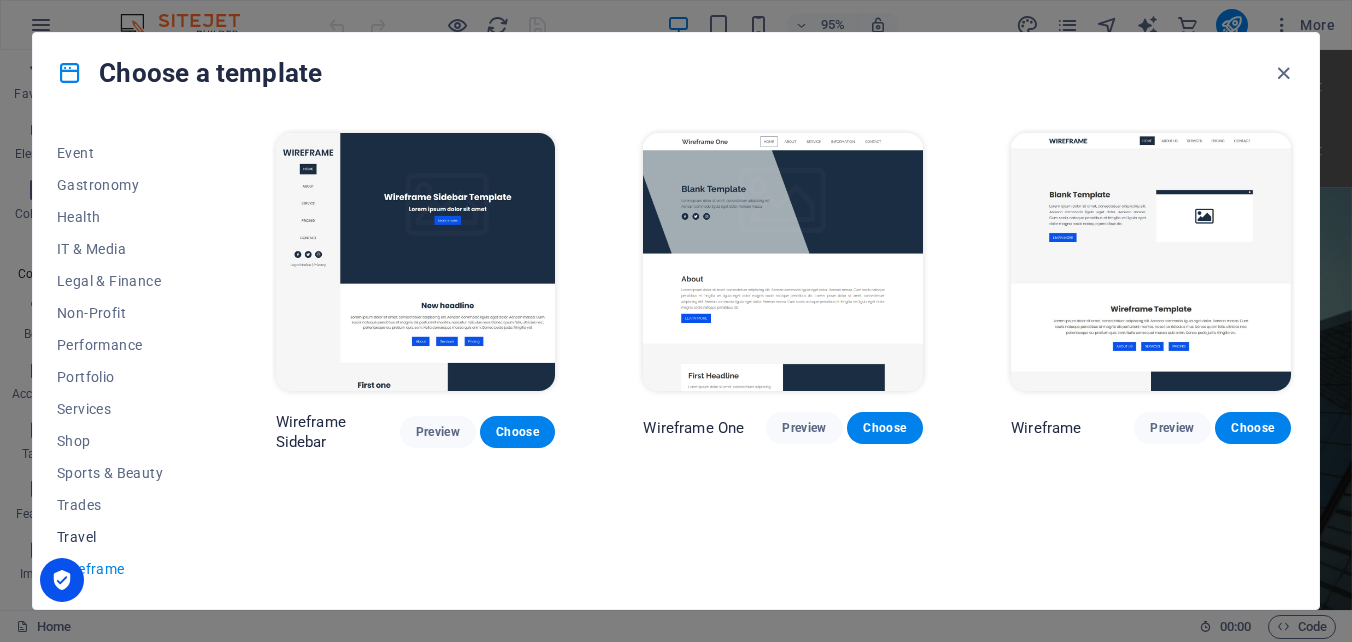 click on "Travel" at bounding box center (122, 537) 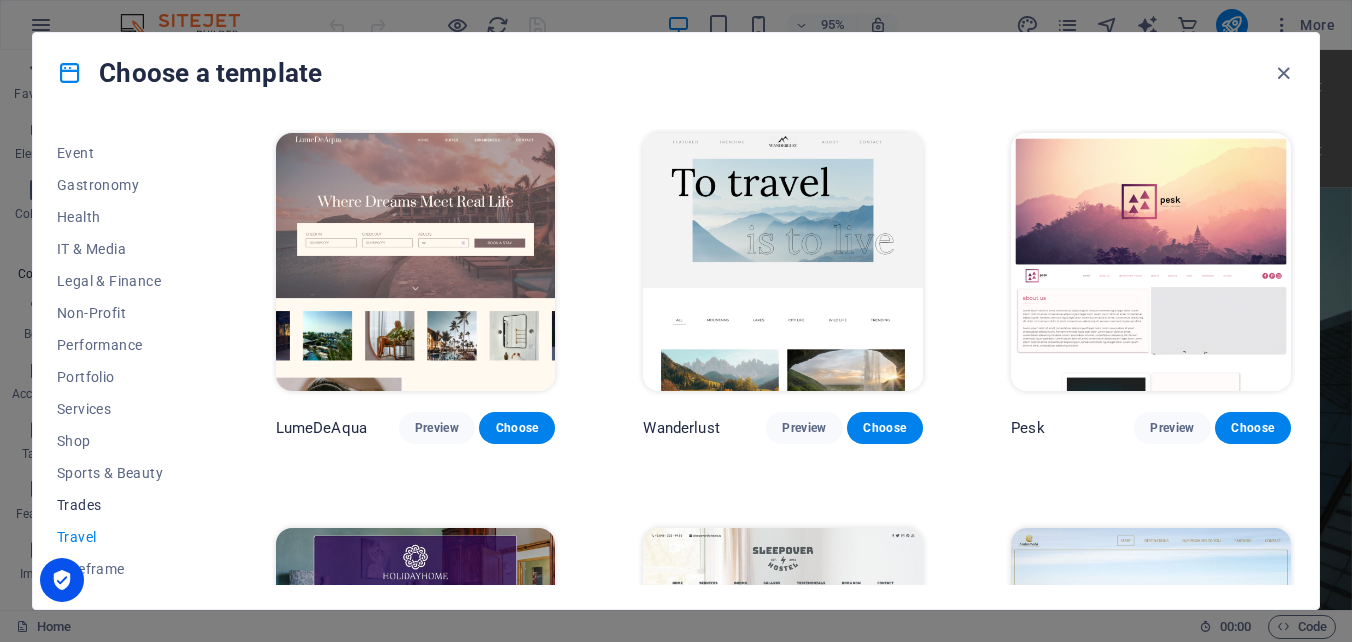click on "Trades" at bounding box center [122, 505] 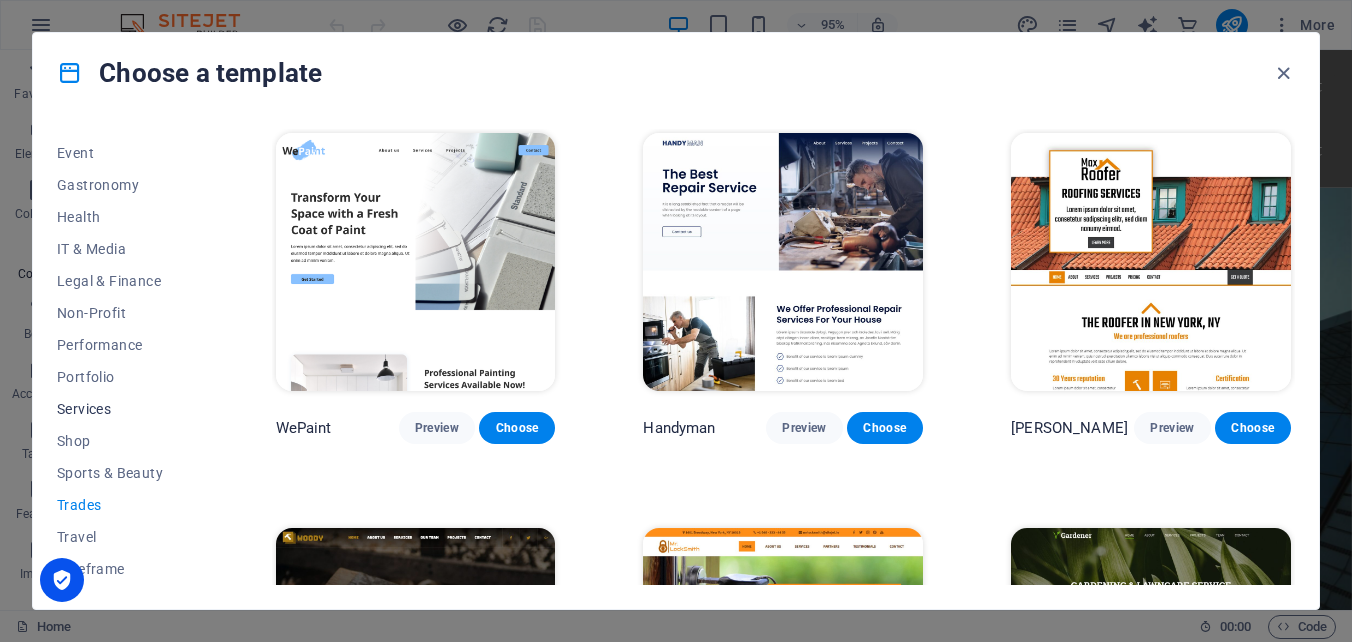 click on "Services" at bounding box center [122, 409] 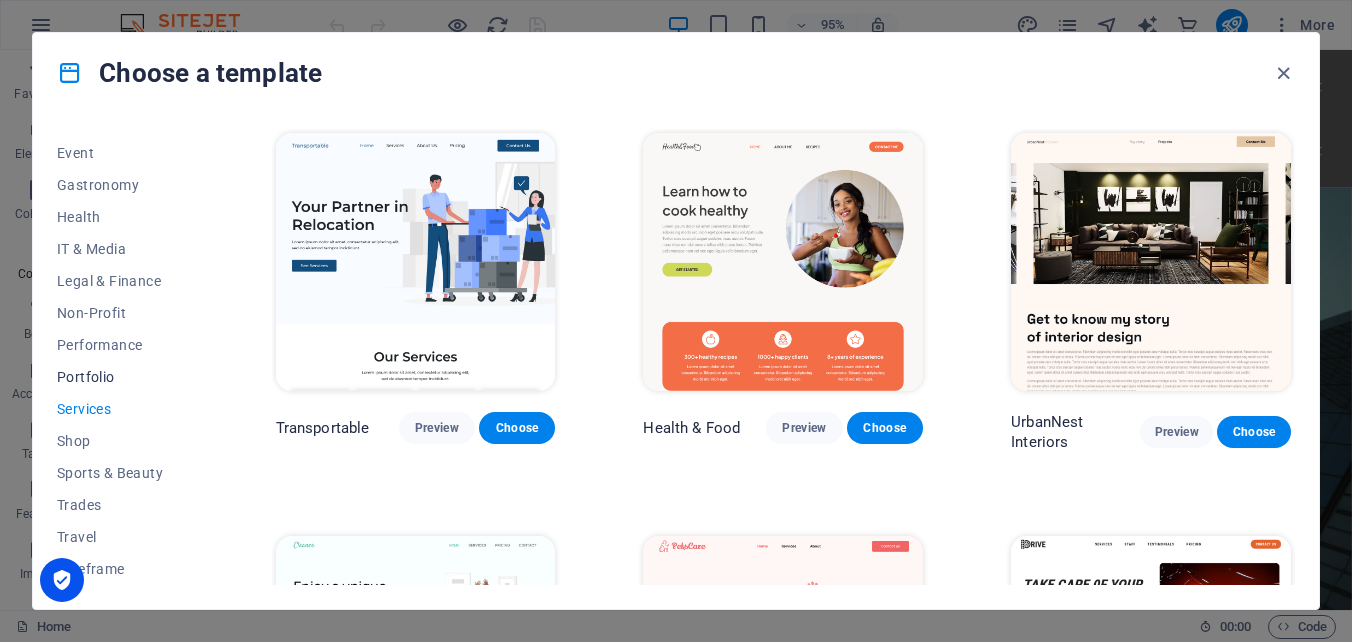 click on "Portfolio" at bounding box center [122, 377] 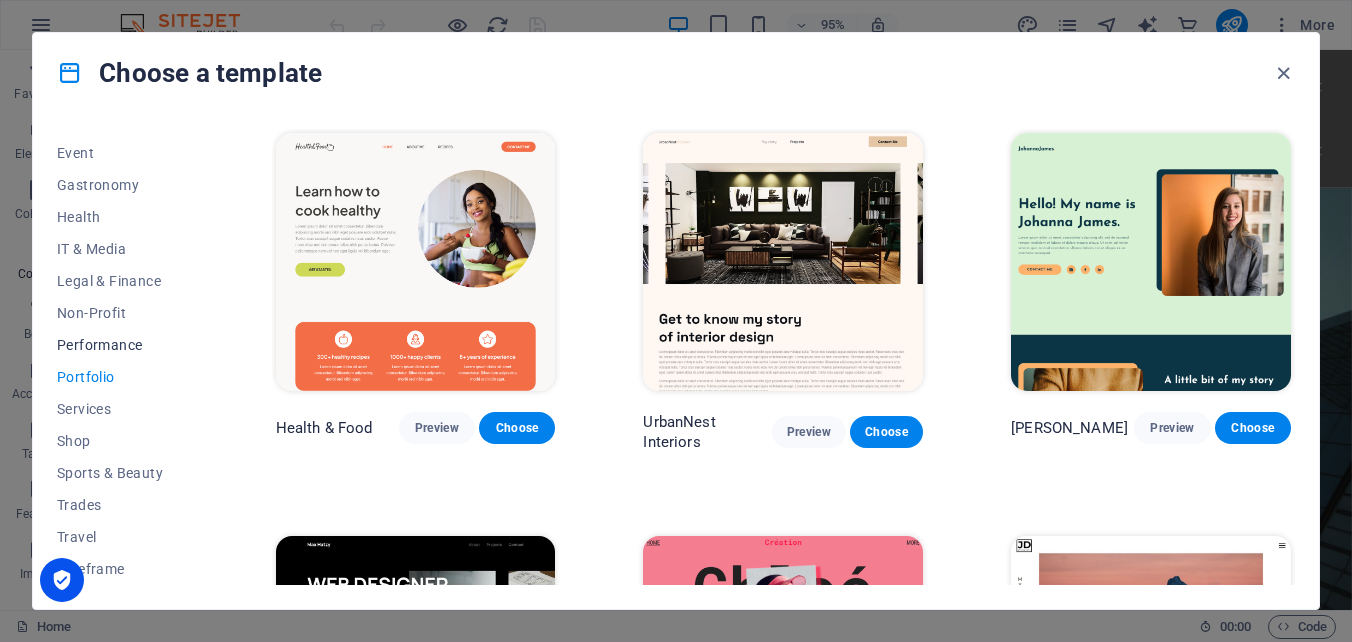 click on "Performance" at bounding box center (122, 345) 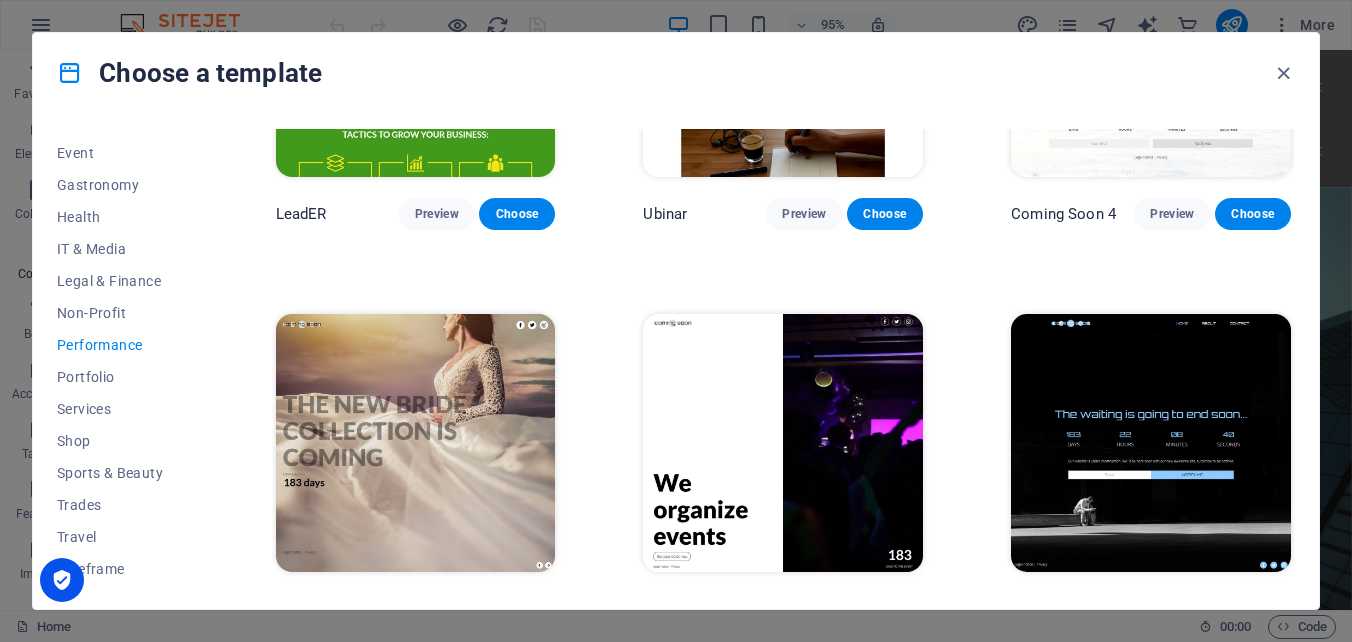 scroll, scrollTop: 1819, scrollLeft: 0, axis: vertical 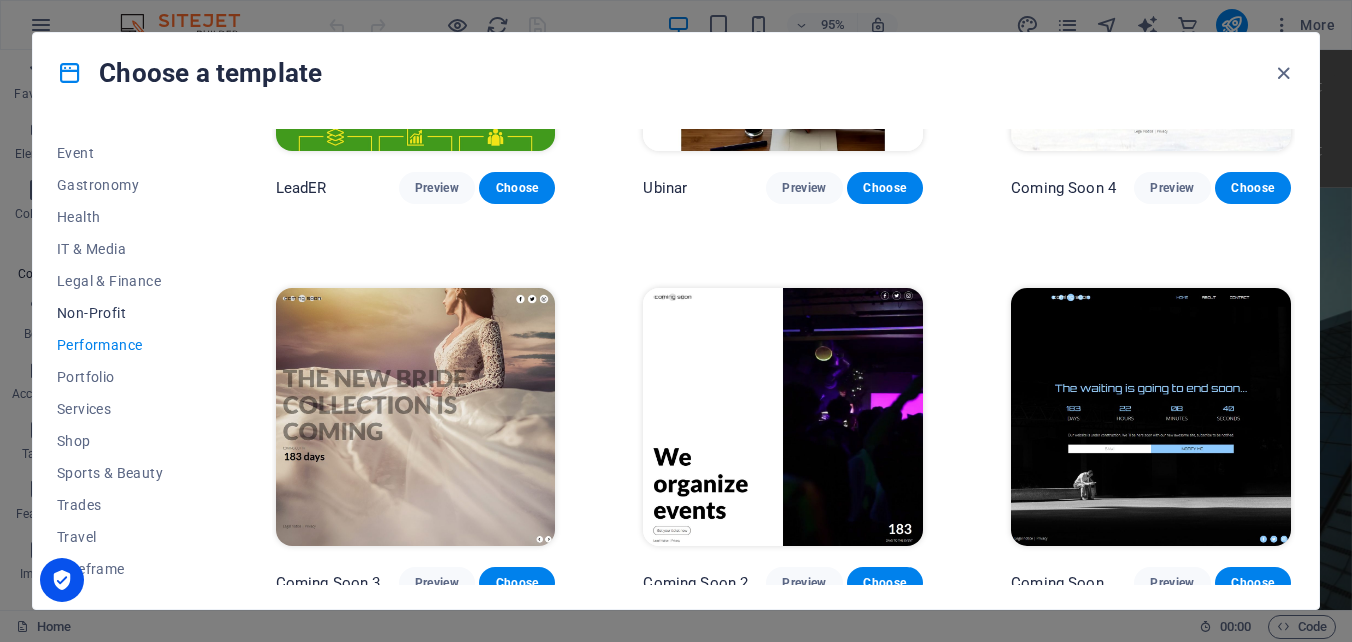 click on "Non-Profit" at bounding box center [122, 313] 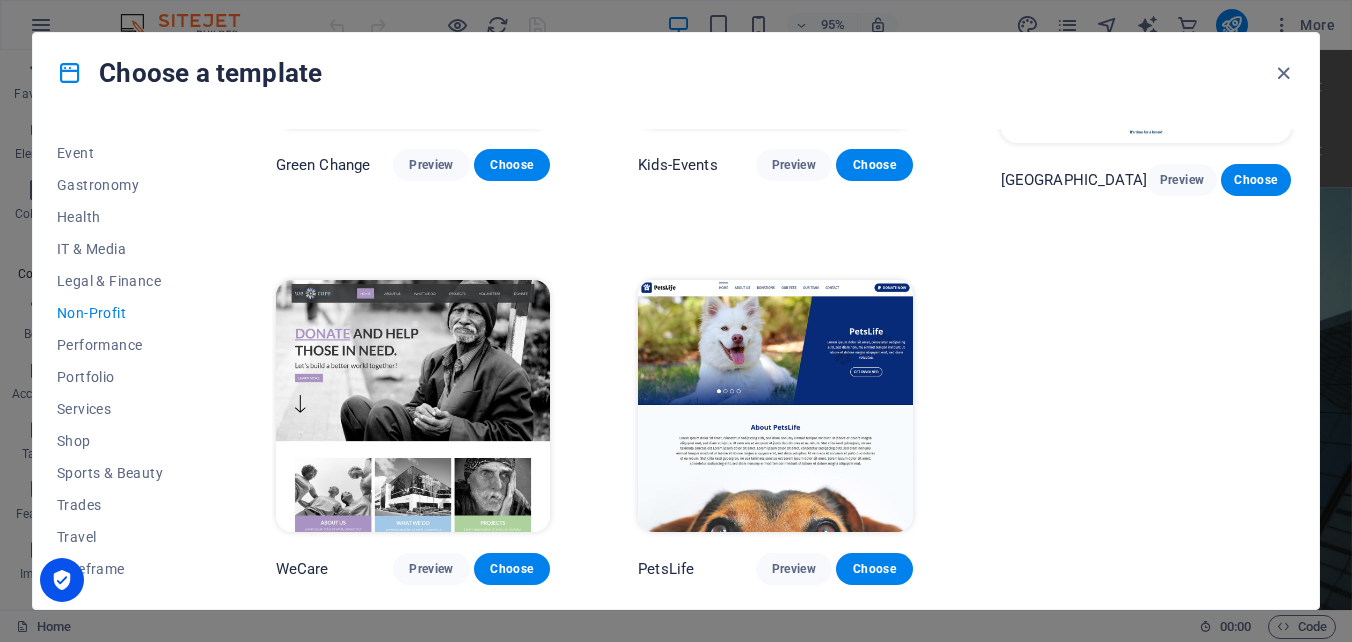 scroll, scrollTop: 0, scrollLeft: 0, axis: both 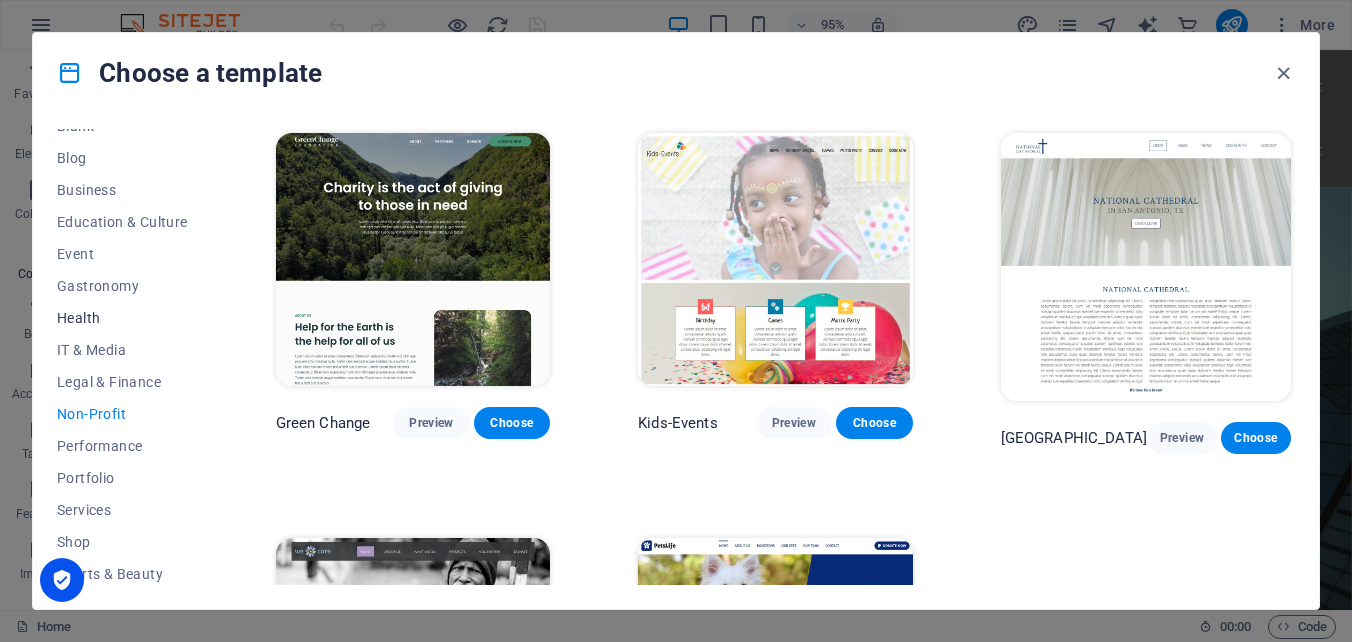 click on "Health" at bounding box center (122, 318) 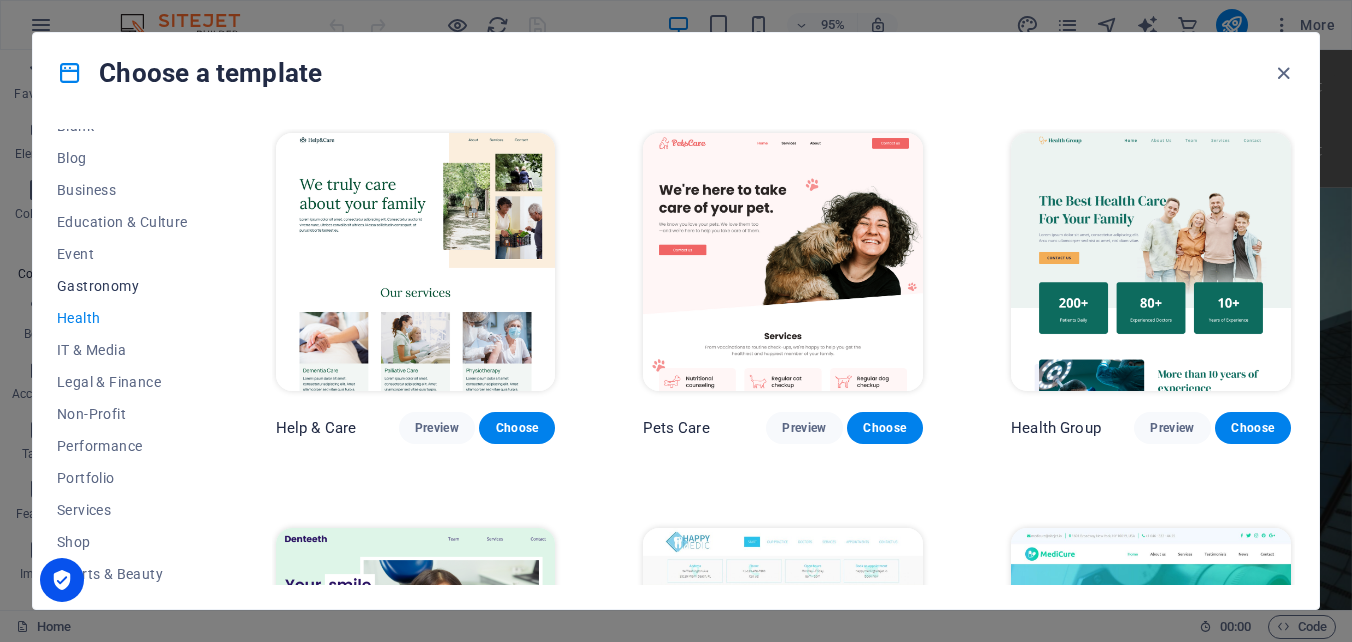 click on "Gastronomy" at bounding box center (122, 286) 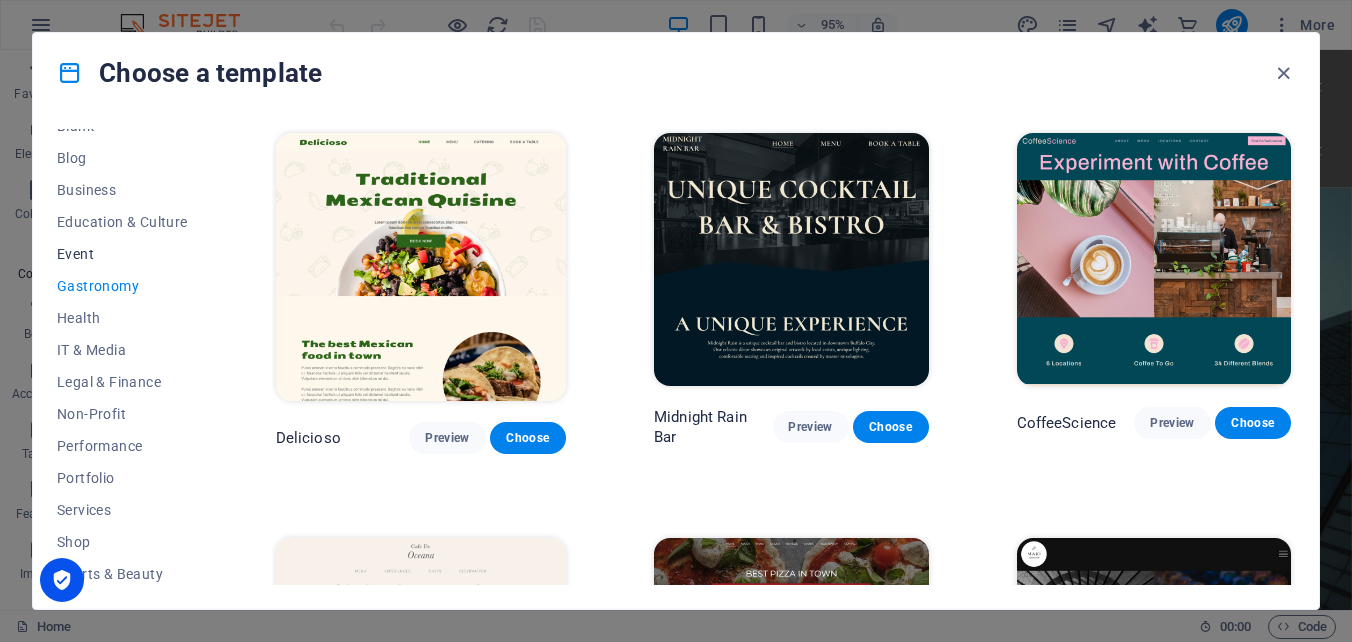click on "Event" at bounding box center (122, 254) 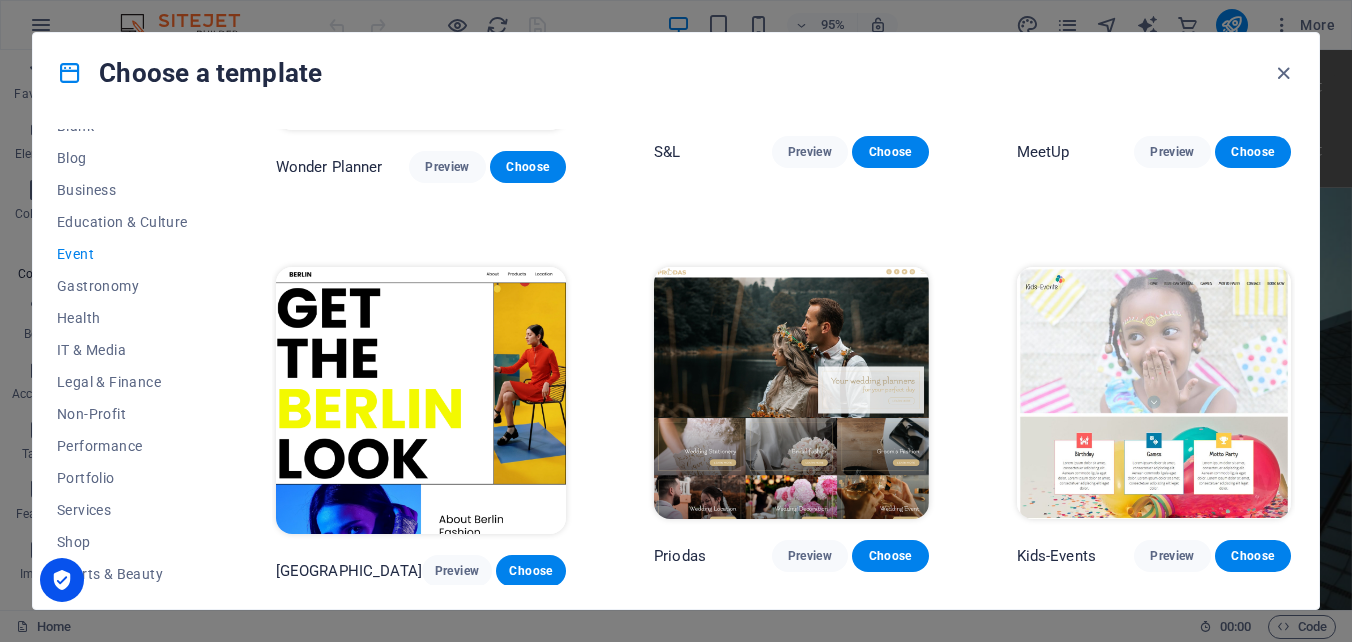 scroll, scrollTop: 400, scrollLeft: 0, axis: vertical 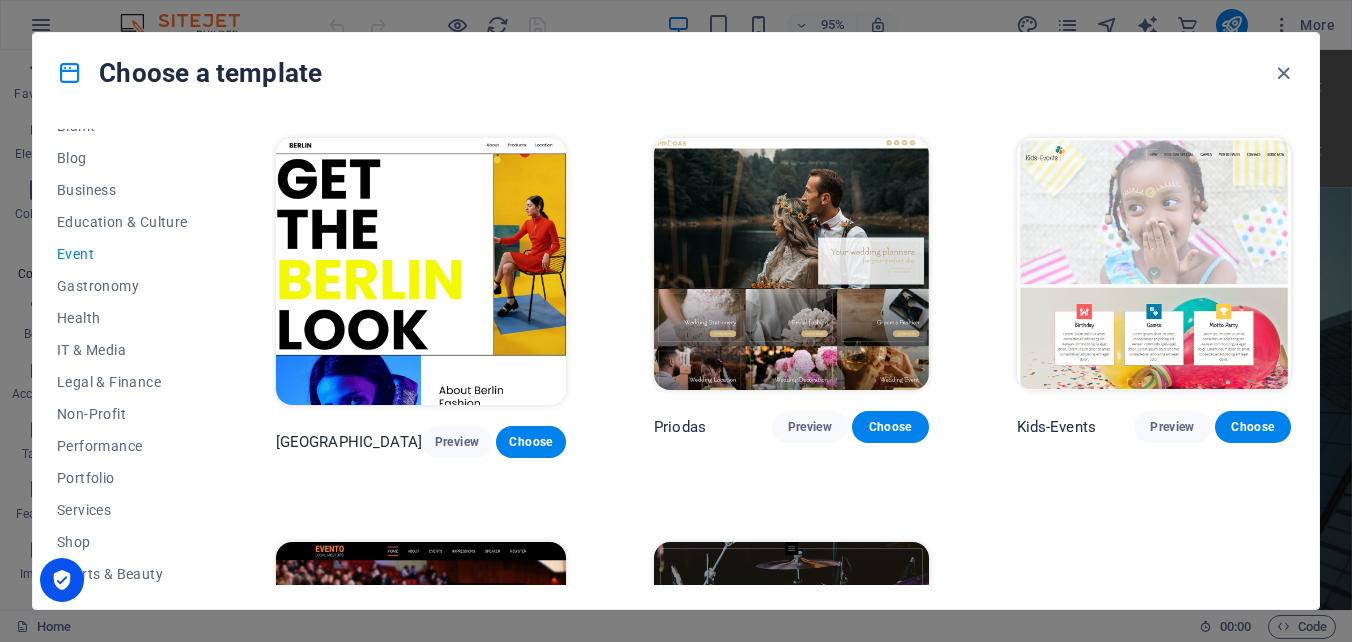 drag, startPoint x: 224, startPoint y: 288, endPoint x: 232, endPoint y: 257, distance: 32.01562 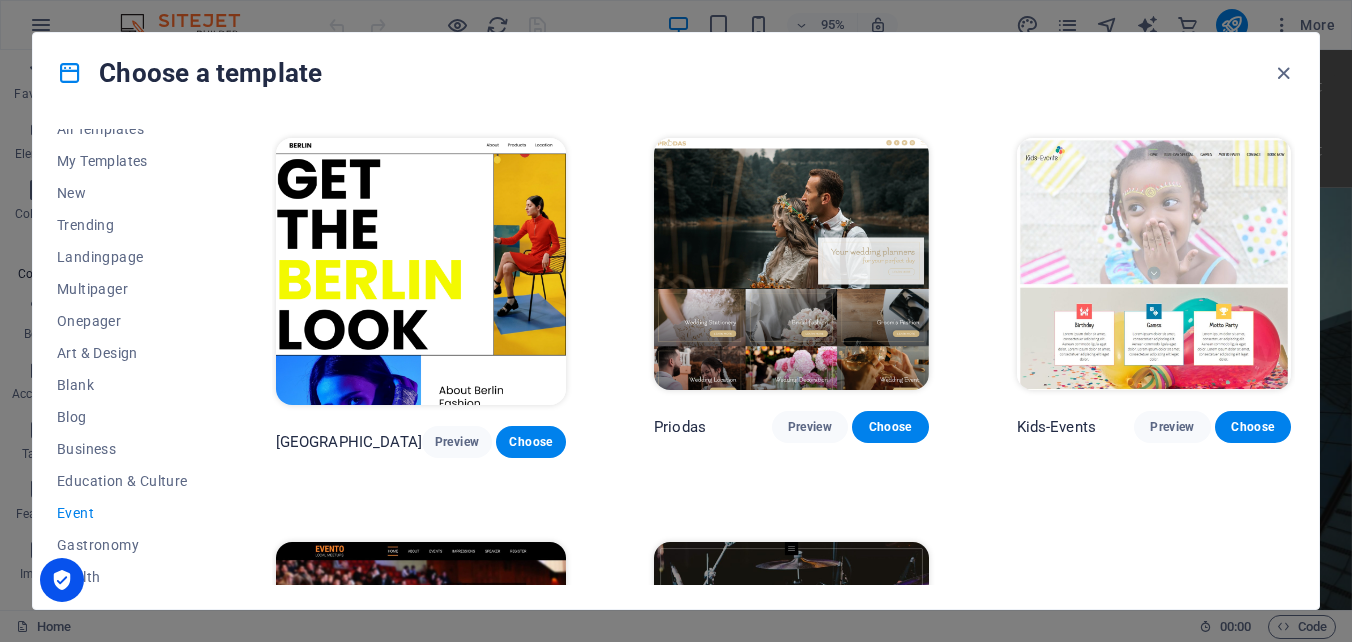 scroll, scrollTop: 0, scrollLeft: 0, axis: both 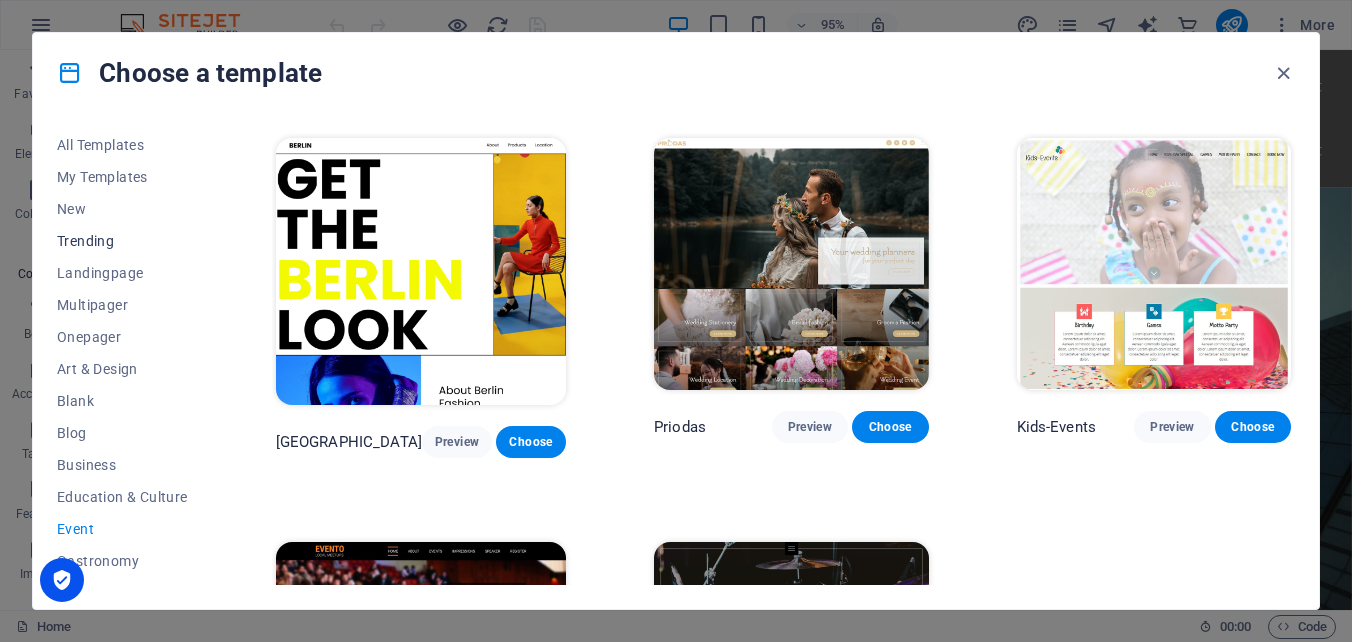 click on "Trending" at bounding box center (122, 241) 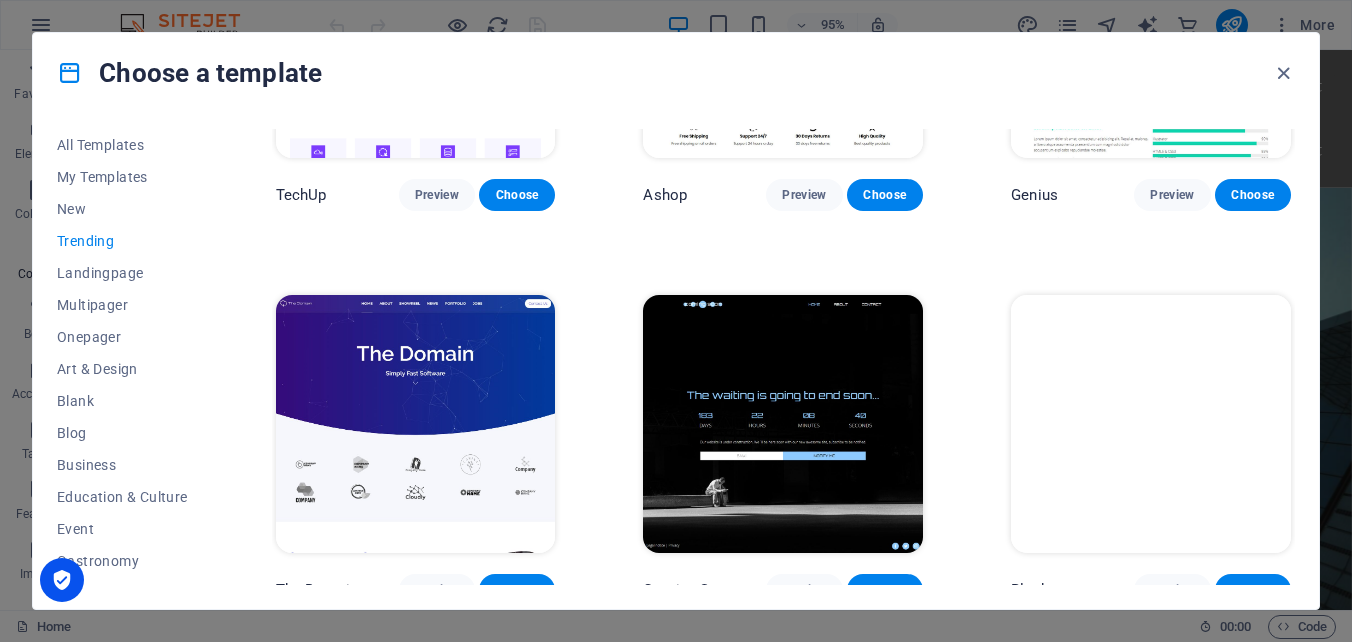 scroll, scrollTop: 1819, scrollLeft: 0, axis: vertical 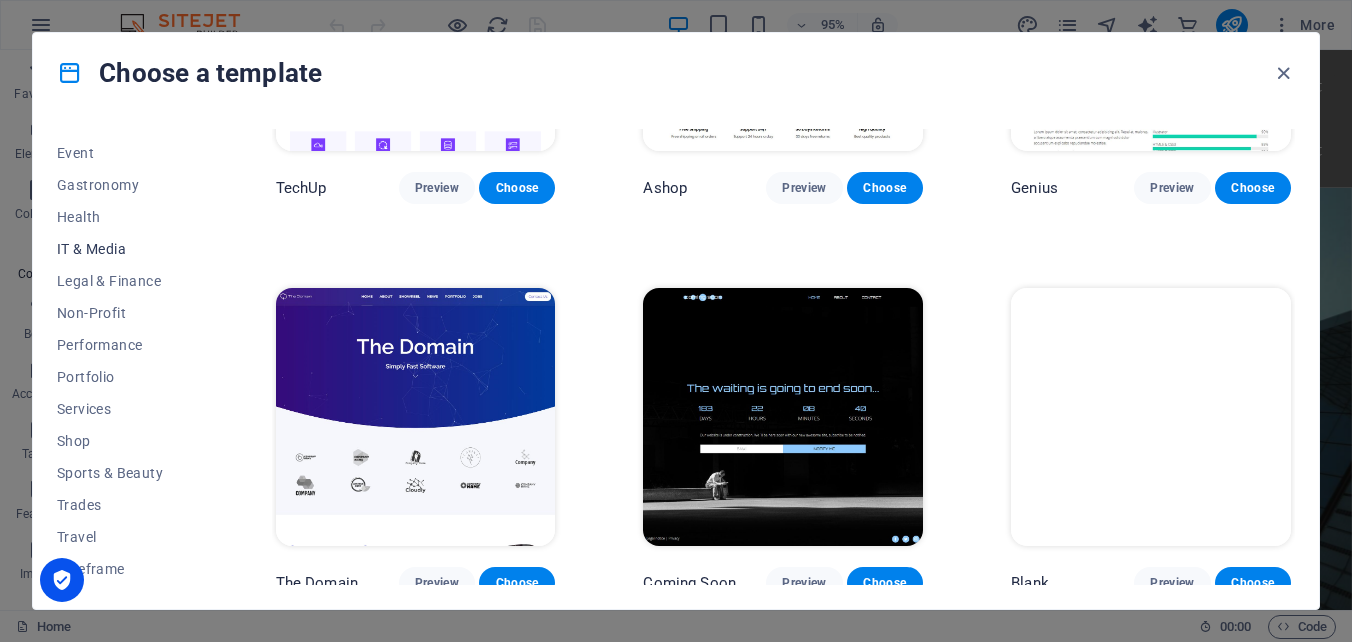 click on "IT & Media" at bounding box center [122, 249] 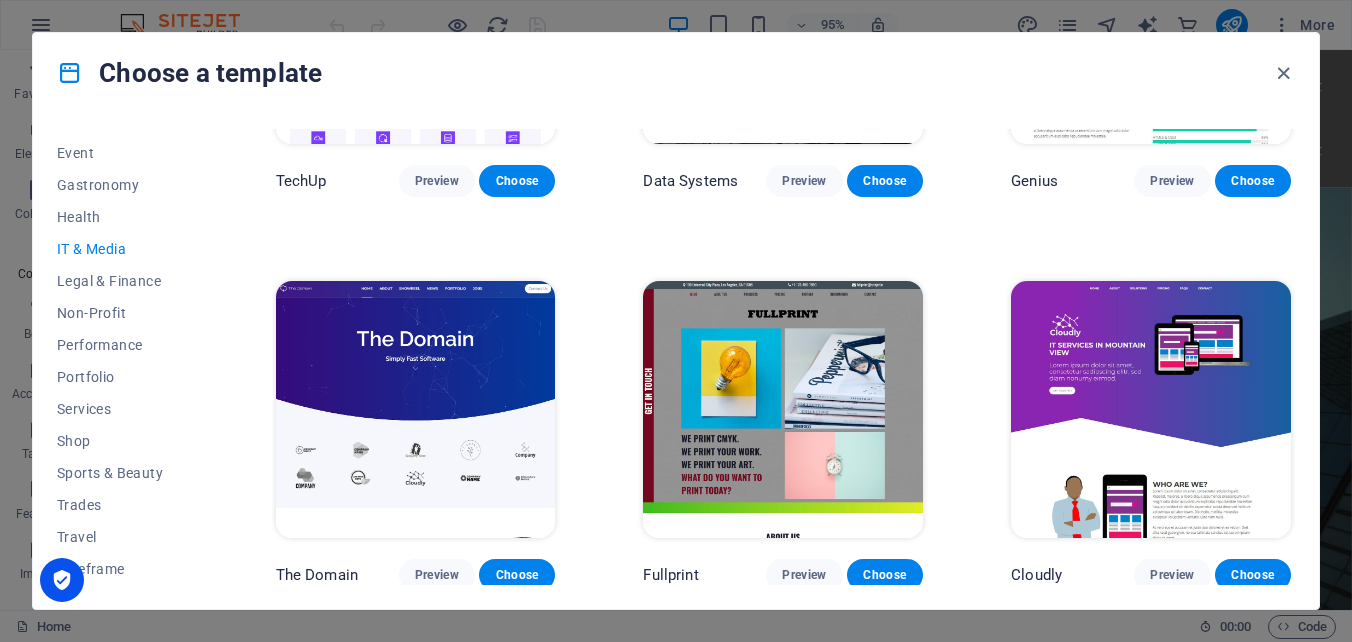 scroll, scrollTop: 742, scrollLeft: 0, axis: vertical 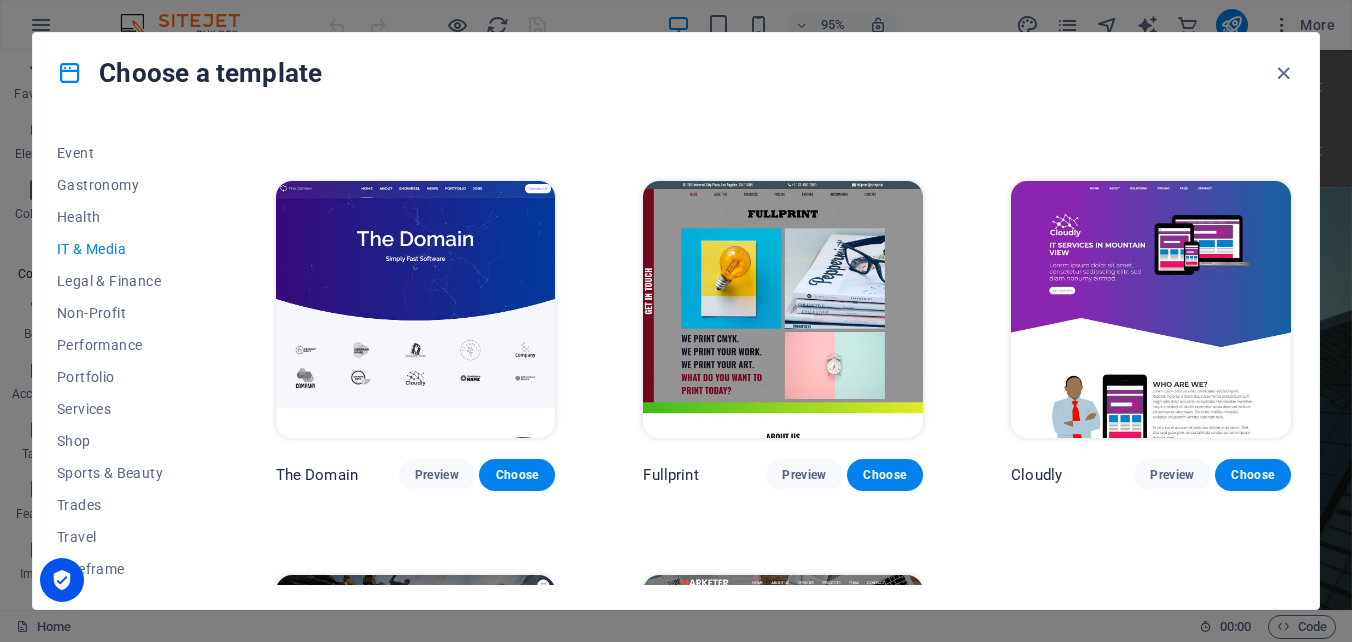 drag, startPoint x: 1290, startPoint y: 414, endPoint x: 1297, endPoint y: 482, distance: 68.359344 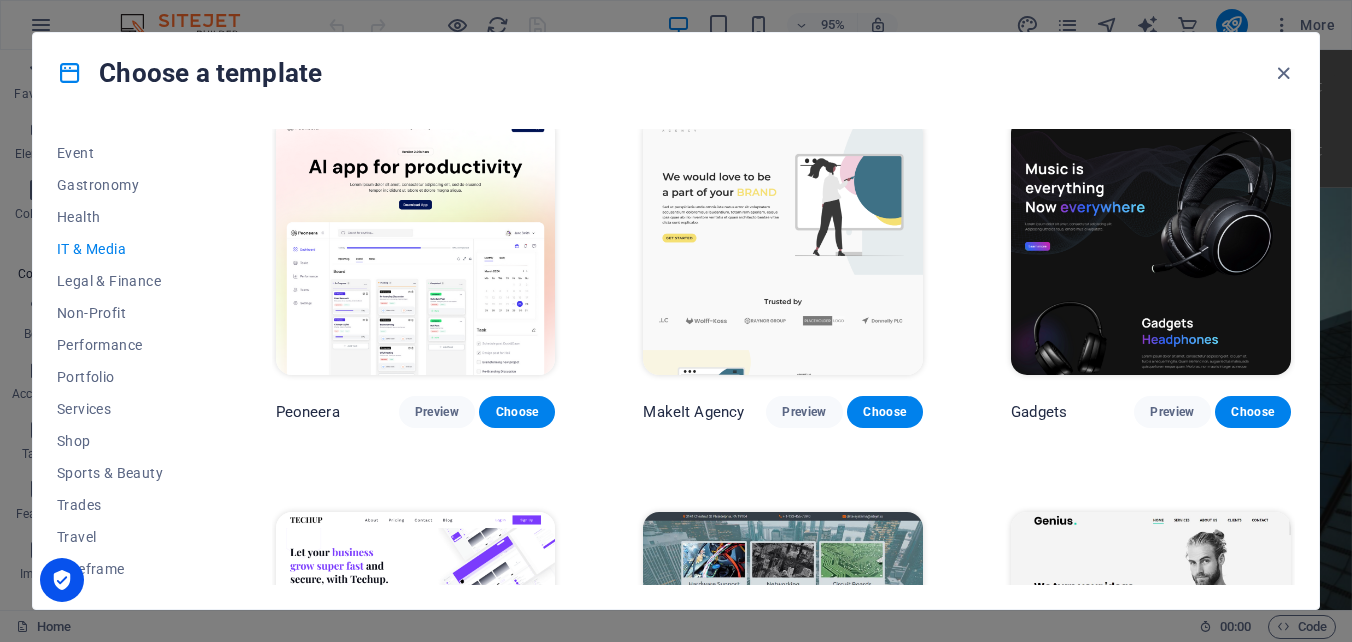 scroll, scrollTop: 0, scrollLeft: 0, axis: both 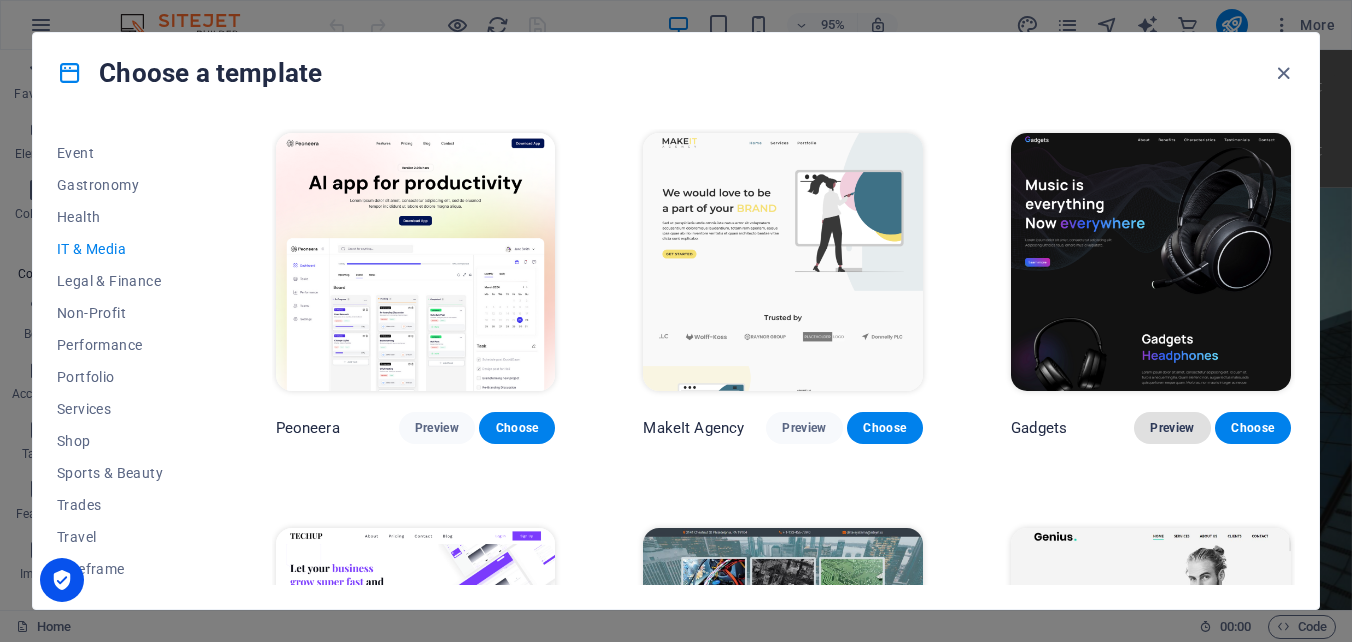 click on "Preview" at bounding box center (1172, 428) 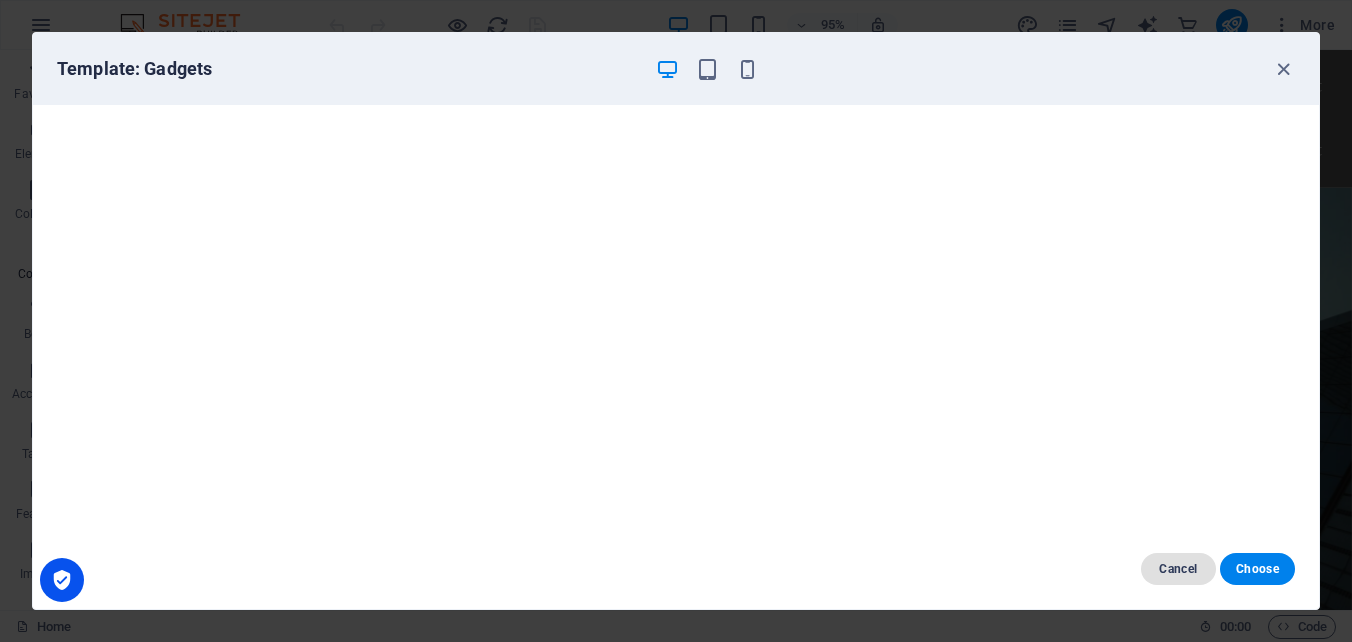 click on "Cancel" at bounding box center (1178, 569) 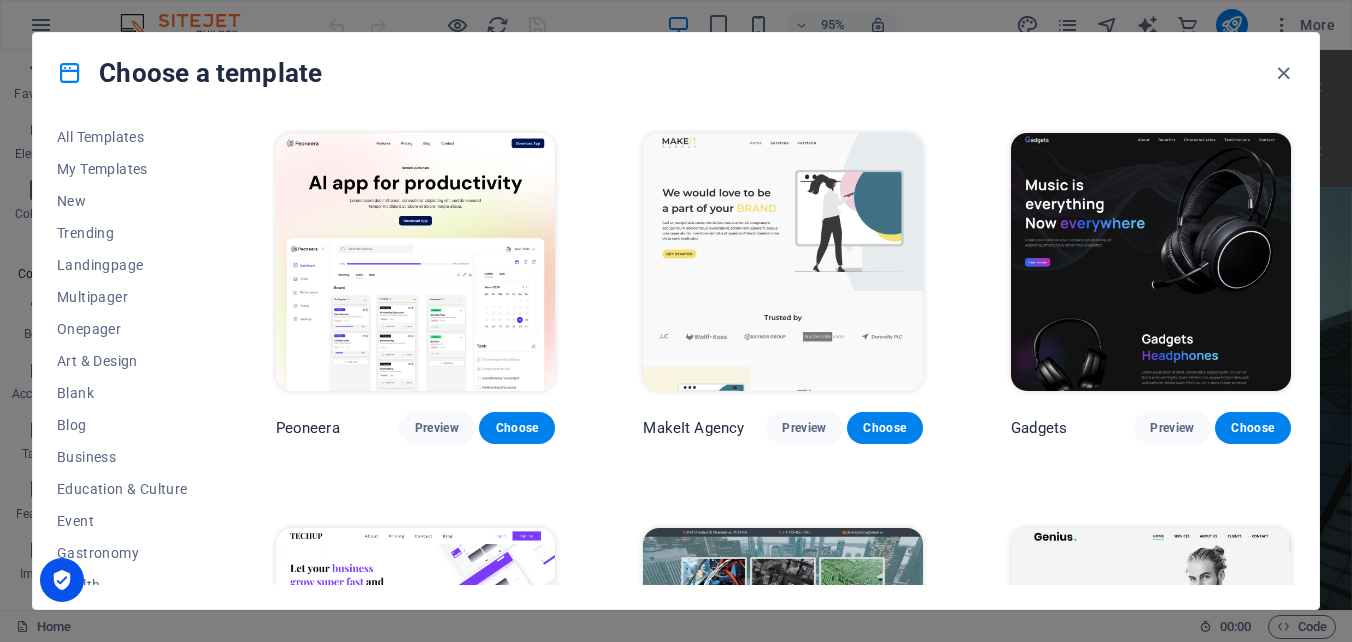 scroll, scrollTop: 0, scrollLeft: 0, axis: both 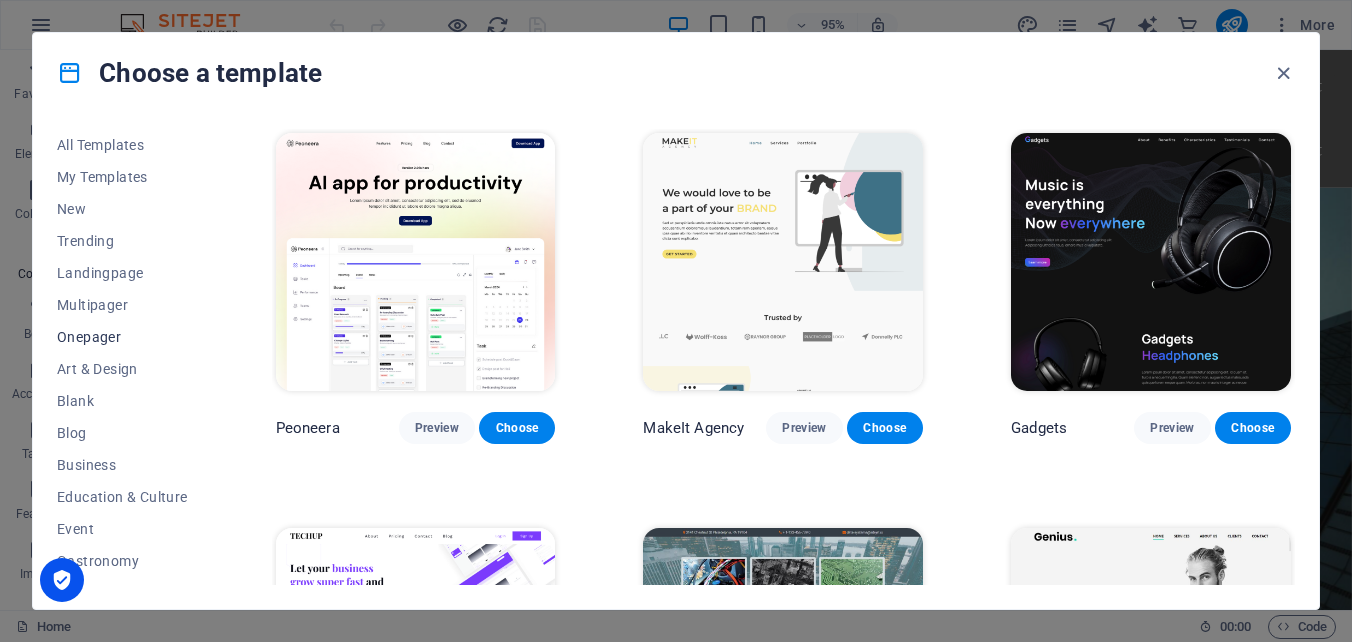 click on "Onepager" at bounding box center [122, 337] 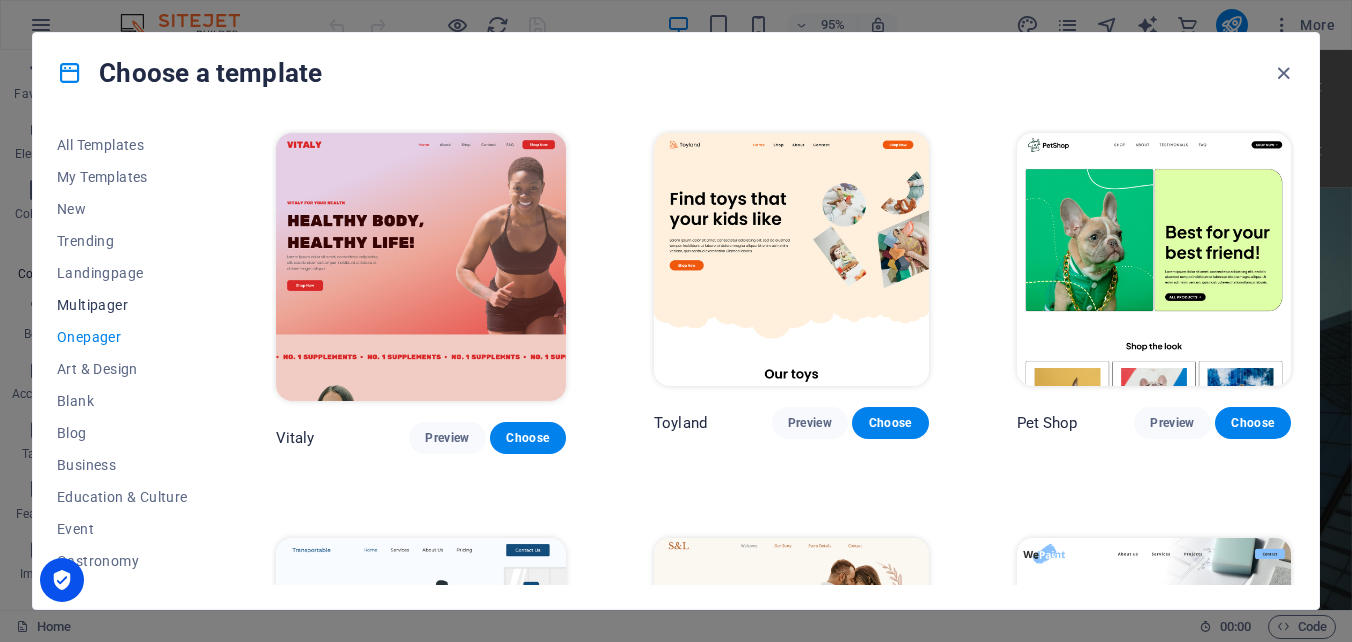 click on "Multipager" at bounding box center [122, 305] 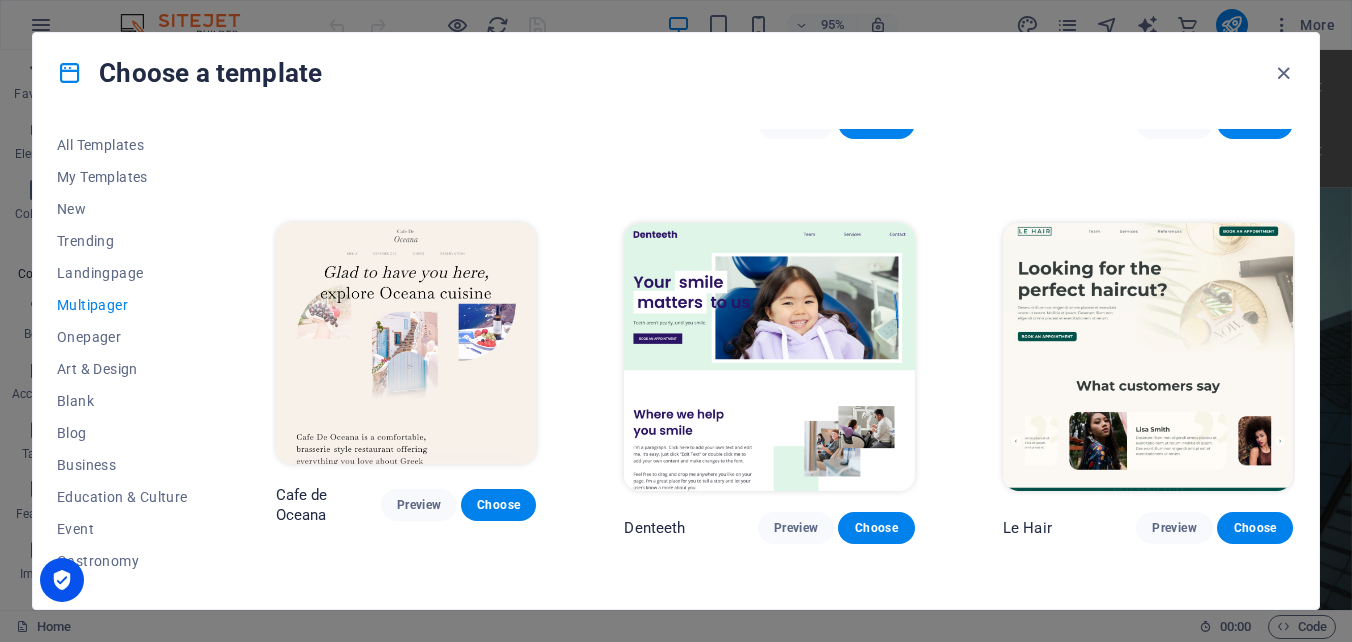 scroll, scrollTop: 3300, scrollLeft: 0, axis: vertical 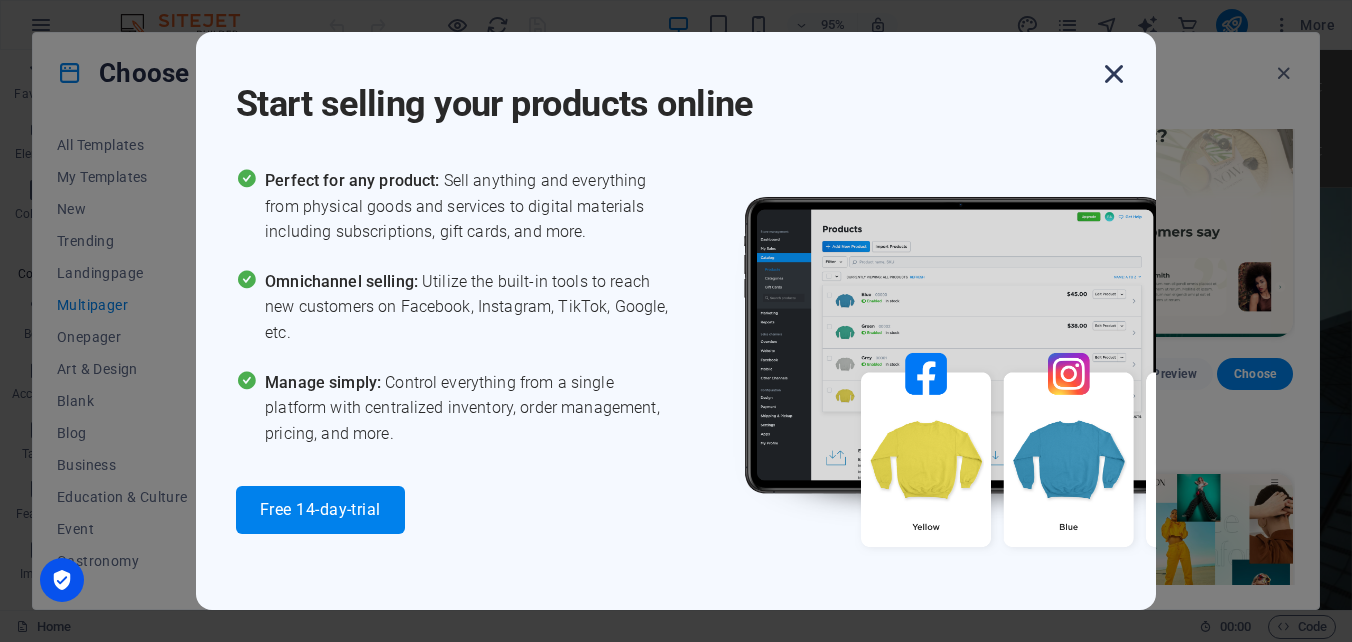 click at bounding box center [1114, 74] 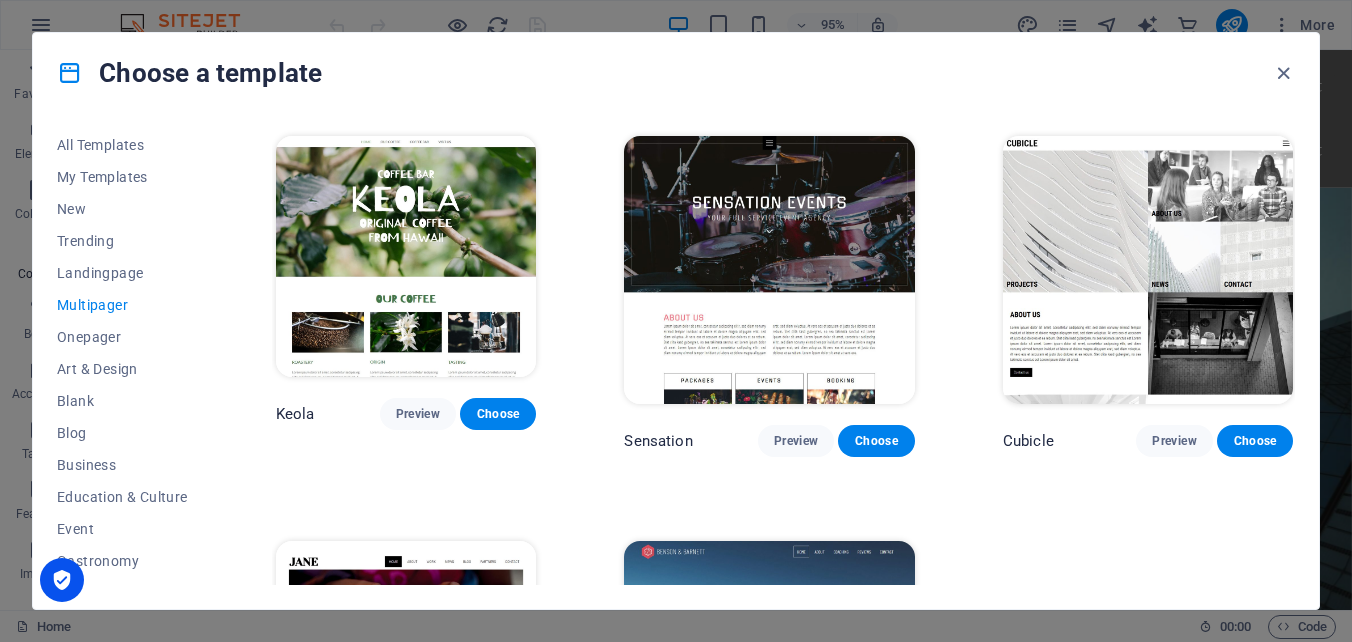 scroll, scrollTop: 8548, scrollLeft: 0, axis: vertical 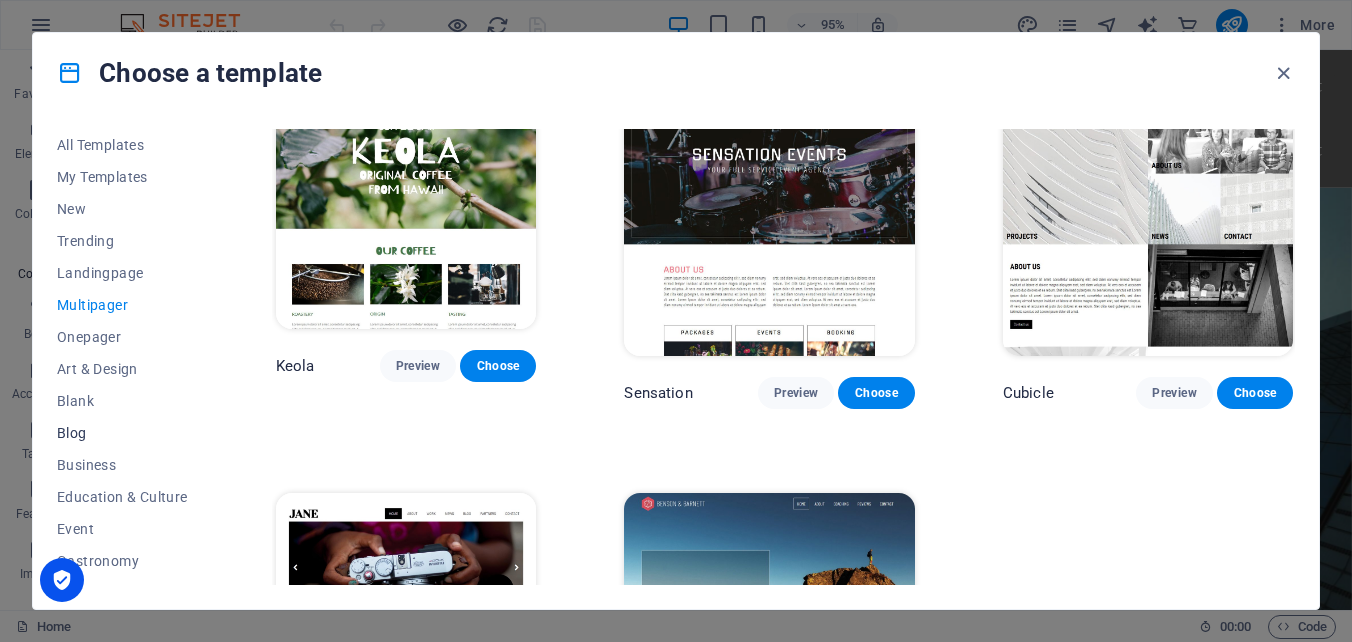 click on "Blog" at bounding box center [122, 433] 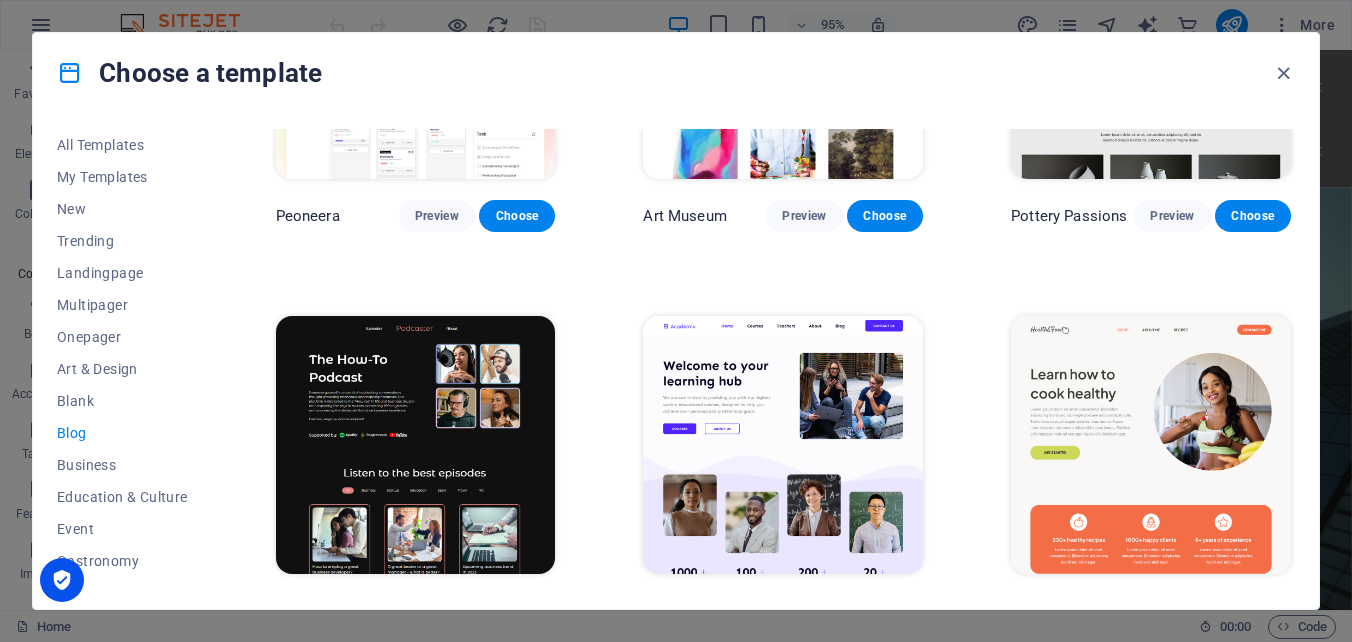 scroll, scrollTop: 0, scrollLeft: 0, axis: both 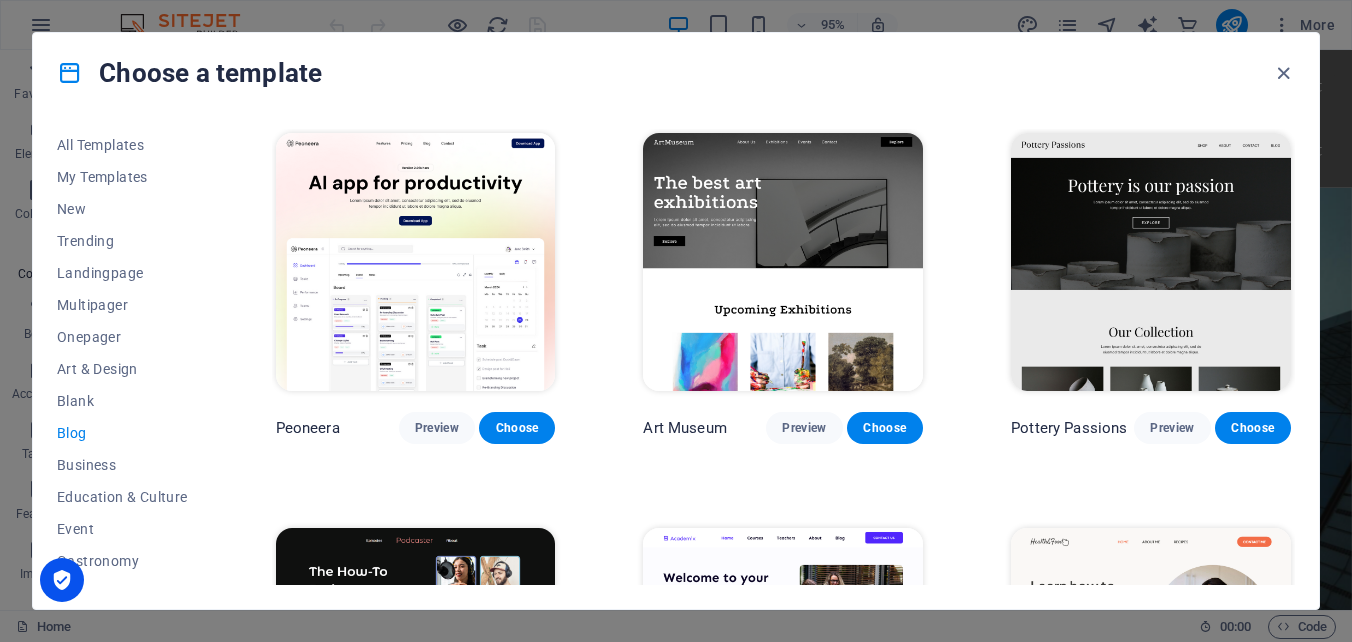 drag, startPoint x: 1290, startPoint y: 187, endPoint x: 1297, endPoint y: 228, distance: 41.59327 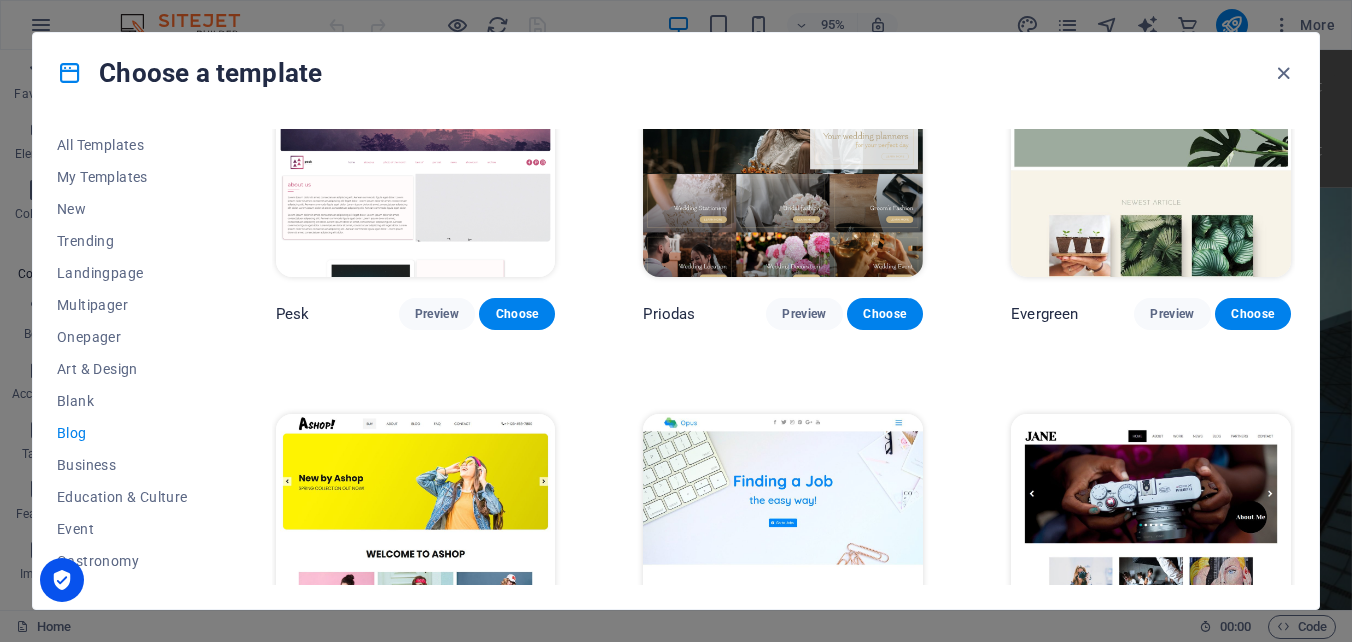 scroll, scrollTop: 2612, scrollLeft: 0, axis: vertical 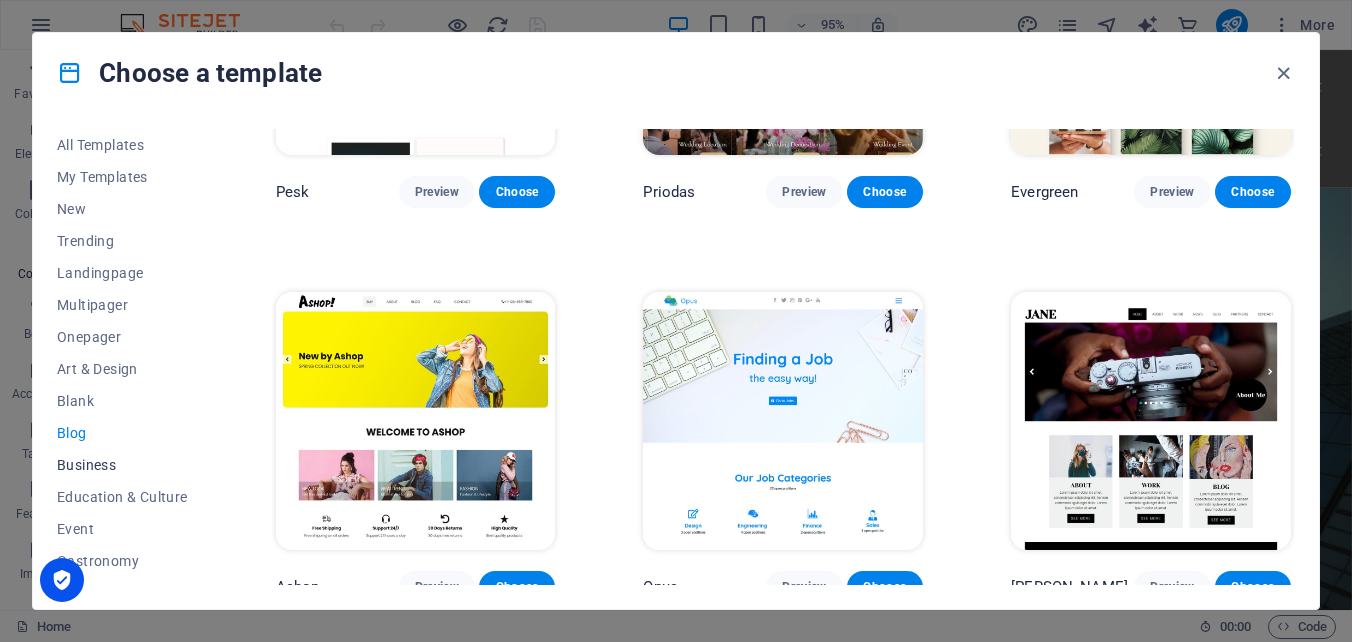 click on "Business" at bounding box center (122, 465) 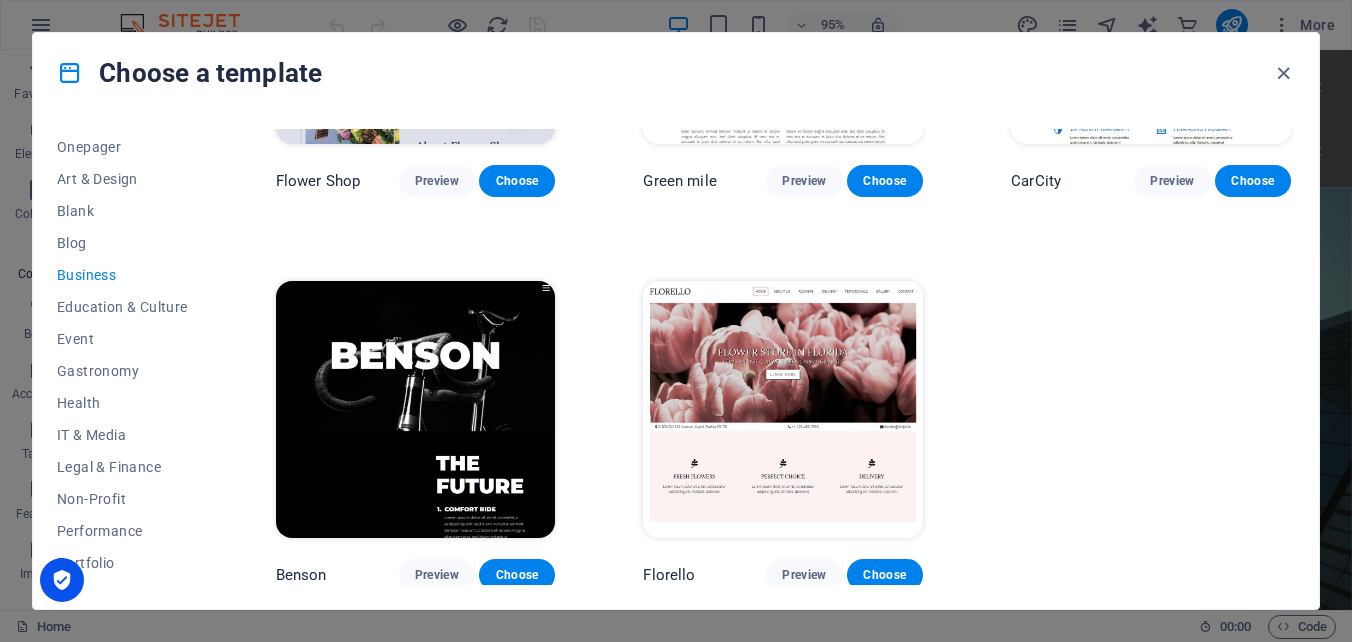 scroll, scrollTop: 194, scrollLeft: 0, axis: vertical 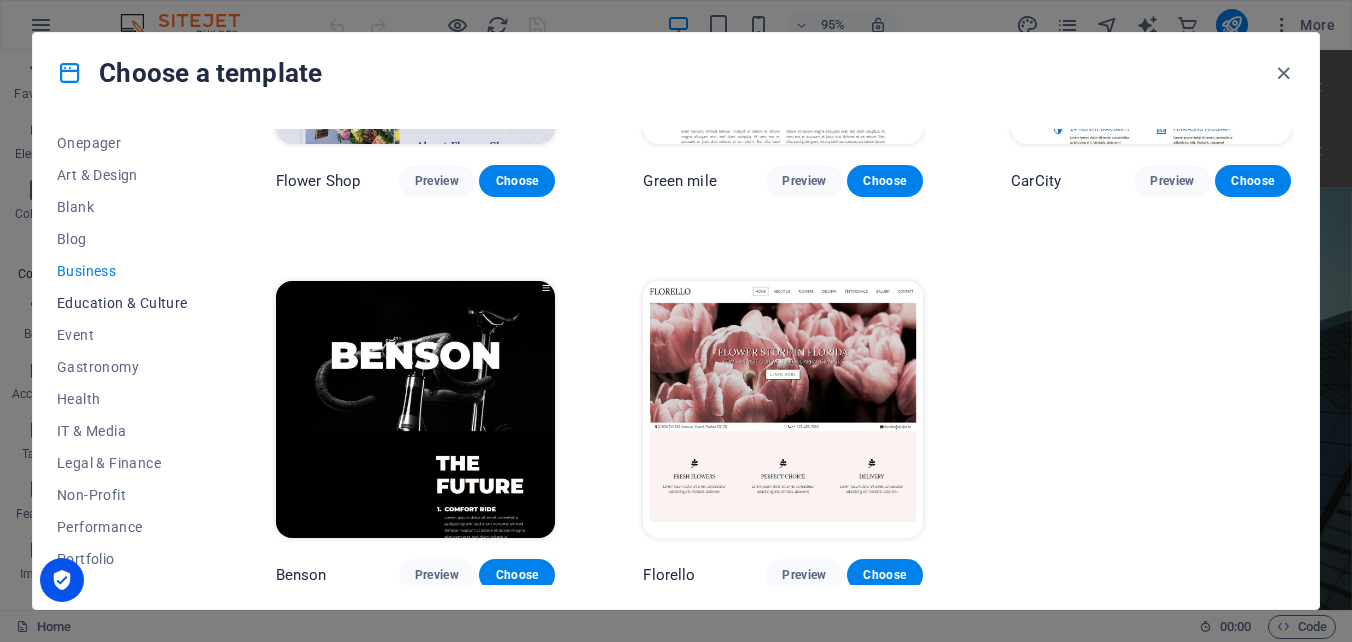click on "Education & Culture" at bounding box center [122, 303] 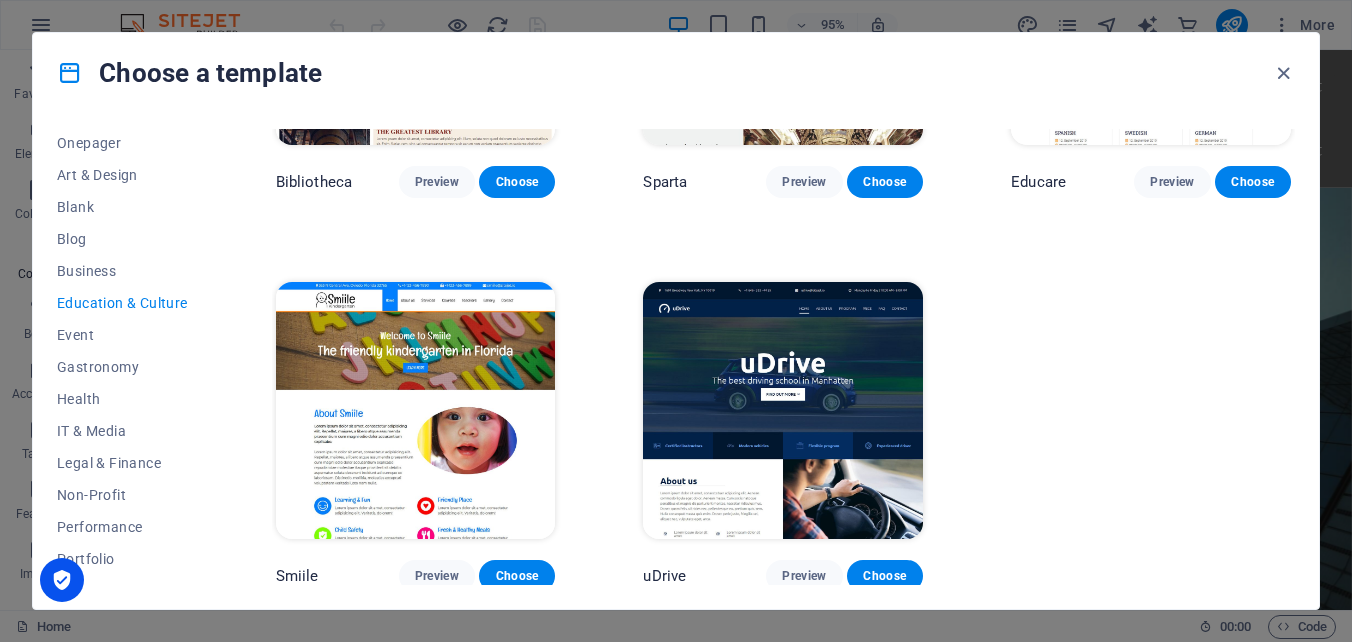 scroll, scrollTop: 642, scrollLeft: 0, axis: vertical 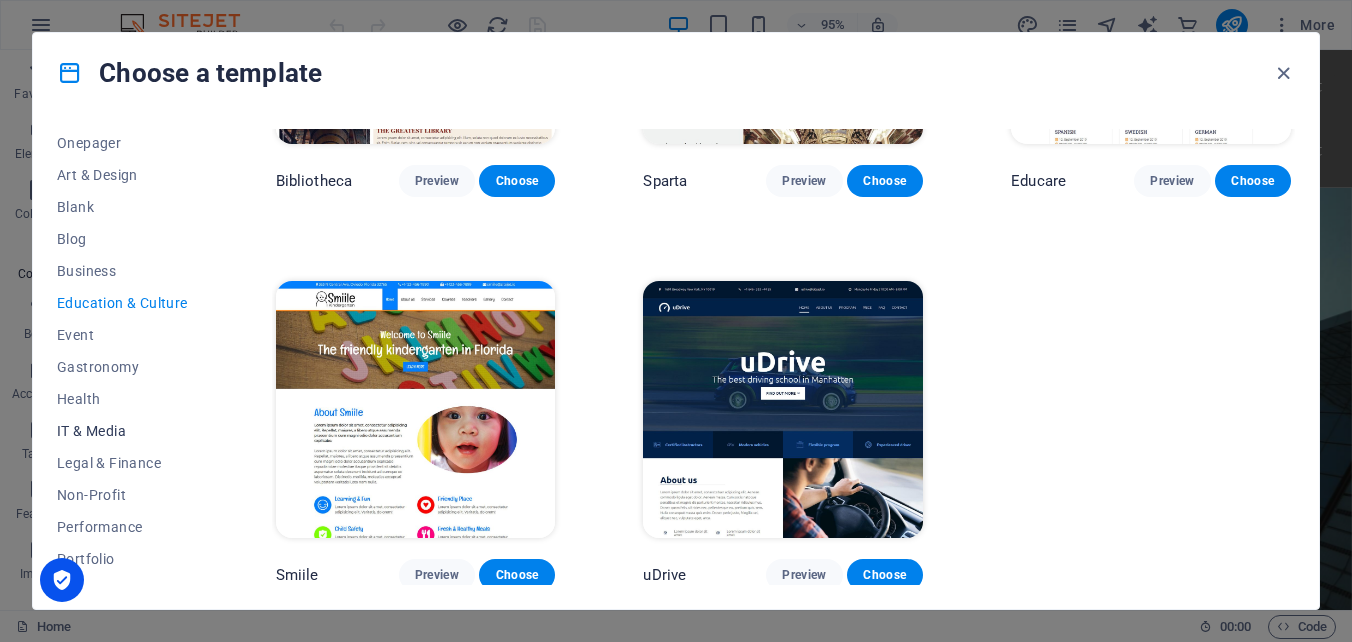click on "IT & Media" at bounding box center (122, 431) 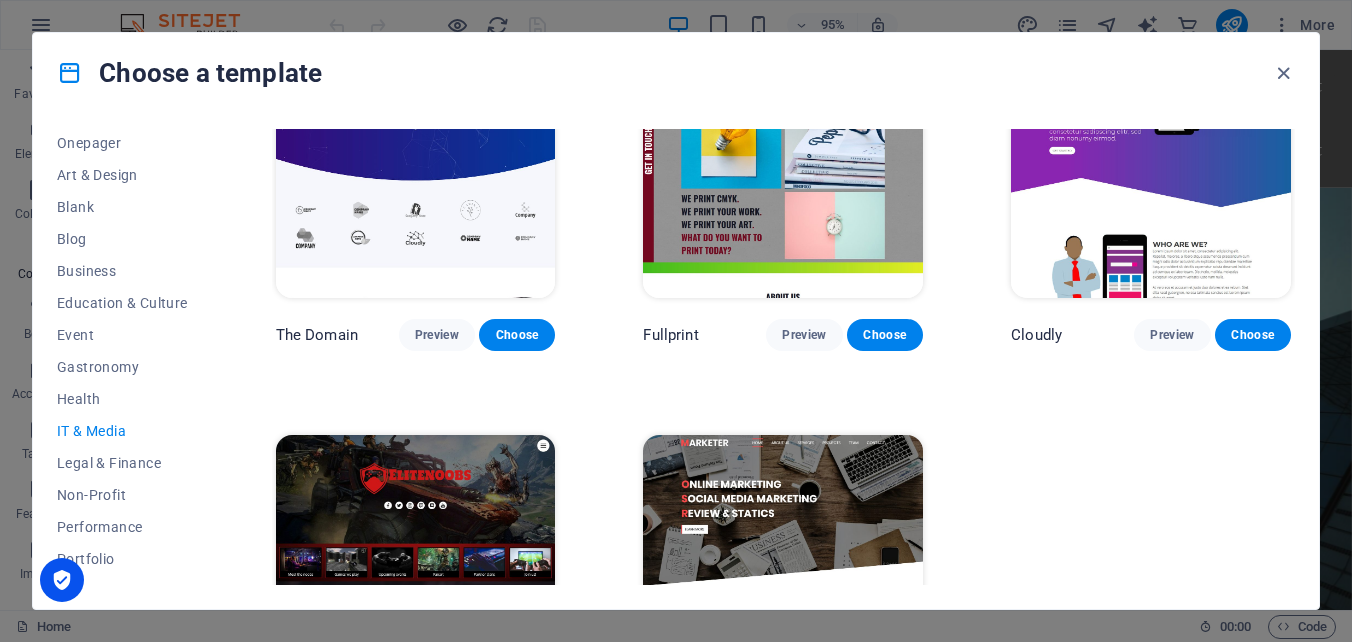 scroll, scrollTop: 1034, scrollLeft: 0, axis: vertical 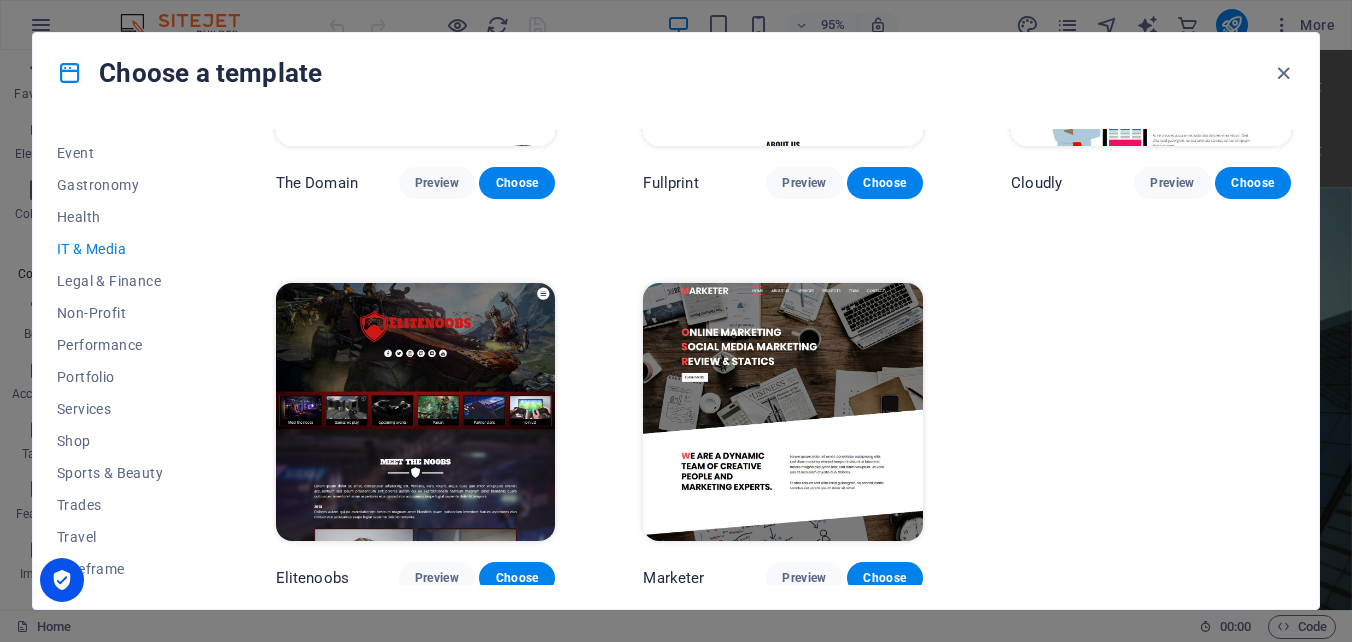 click at bounding box center (62, 580) 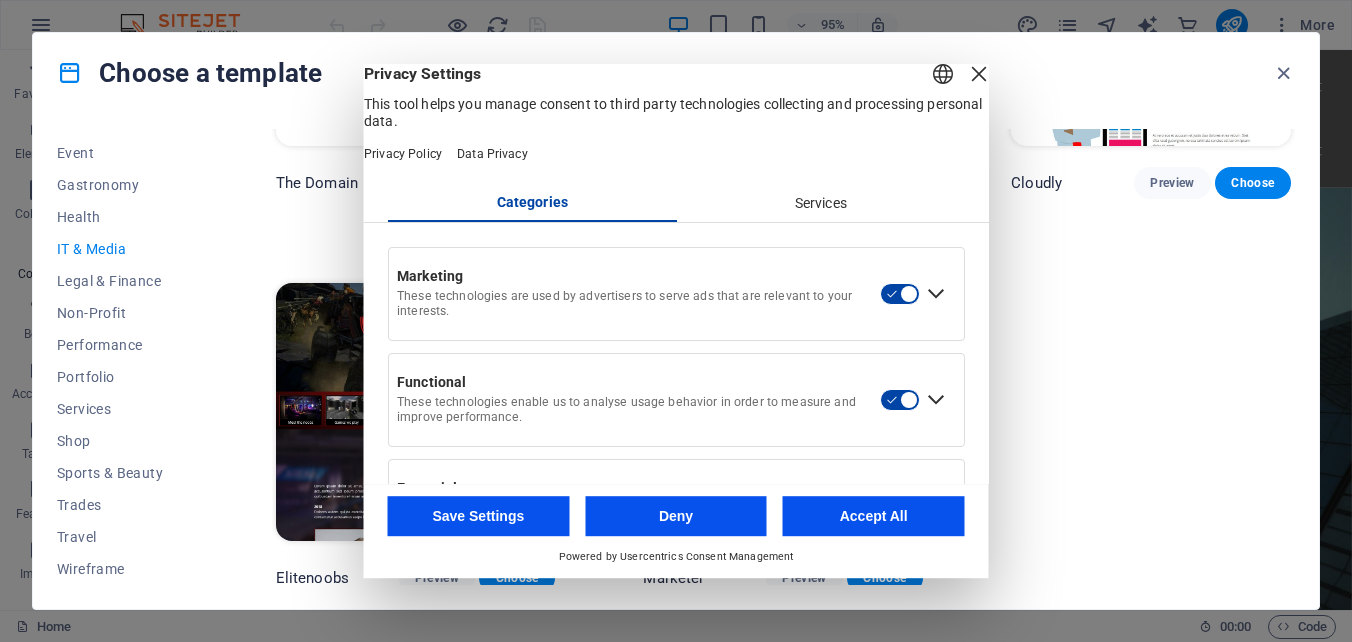 drag, startPoint x: 208, startPoint y: 536, endPoint x: 213, endPoint y: 570, distance: 34.36568 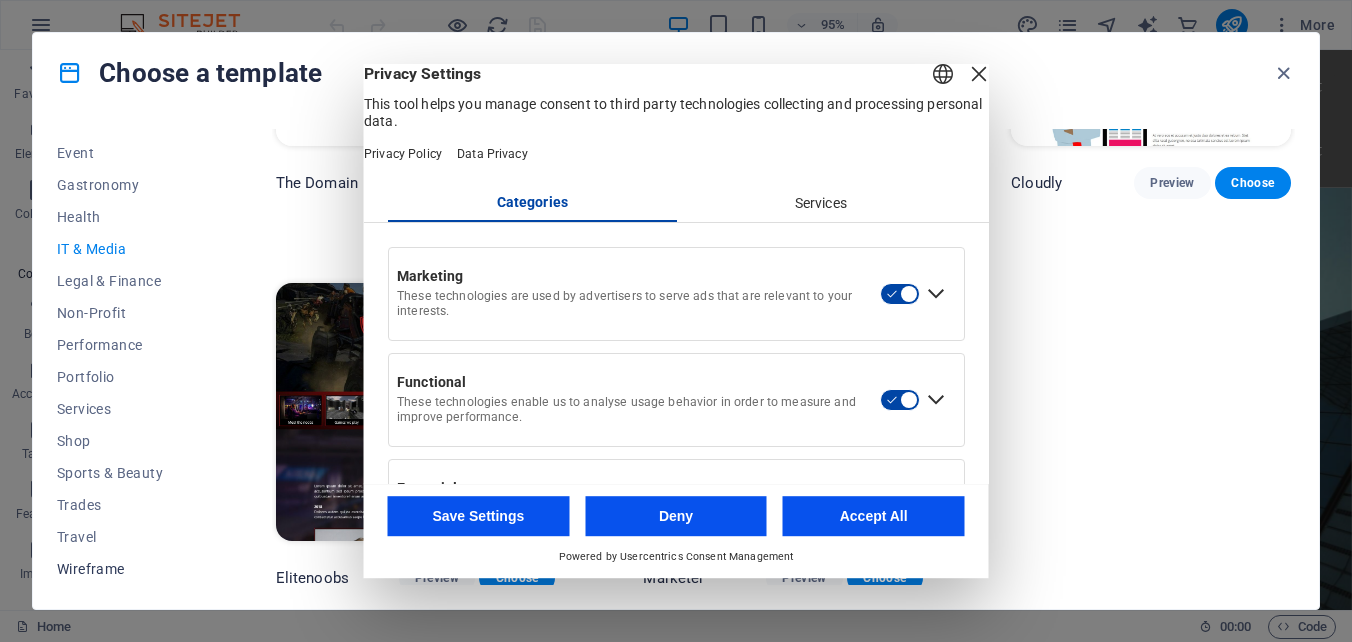 click on "Wireframe" at bounding box center [122, 569] 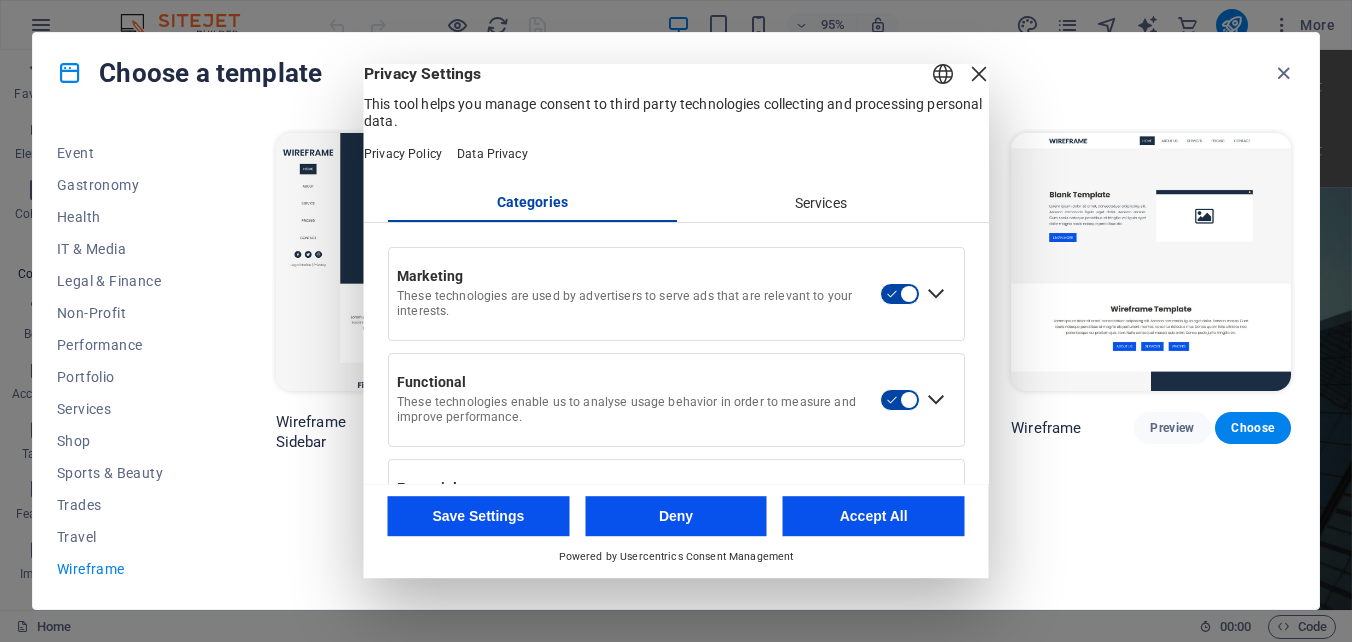 scroll, scrollTop: 0, scrollLeft: 0, axis: both 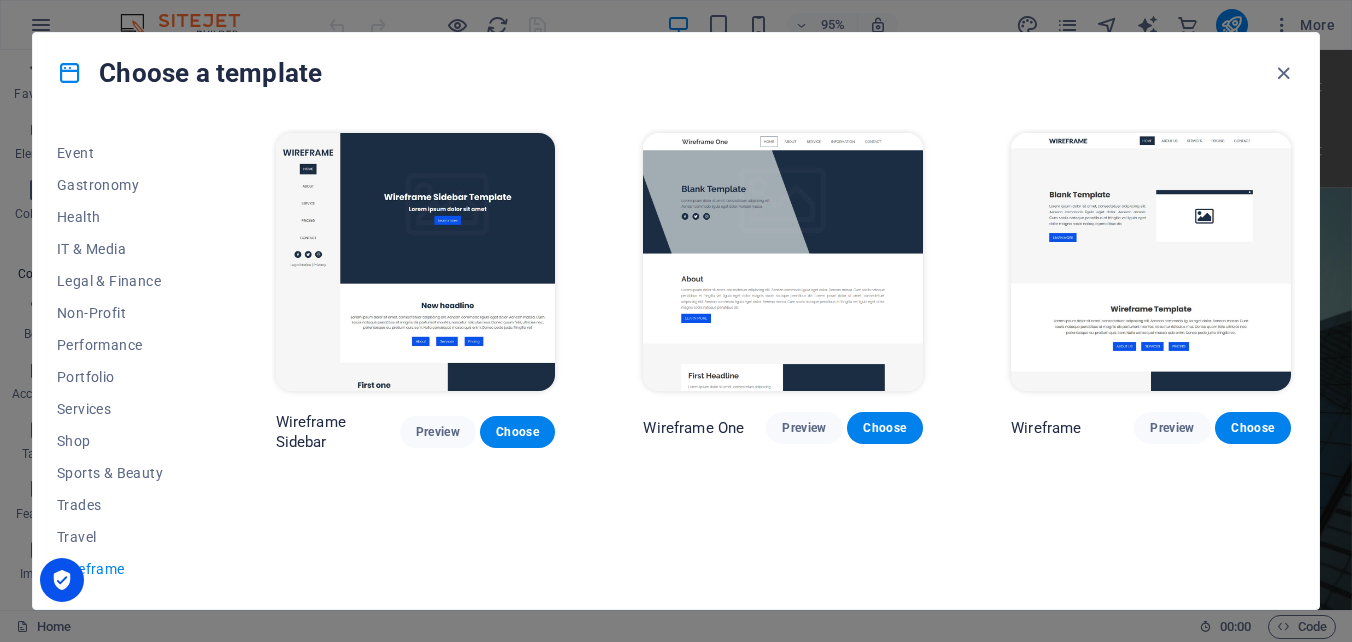 click at bounding box center [62, 580] 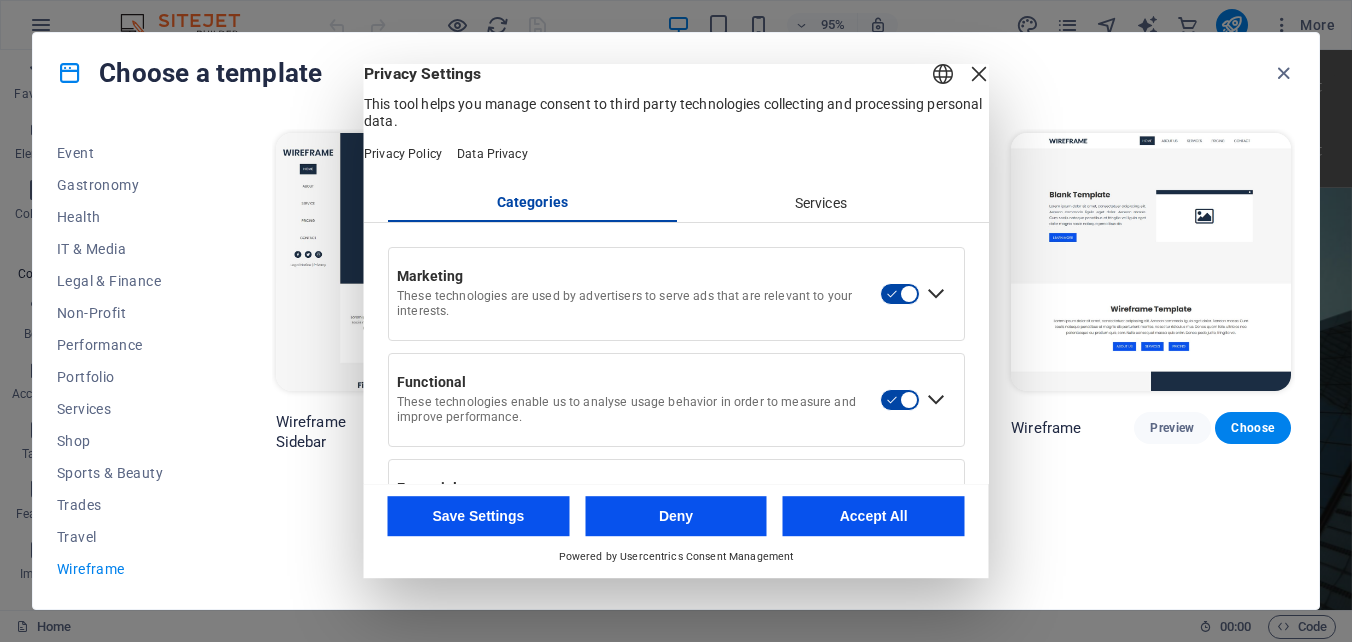 click on "Save Settings" at bounding box center [479, 516] 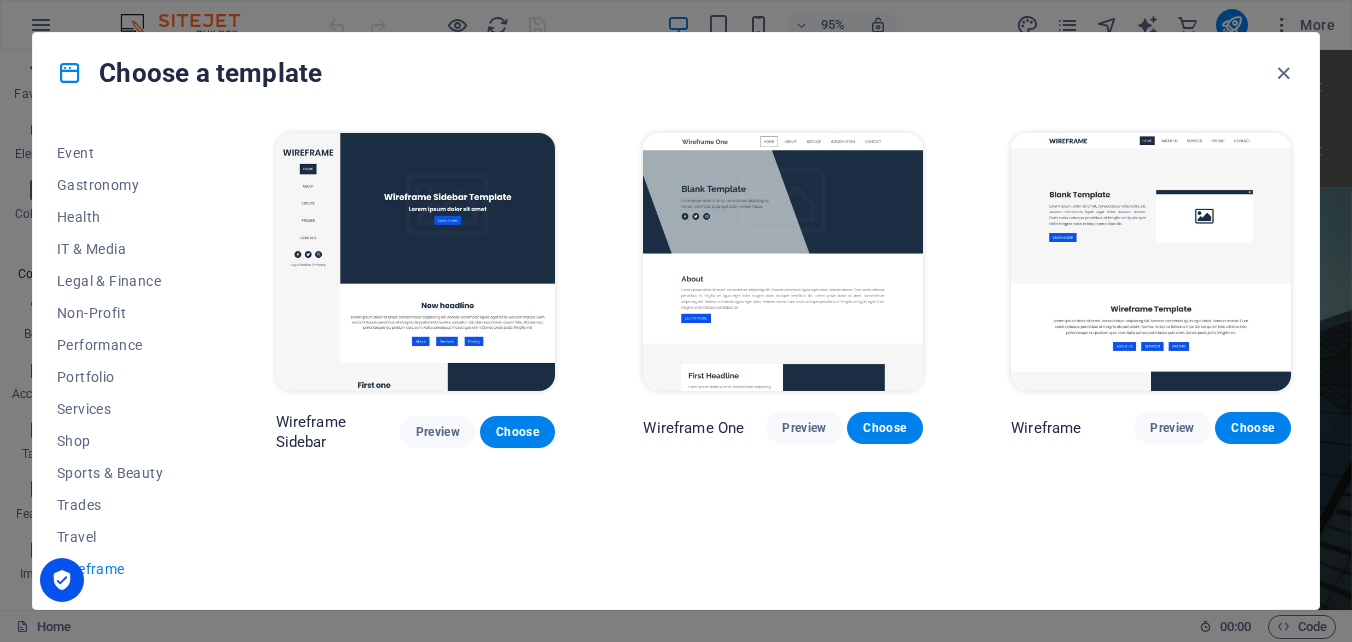click at bounding box center (62, 580) 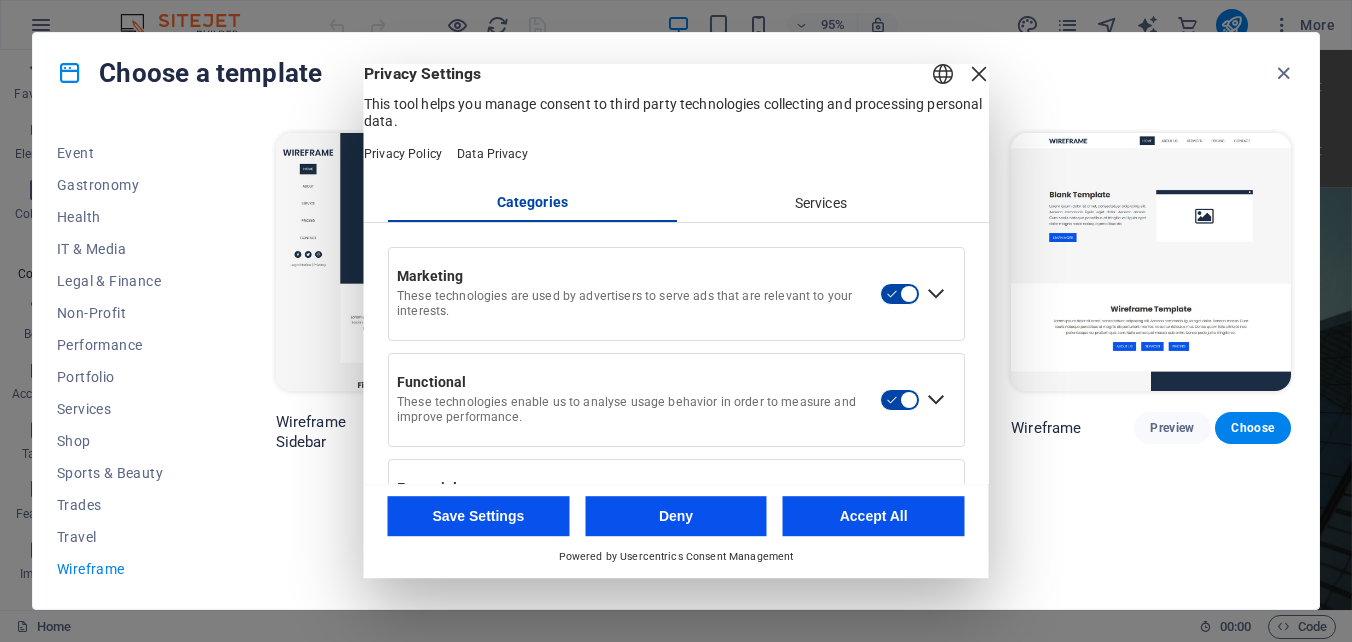 click on "Accept All" at bounding box center [874, 516] 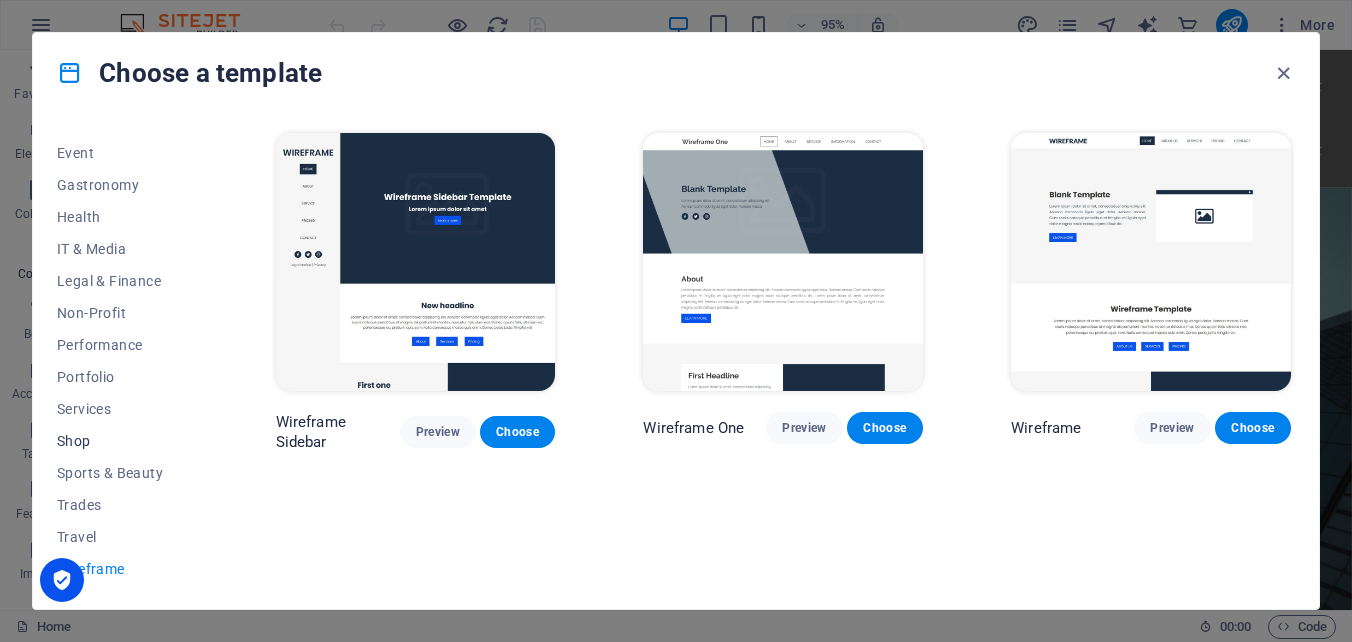 click on "Shop" at bounding box center [122, 441] 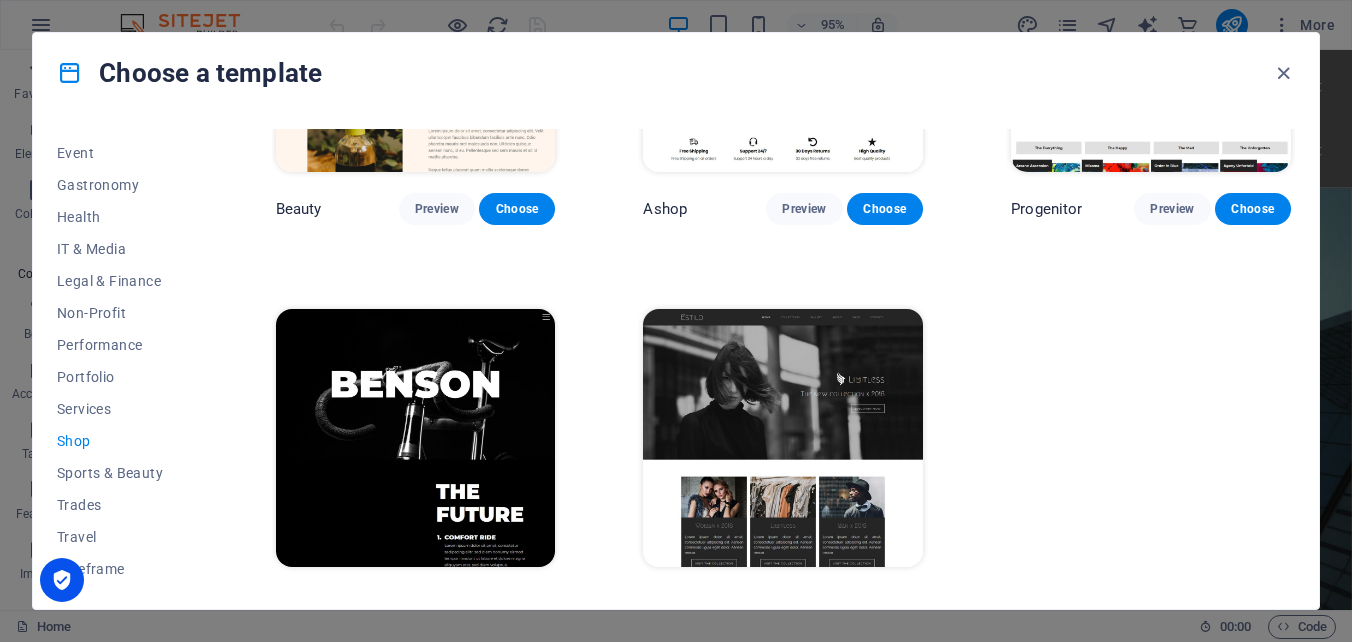 scroll, scrollTop: 1034, scrollLeft: 0, axis: vertical 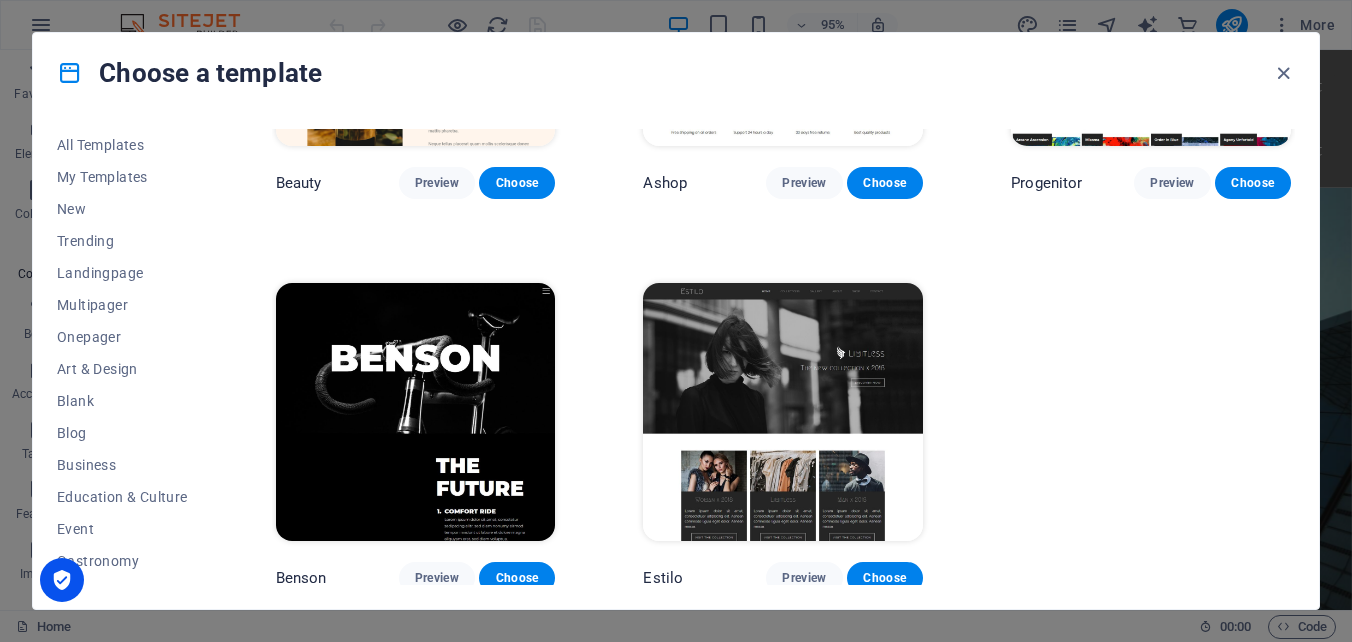 click at bounding box center (70, 73) 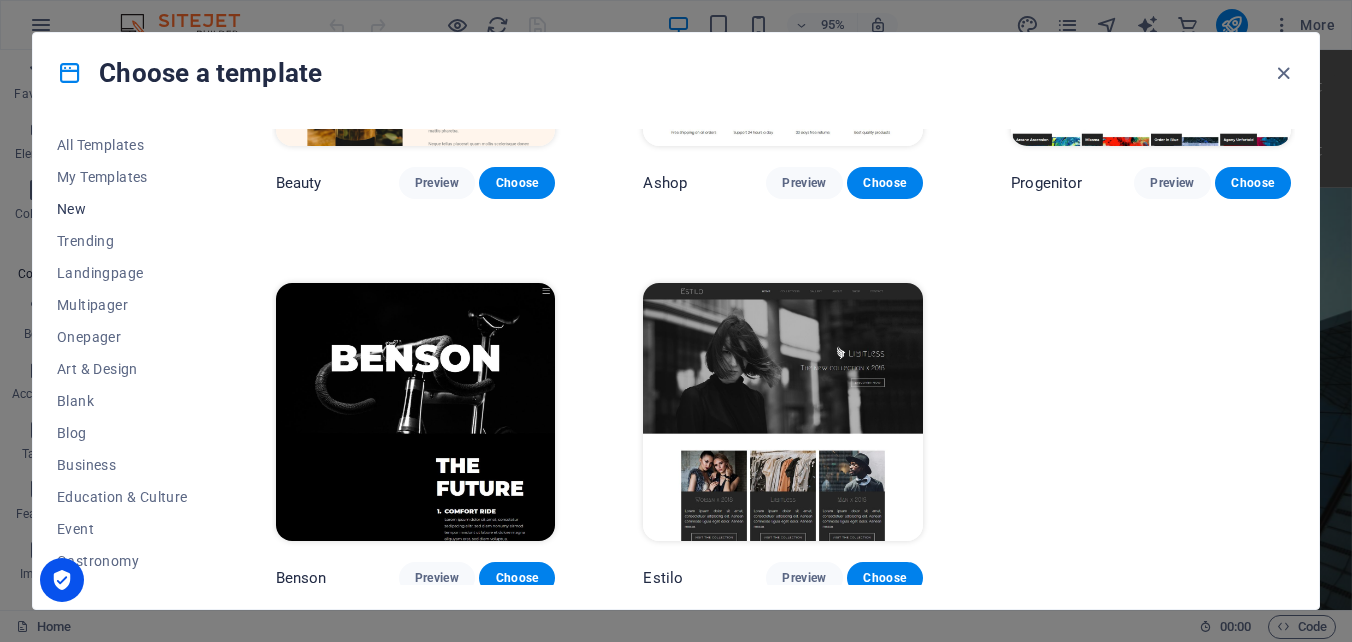 click on "New" at bounding box center (122, 209) 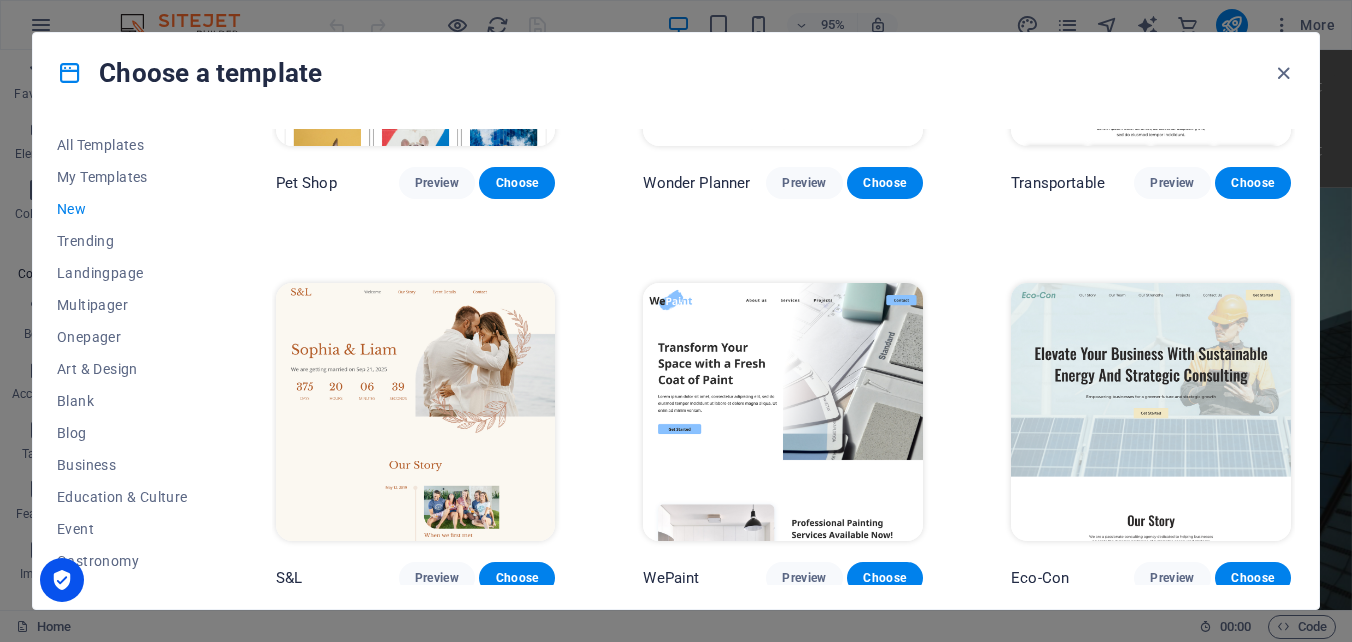 drag, startPoint x: 1295, startPoint y: 329, endPoint x: 1294, endPoint y: 350, distance: 21.023796 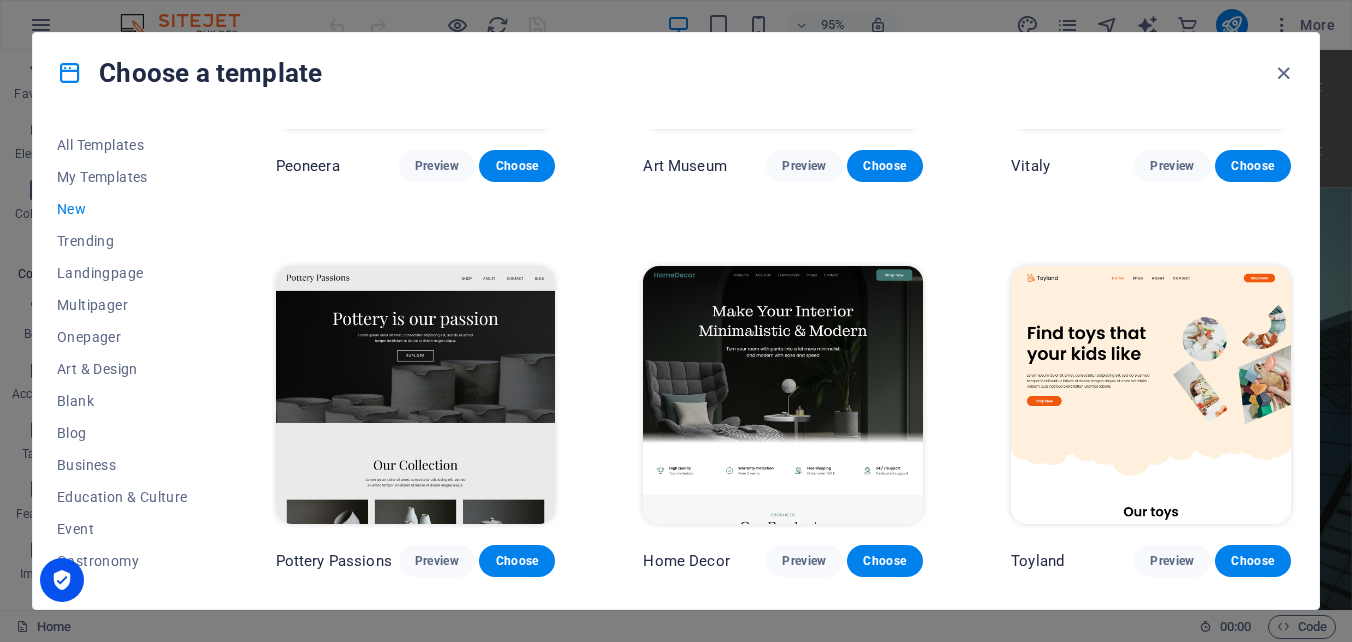 scroll, scrollTop: 0, scrollLeft: 0, axis: both 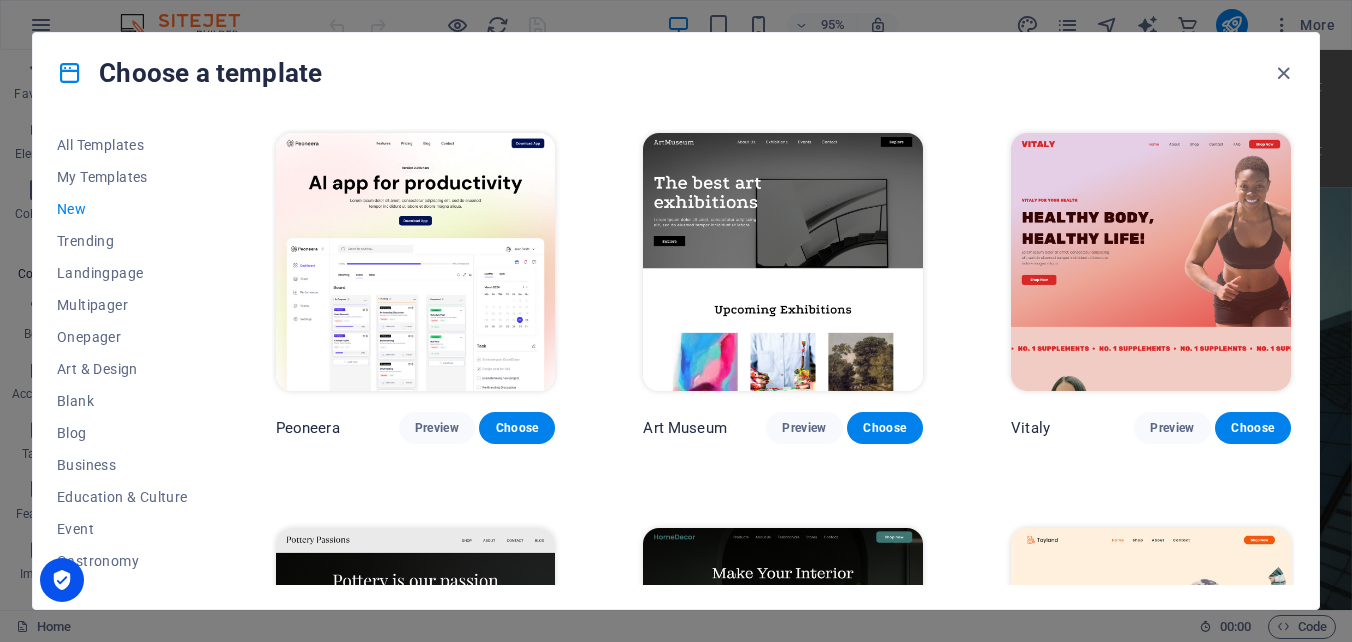 click at bounding box center (70, 73) 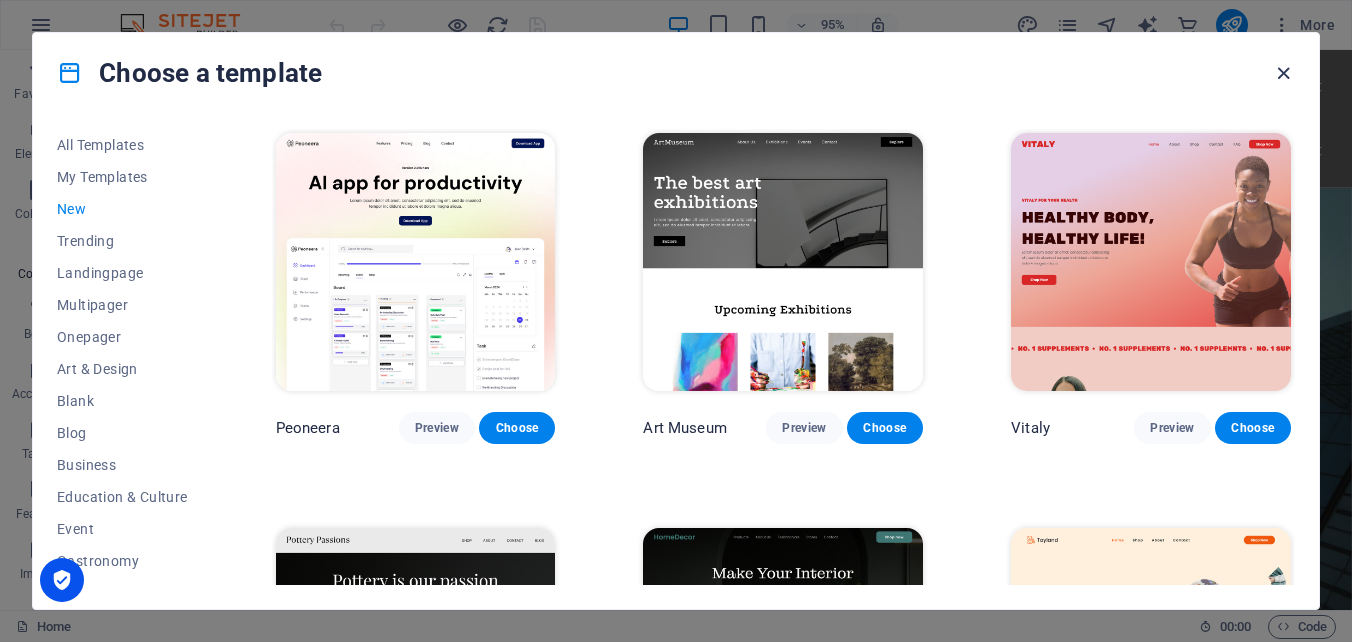 click at bounding box center (1283, 73) 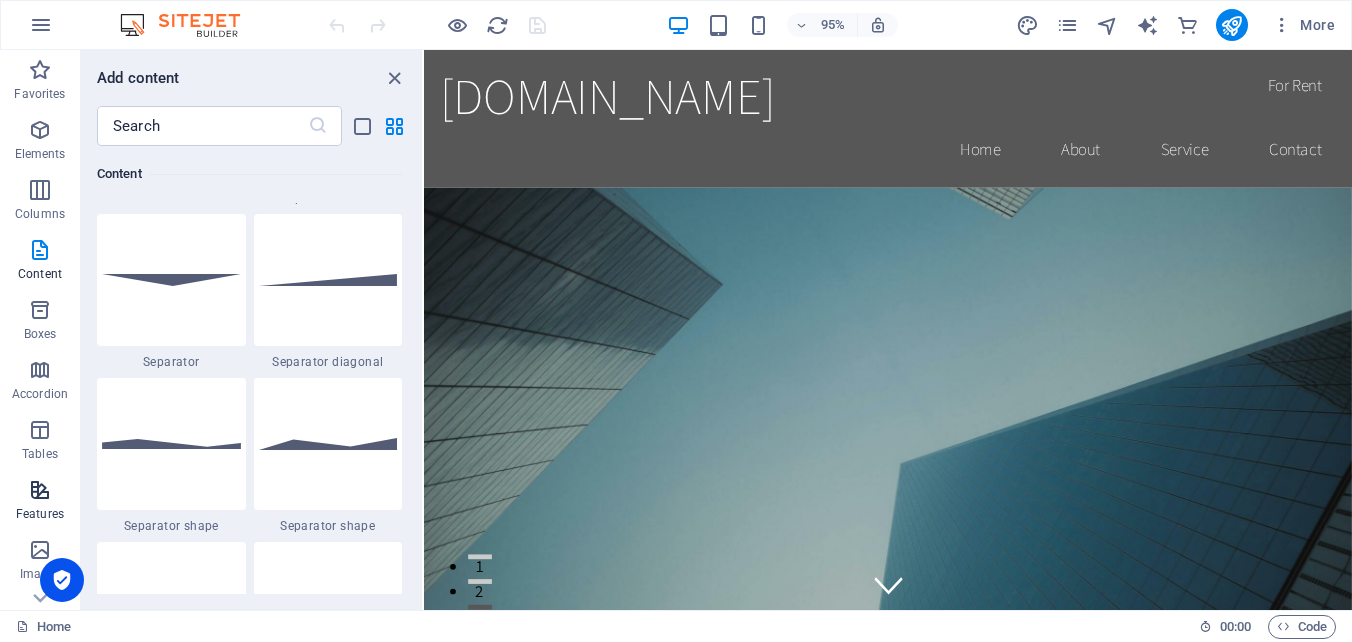 scroll, scrollTop: 400, scrollLeft: 0, axis: vertical 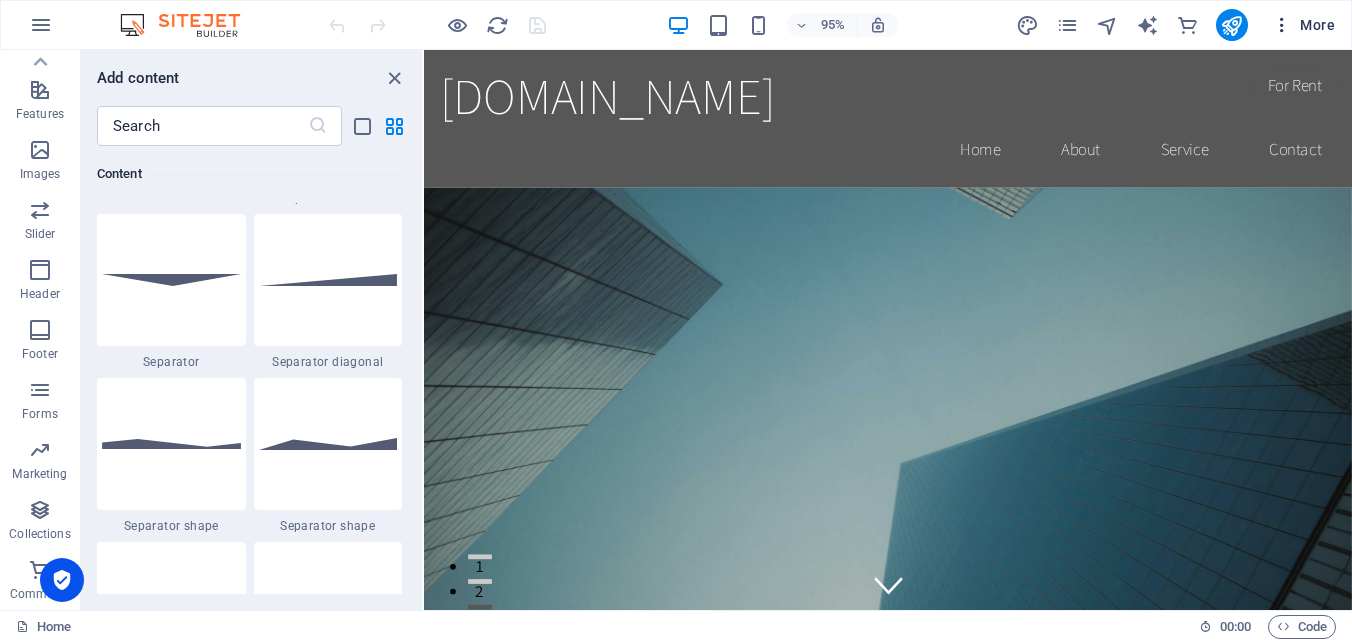 click at bounding box center [1282, 25] 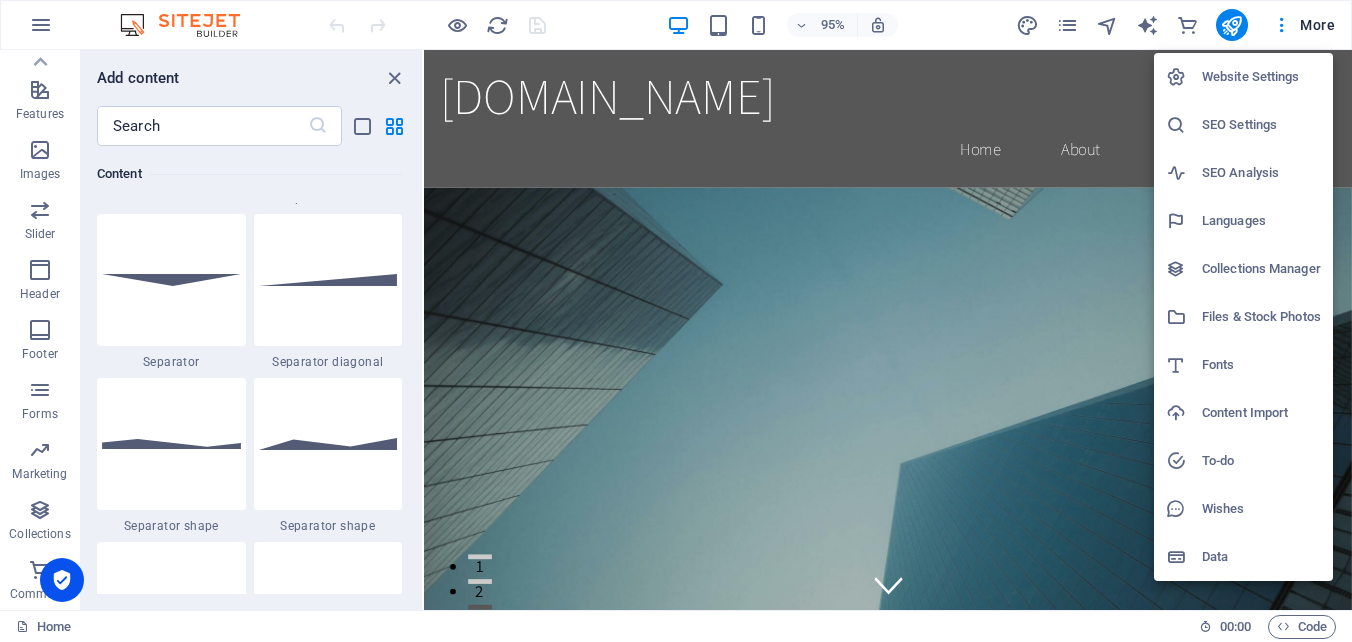 click at bounding box center (676, 321) 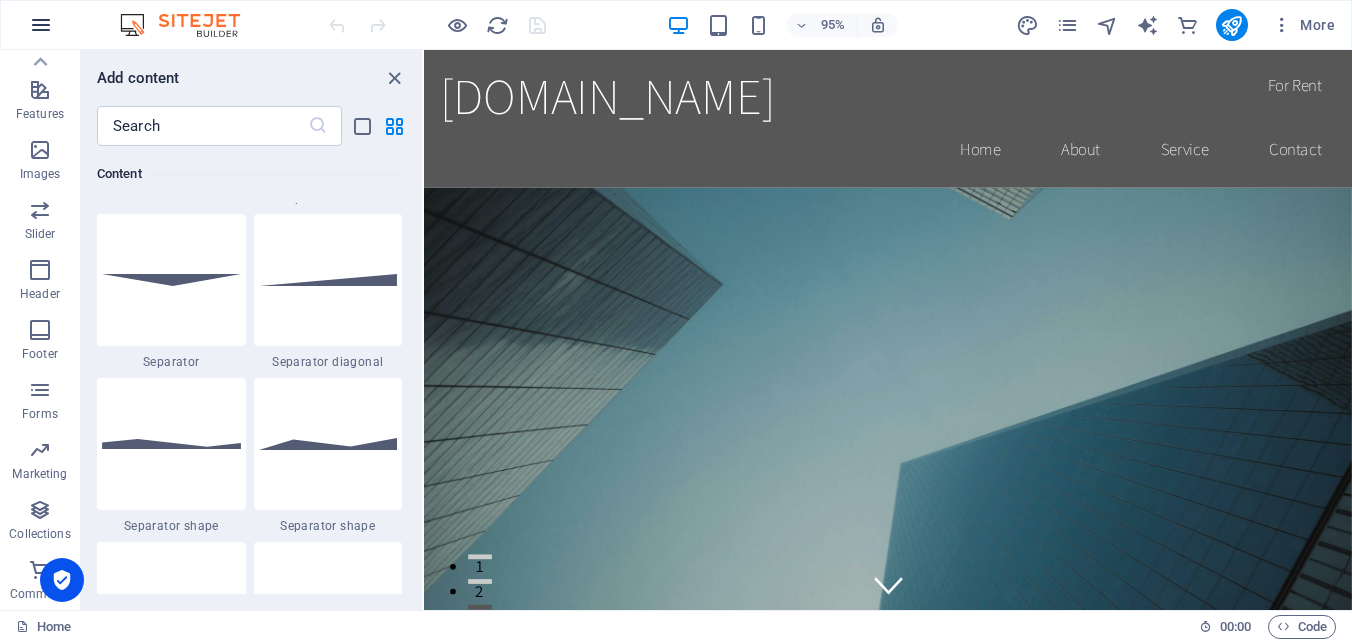 click at bounding box center (41, 25) 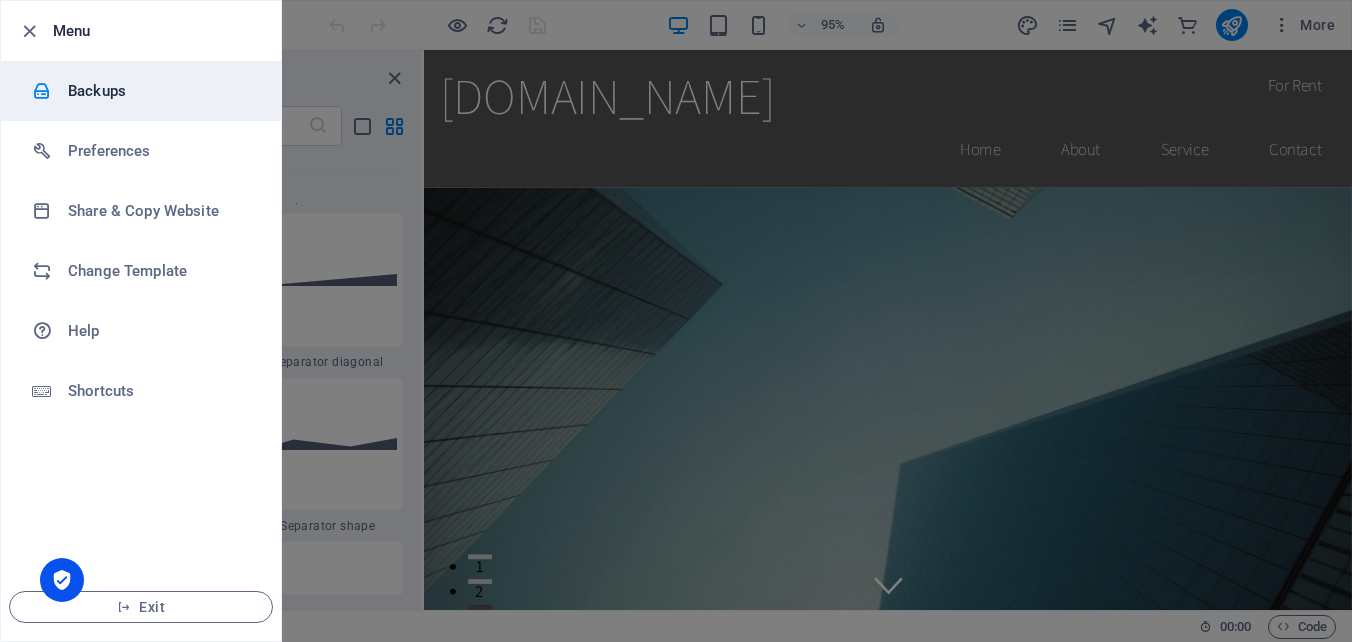 click on "Backups" at bounding box center (141, 91) 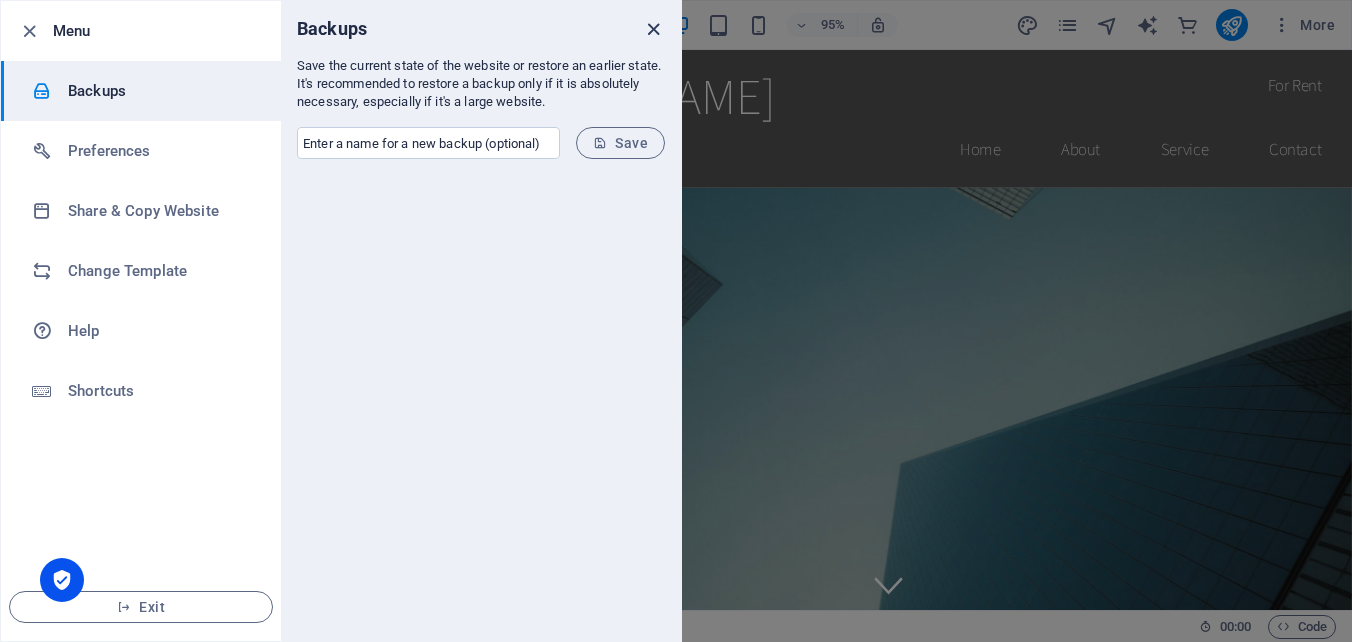 click at bounding box center (653, 29) 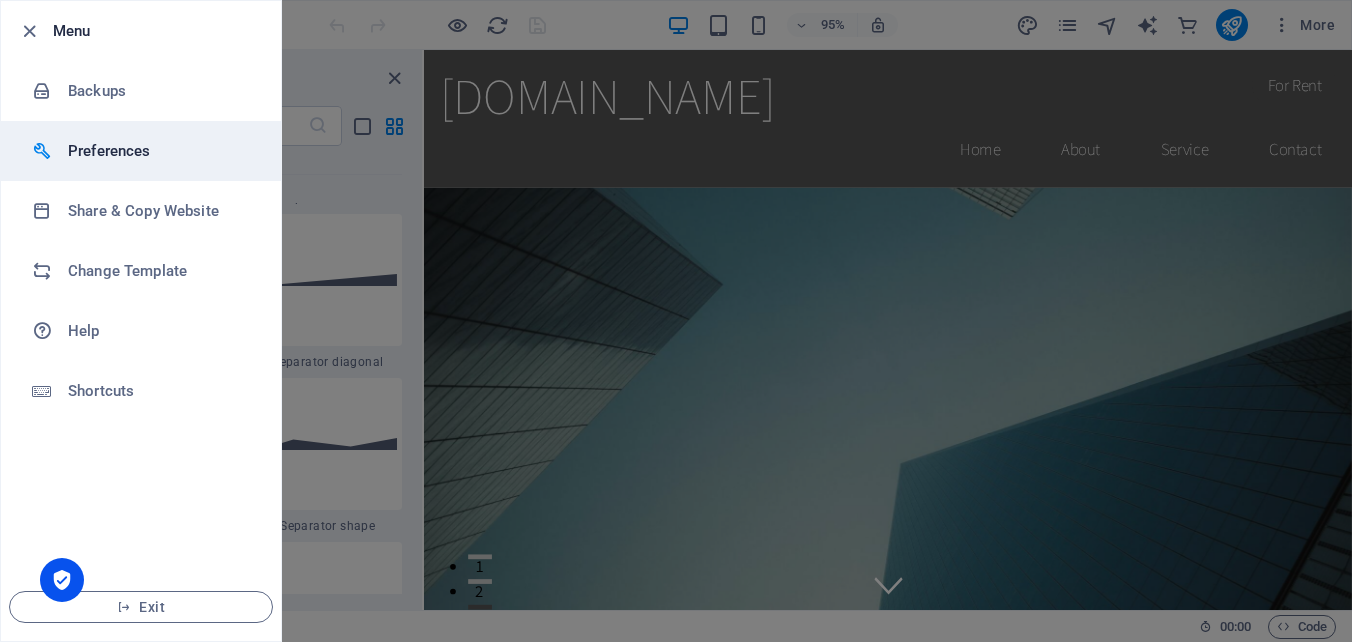click on "Preferences" at bounding box center (141, 151) 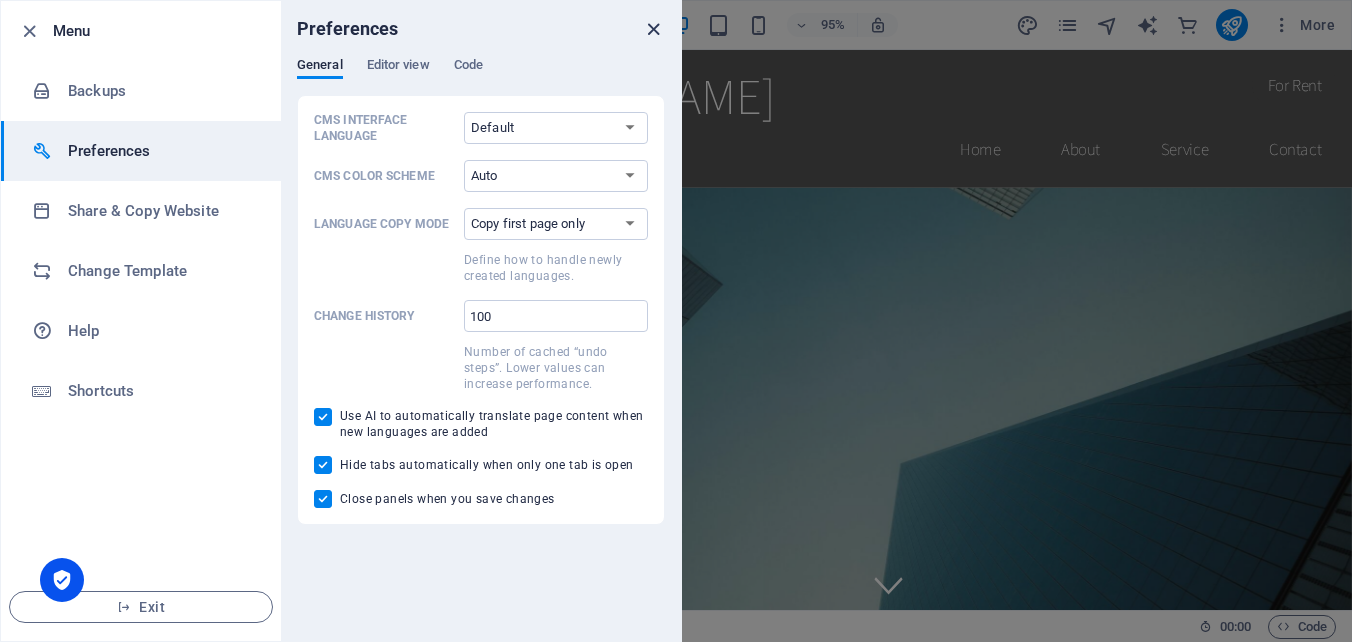 click at bounding box center (653, 29) 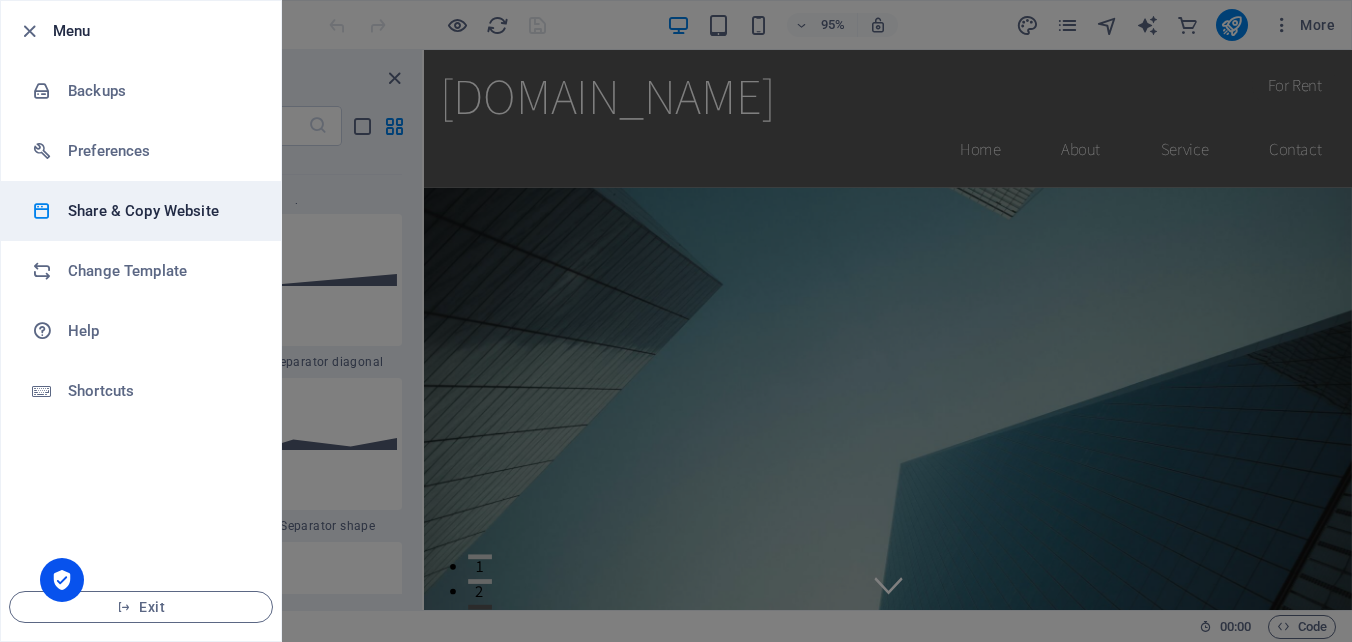 click on "Share & Copy Website" at bounding box center (160, 211) 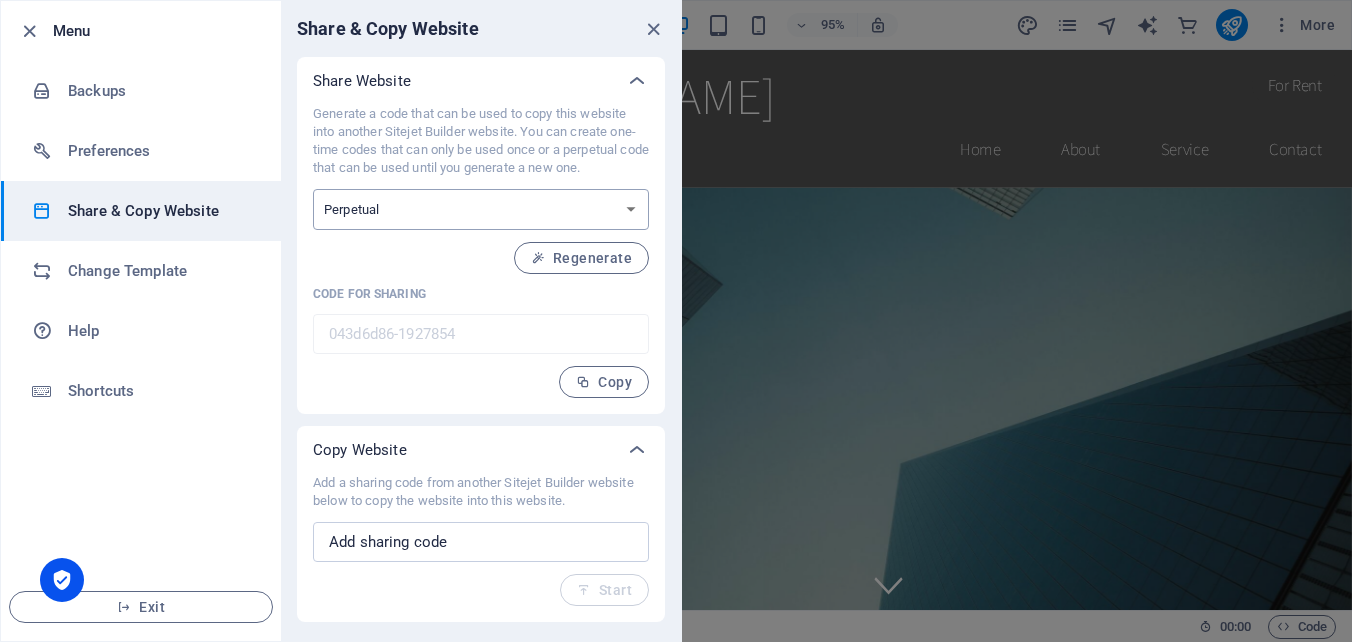 click on "One-time Perpetual" at bounding box center [481, 209] 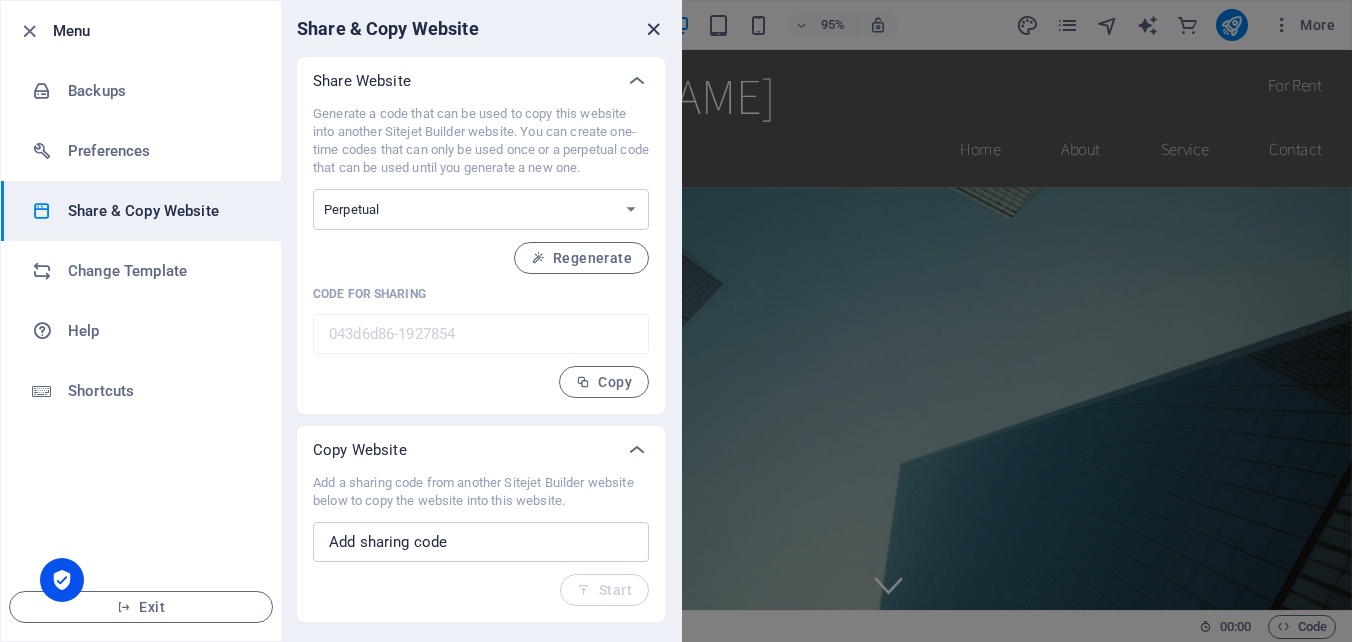 click at bounding box center [653, 29] 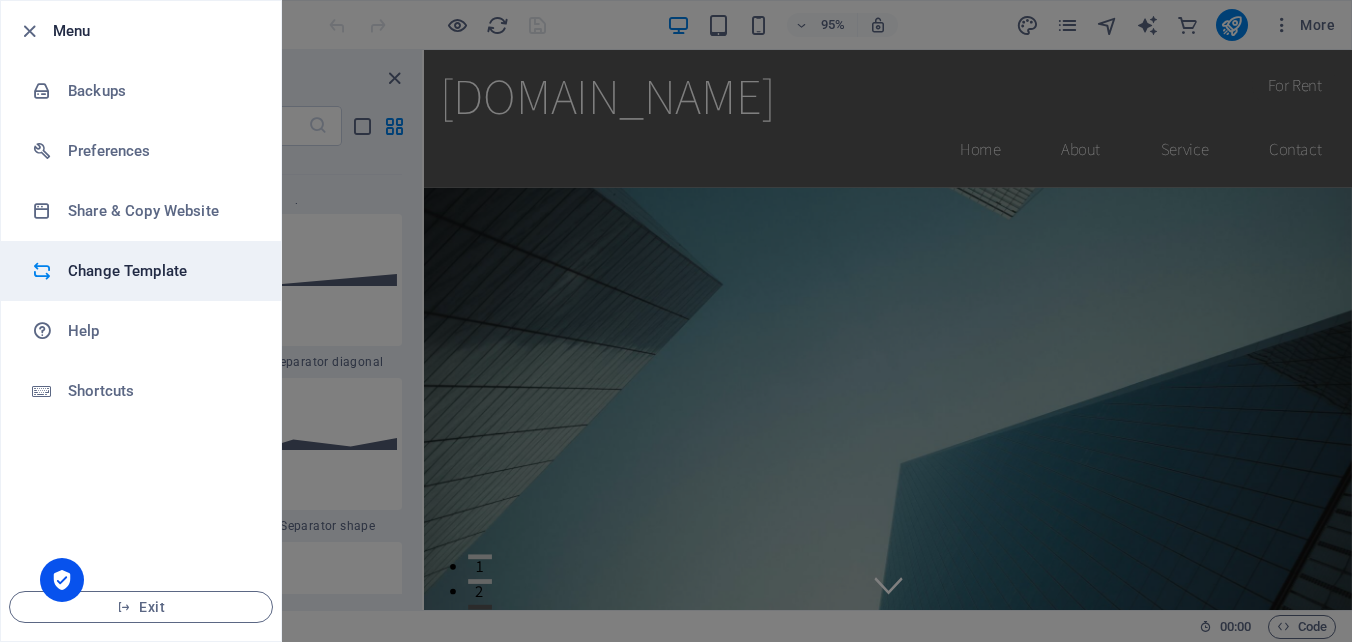 click on "Change Template" at bounding box center [160, 271] 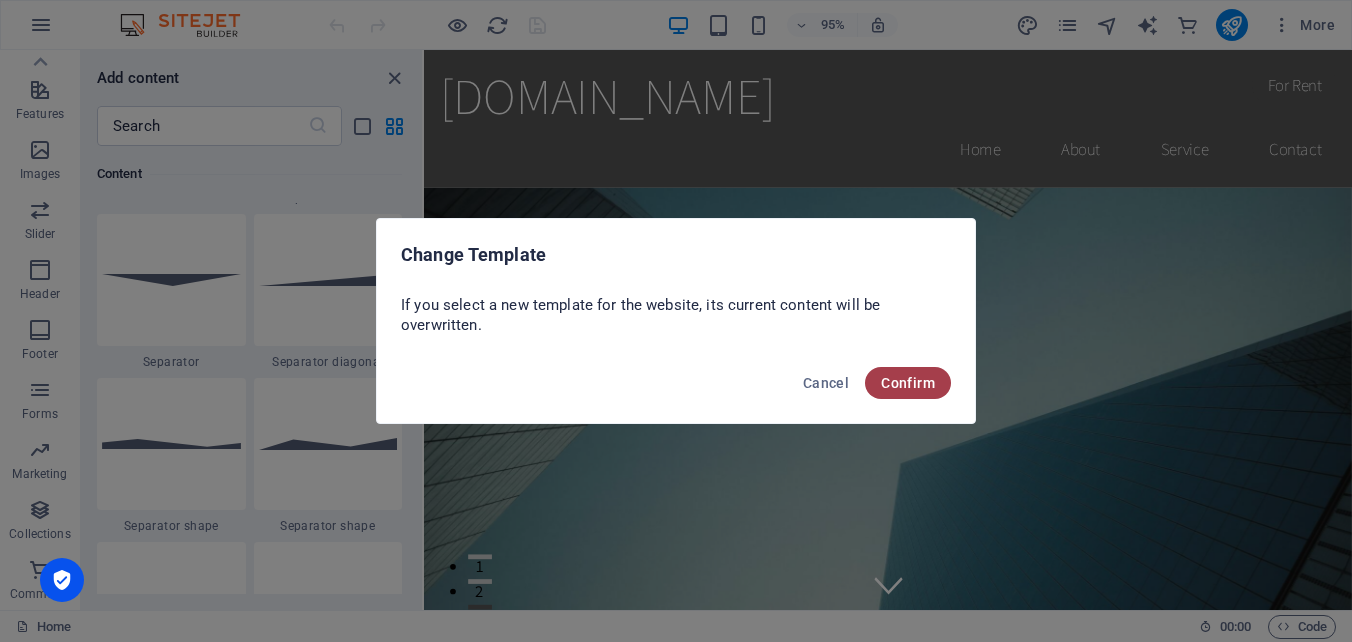 click on "Confirm" at bounding box center [908, 383] 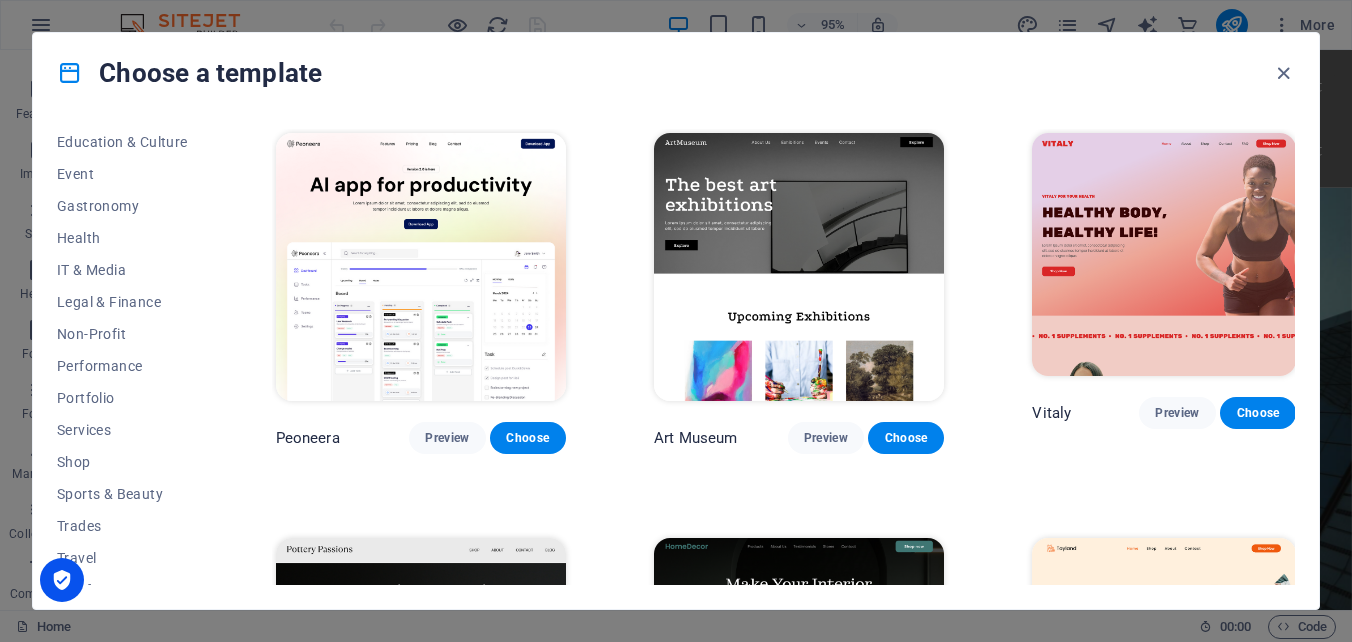 scroll, scrollTop: 376, scrollLeft: 0, axis: vertical 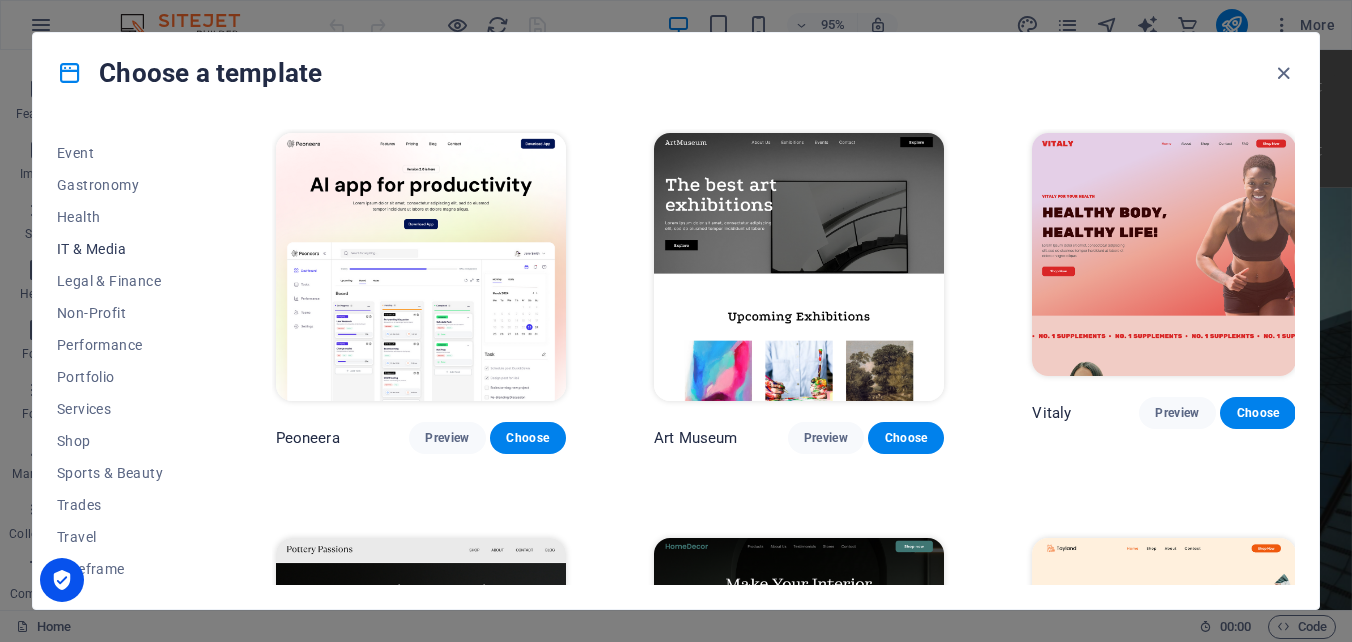 click on "IT & Media" at bounding box center (122, 249) 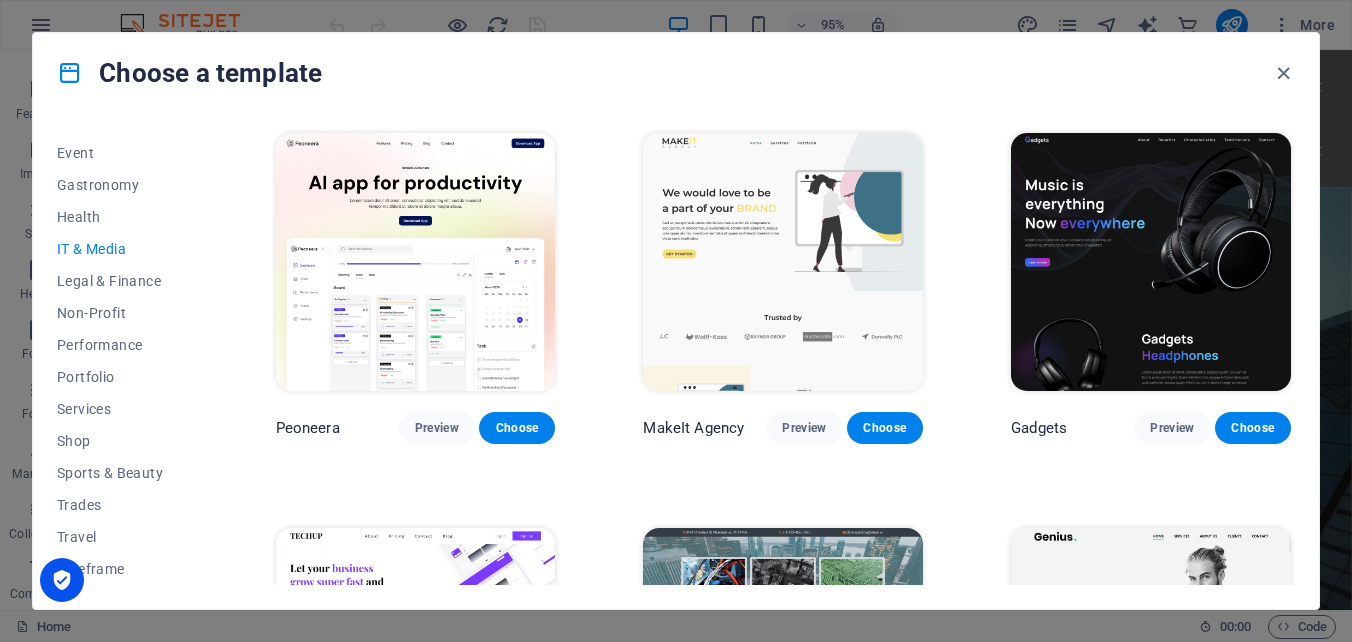 drag, startPoint x: 1297, startPoint y: 253, endPoint x: 1308, endPoint y: 314, distance: 61.983868 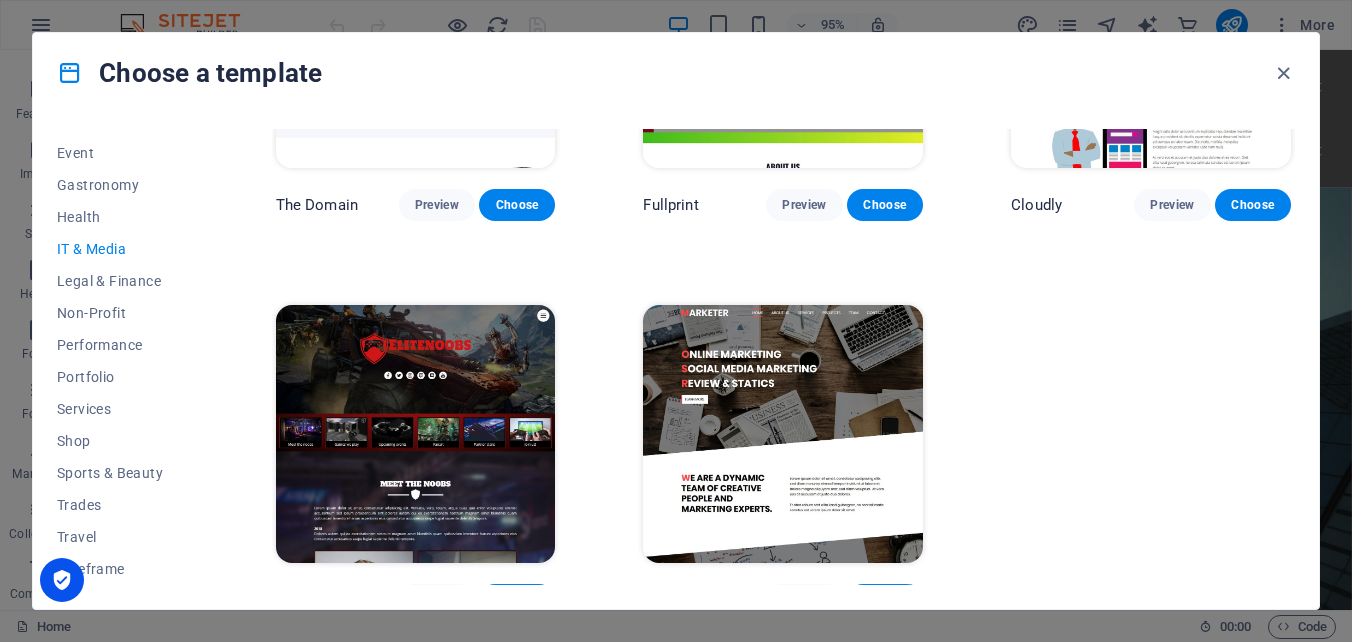scroll, scrollTop: 1034, scrollLeft: 0, axis: vertical 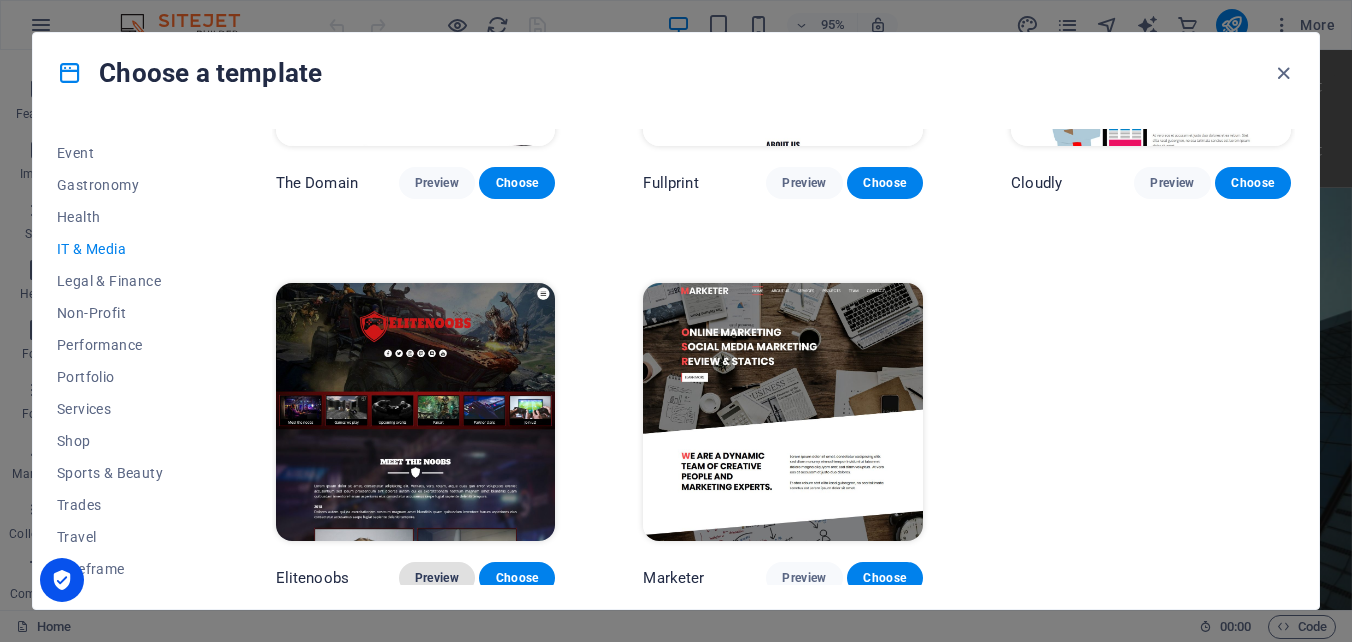 click on "Preview" at bounding box center [437, 578] 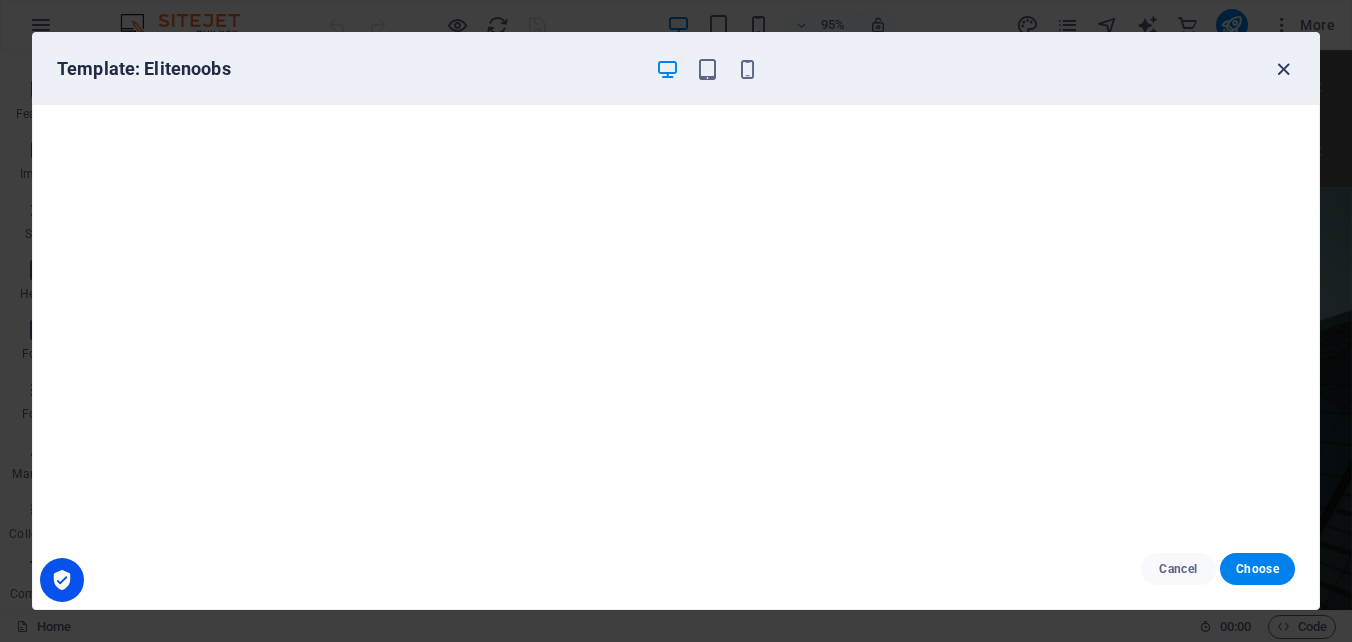 click at bounding box center (1283, 69) 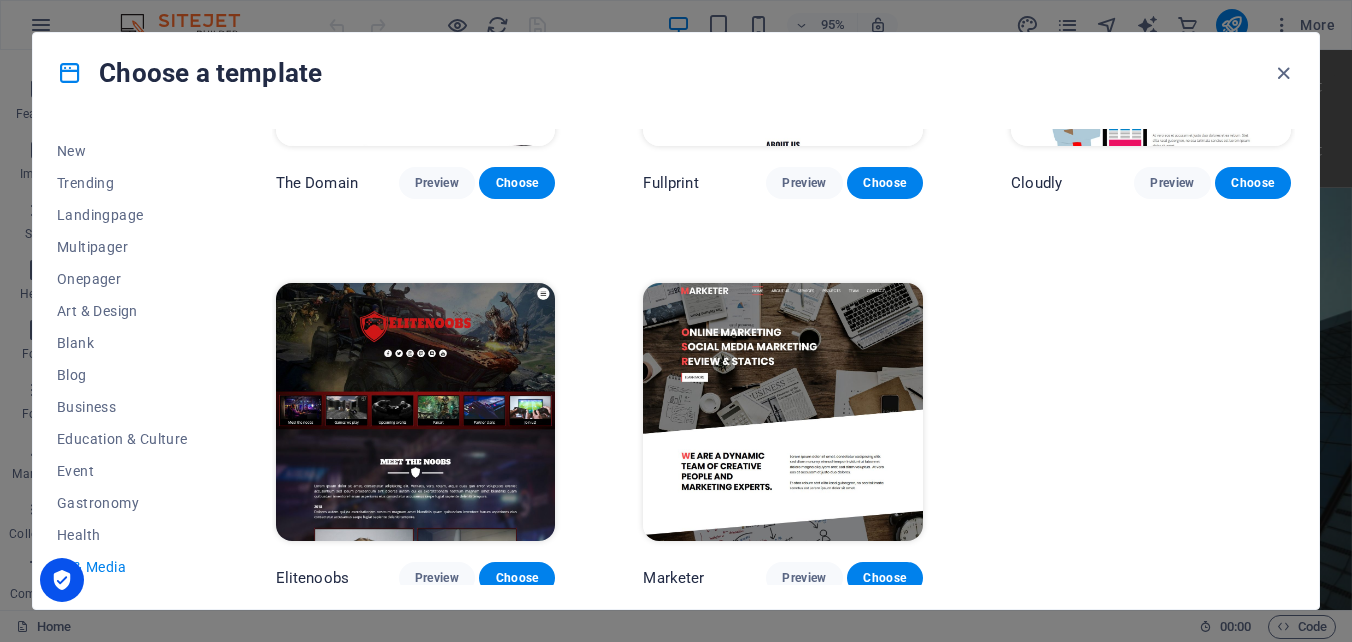 scroll, scrollTop: 0, scrollLeft: 0, axis: both 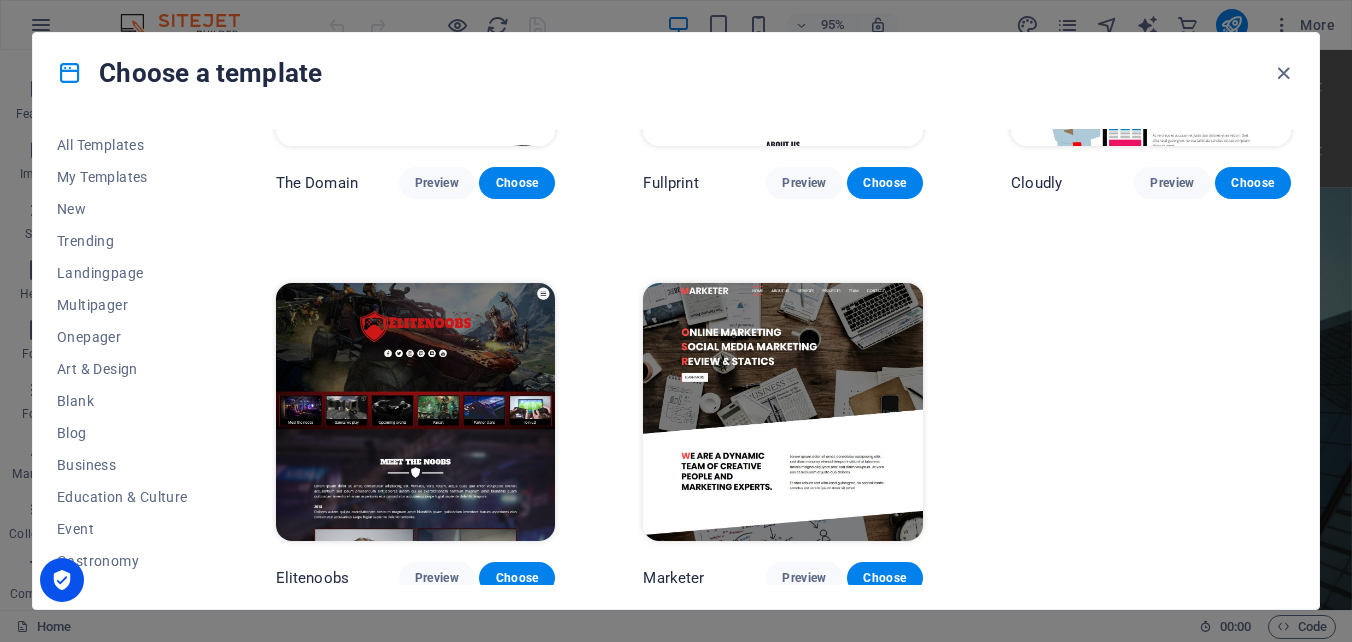 drag, startPoint x: 208, startPoint y: 316, endPoint x: 230, endPoint y: 433, distance: 119.05041 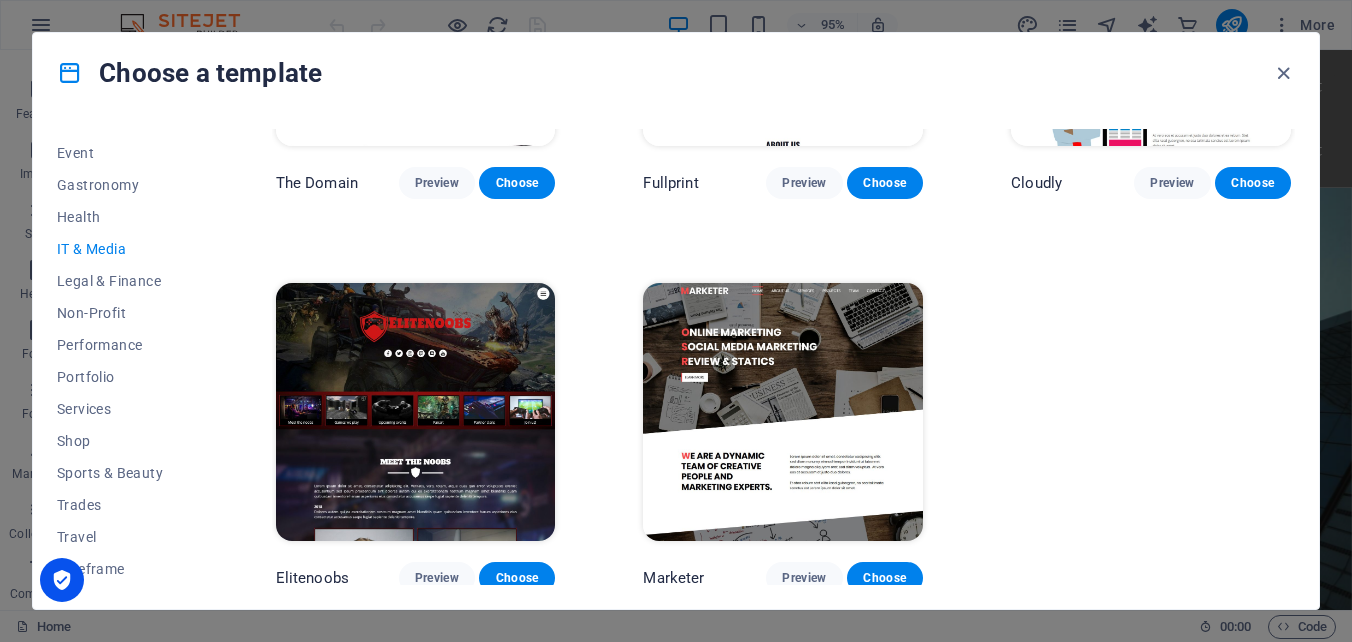 scroll, scrollTop: 0, scrollLeft: 0, axis: both 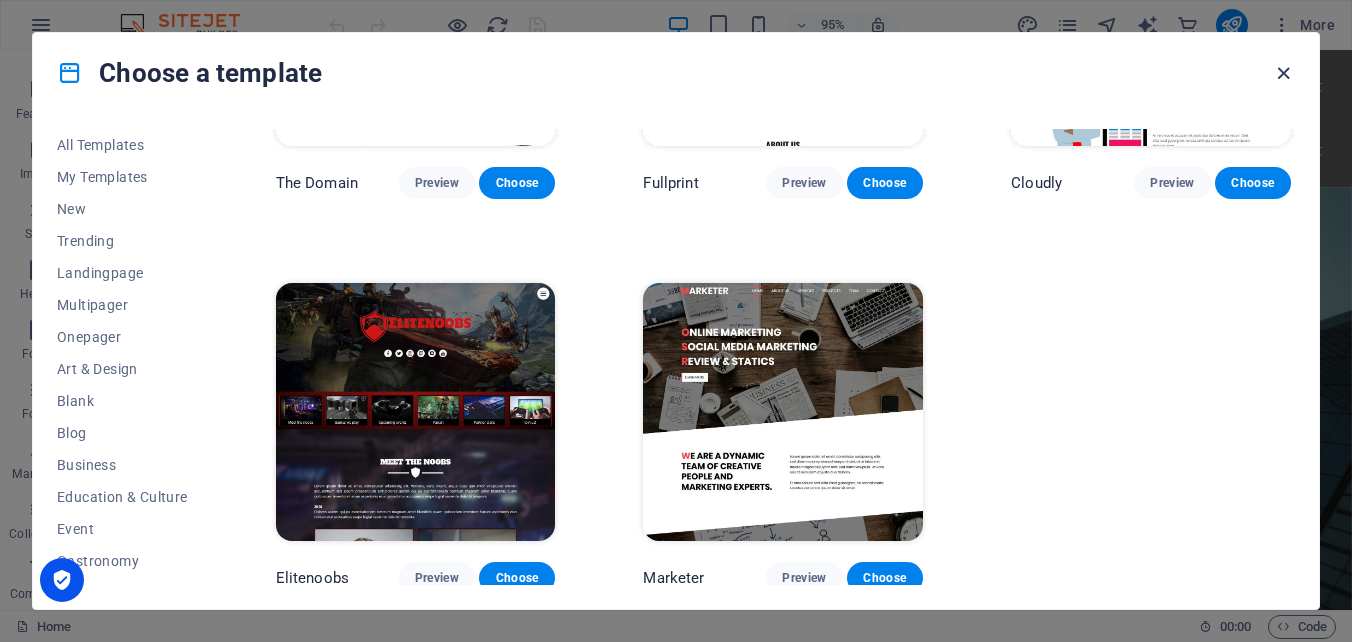 click at bounding box center (1283, 73) 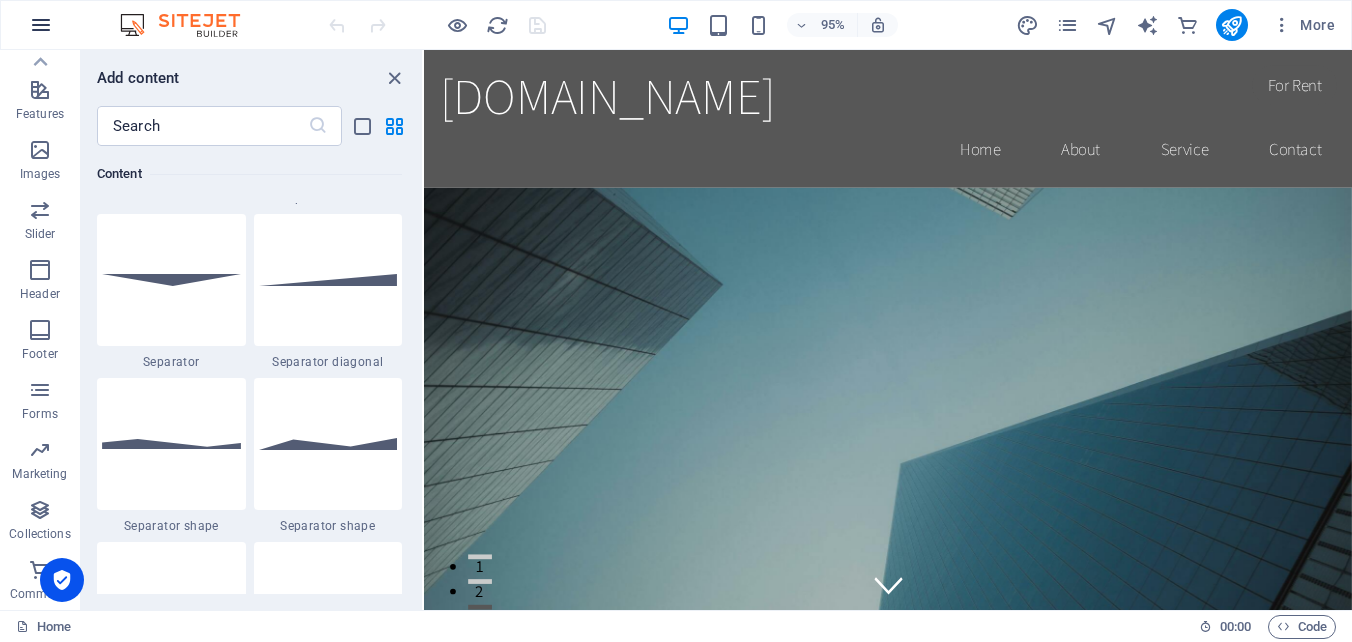 click at bounding box center (41, 25) 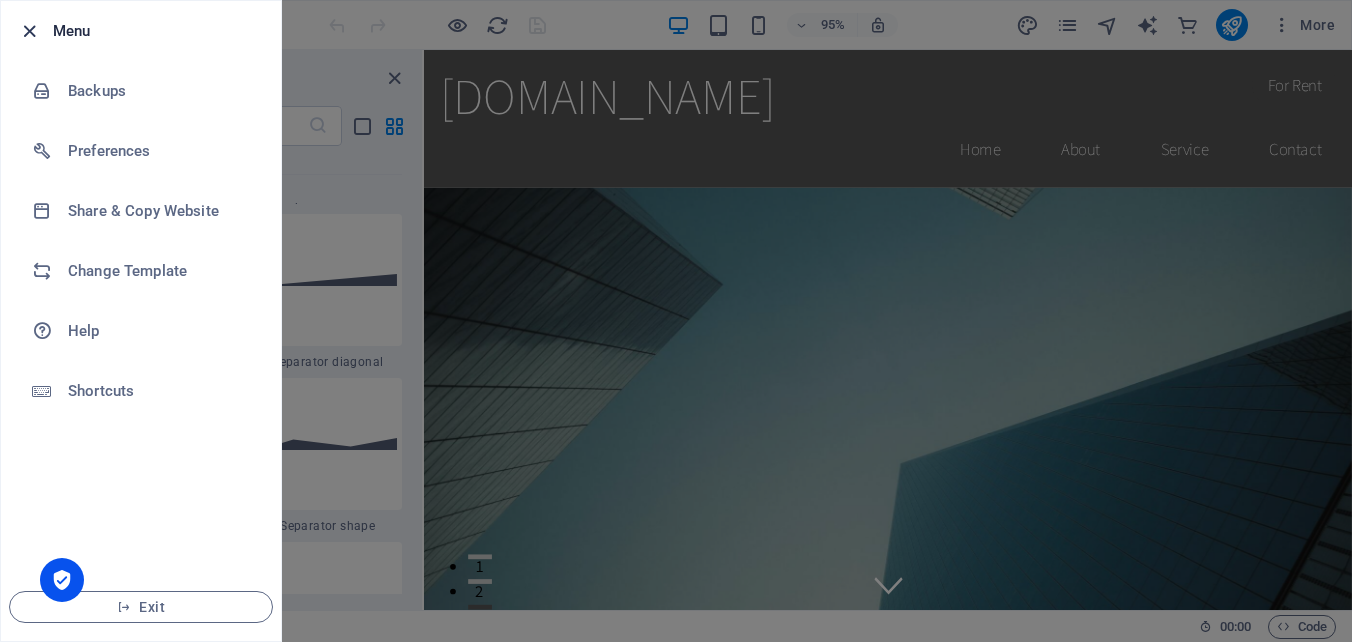 click at bounding box center [29, 31] 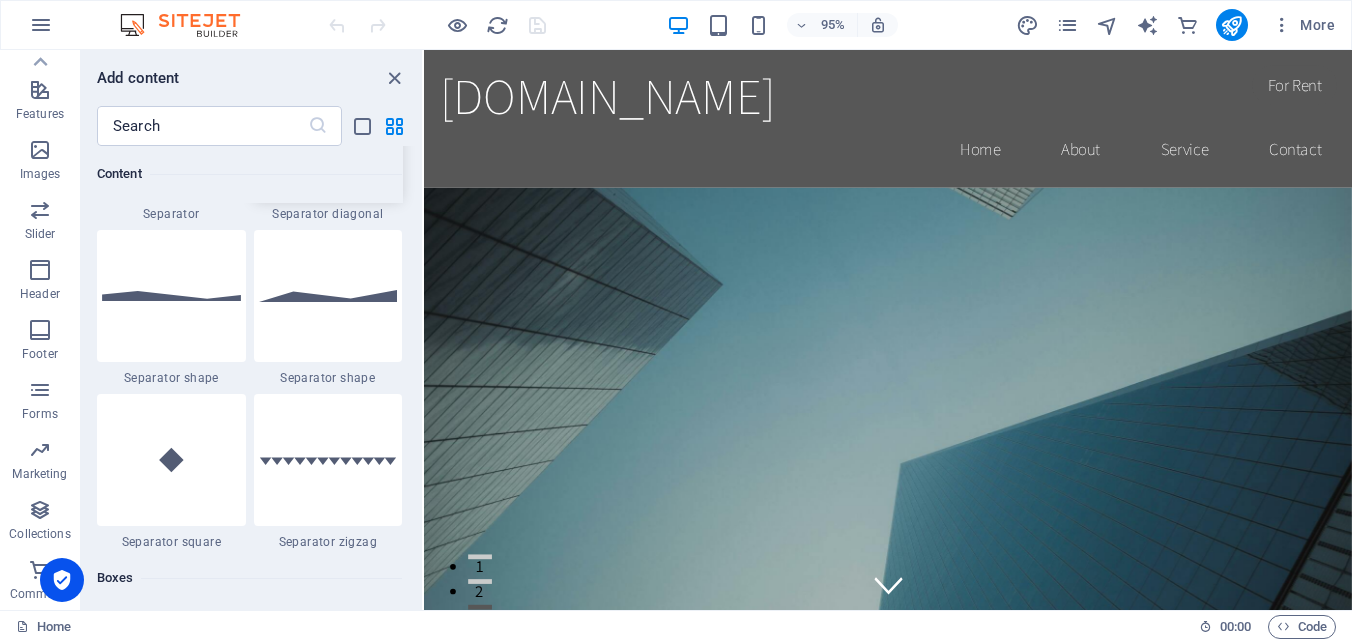 scroll, scrollTop: 5000, scrollLeft: 0, axis: vertical 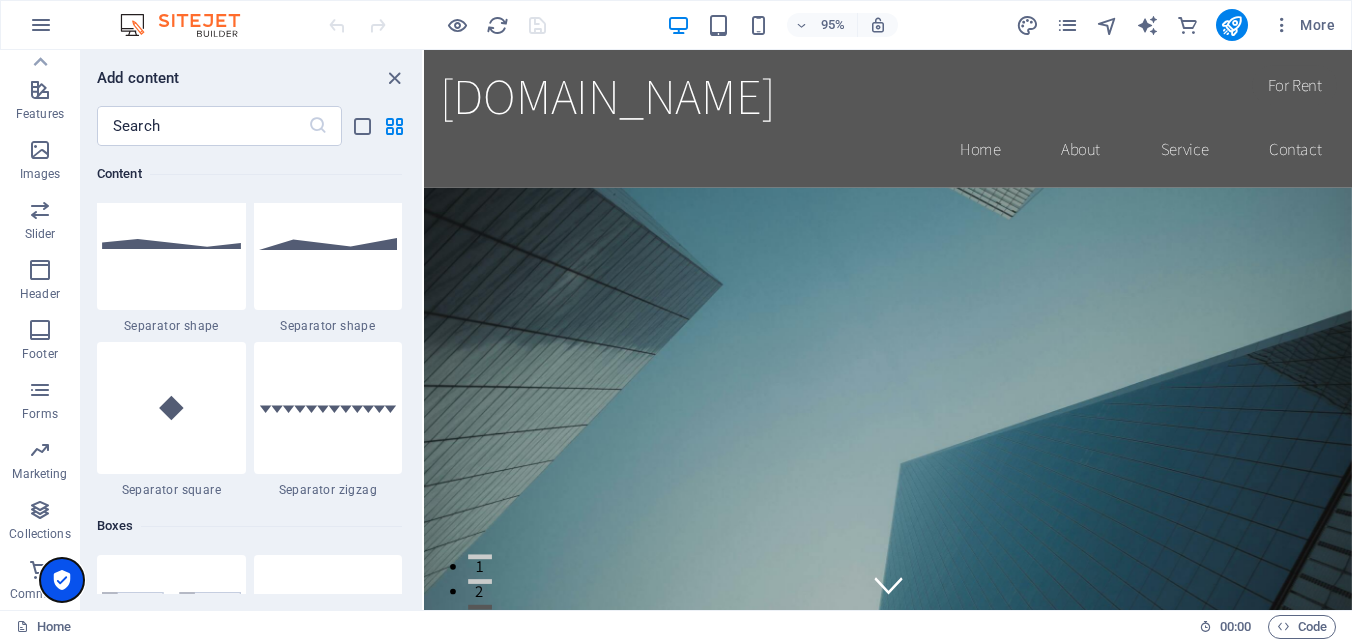 click at bounding box center (62, 580) 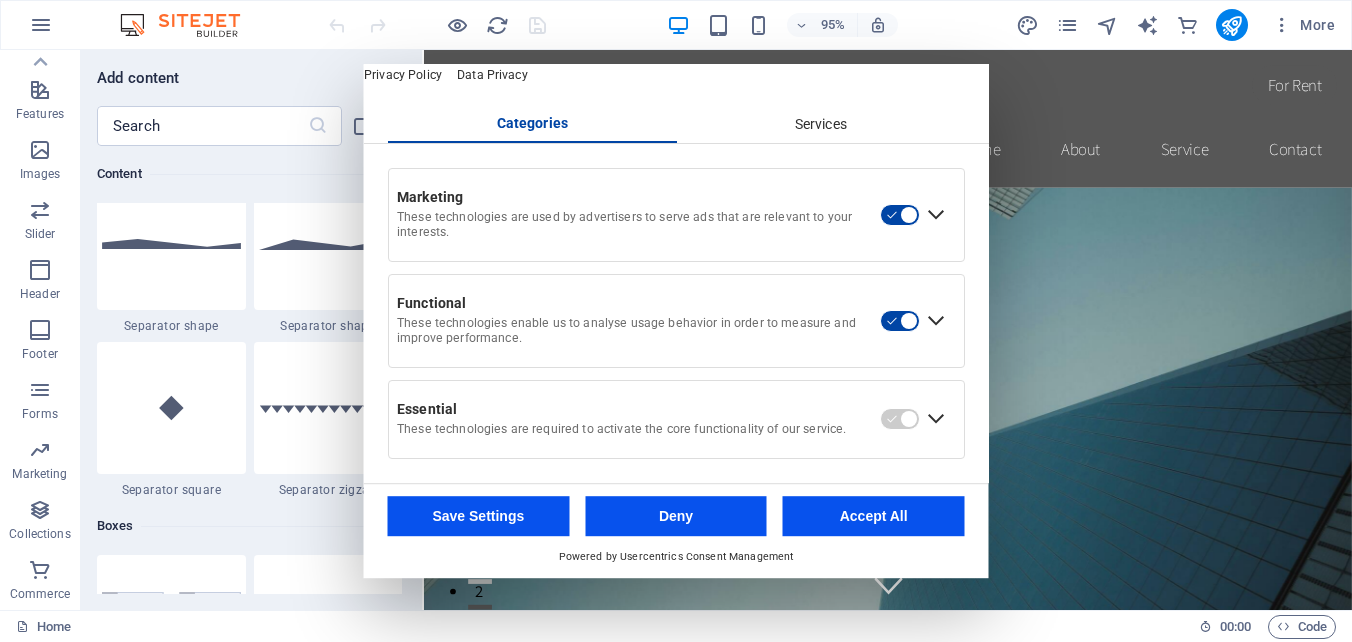 scroll, scrollTop: 0, scrollLeft: 0, axis: both 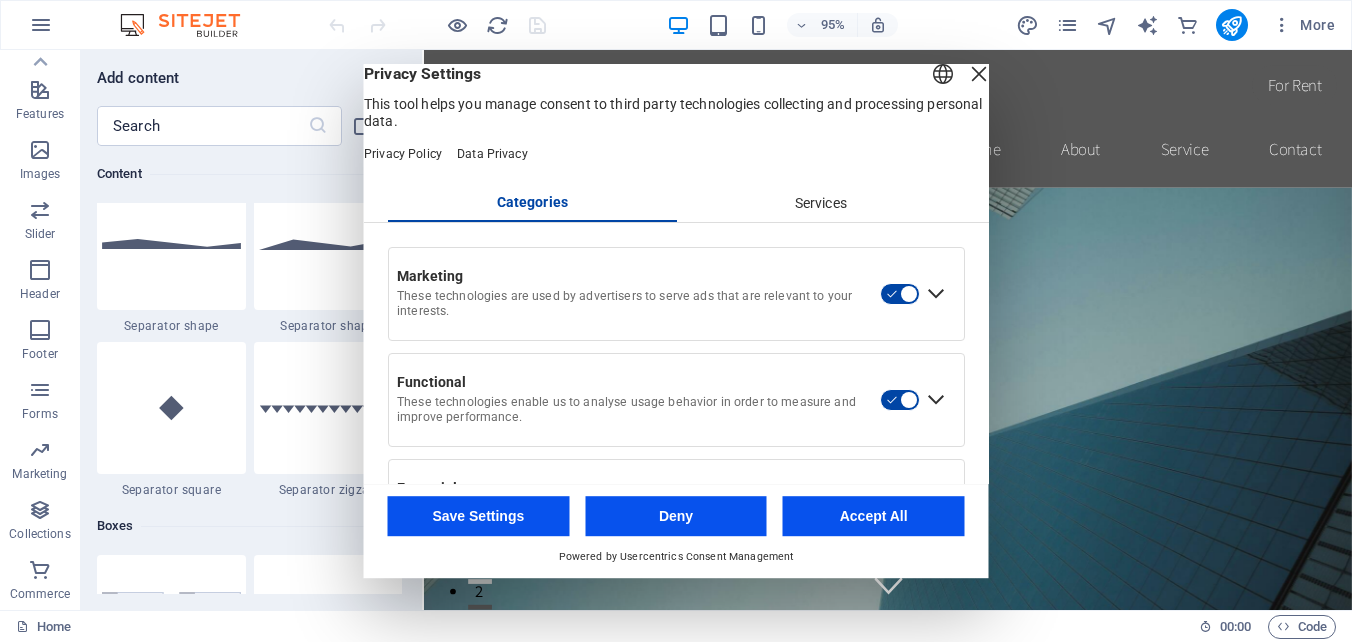 click on "Services" at bounding box center [820, 204] 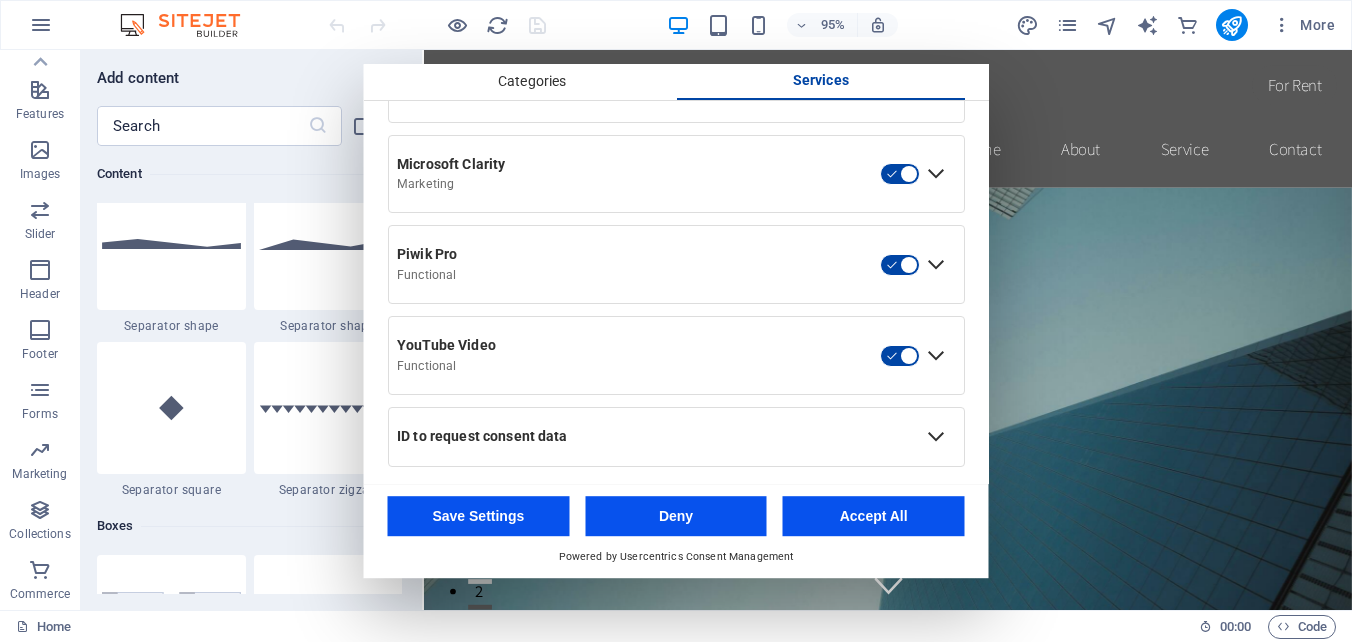 scroll, scrollTop: 1052, scrollLeft: 0, axis: vertical 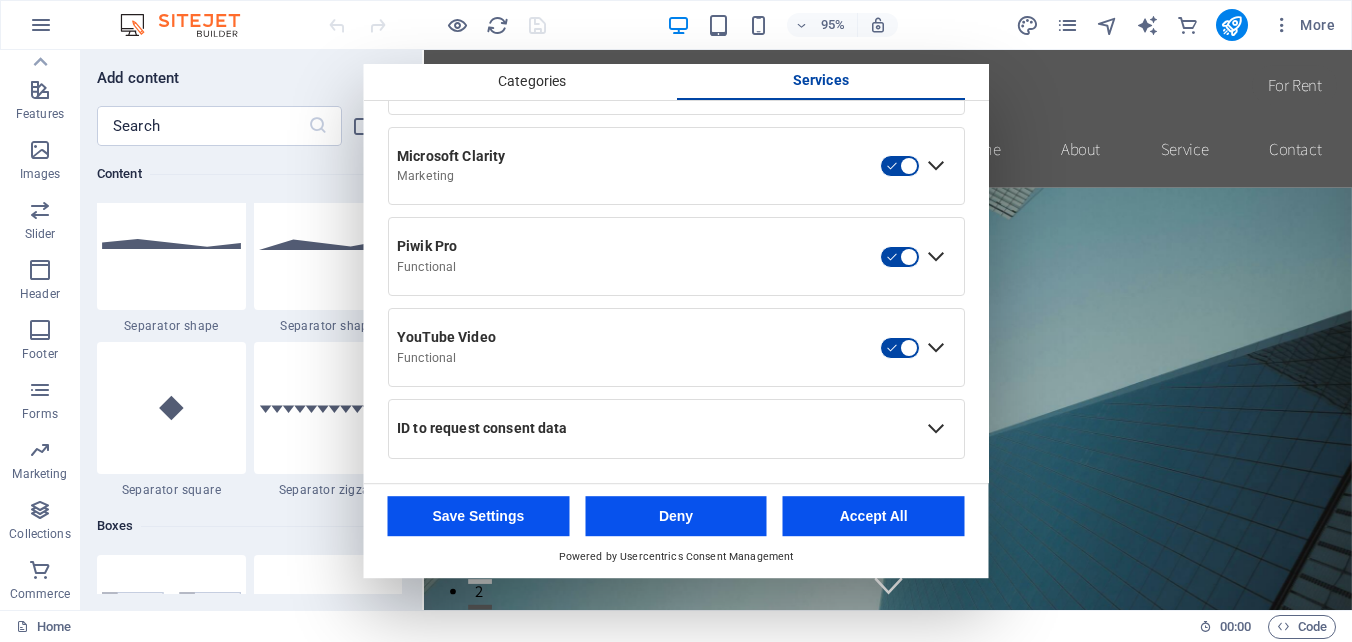 click on "Accept All" at bounding box center [874, 516] 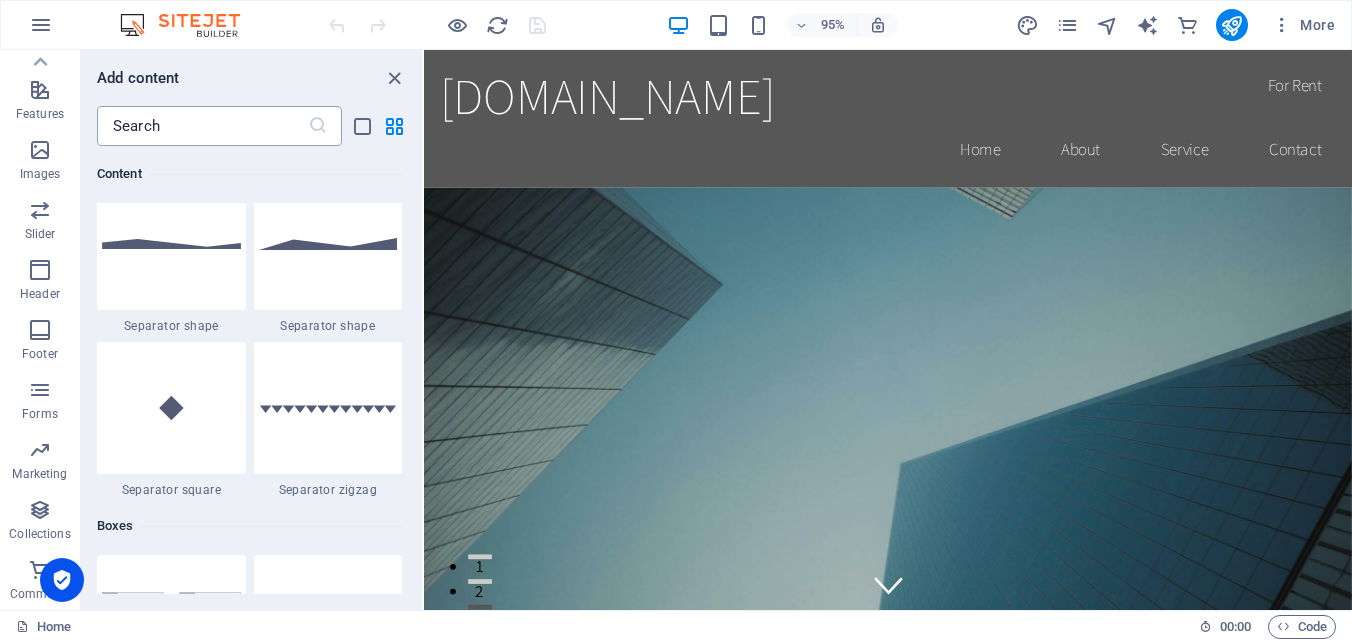 click at bounding box center (202, 126) 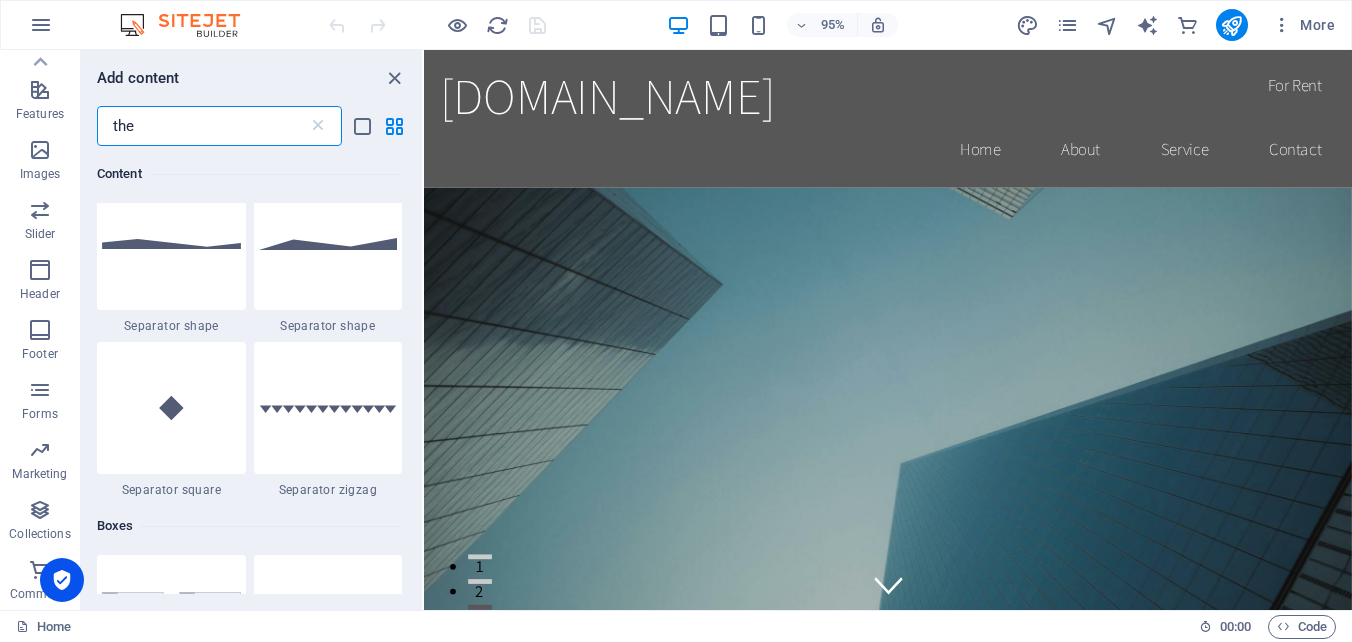 scroll, scrollTop: 0, scrollLeft: 0, axis: both 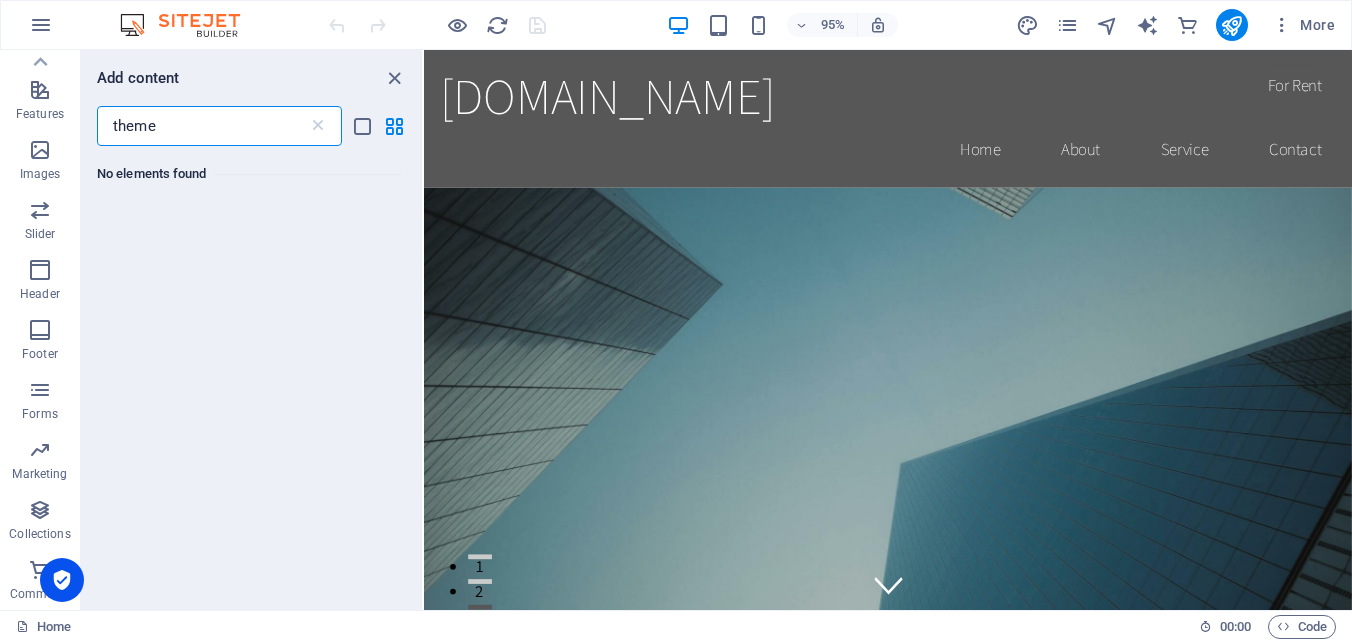 type on "theme" 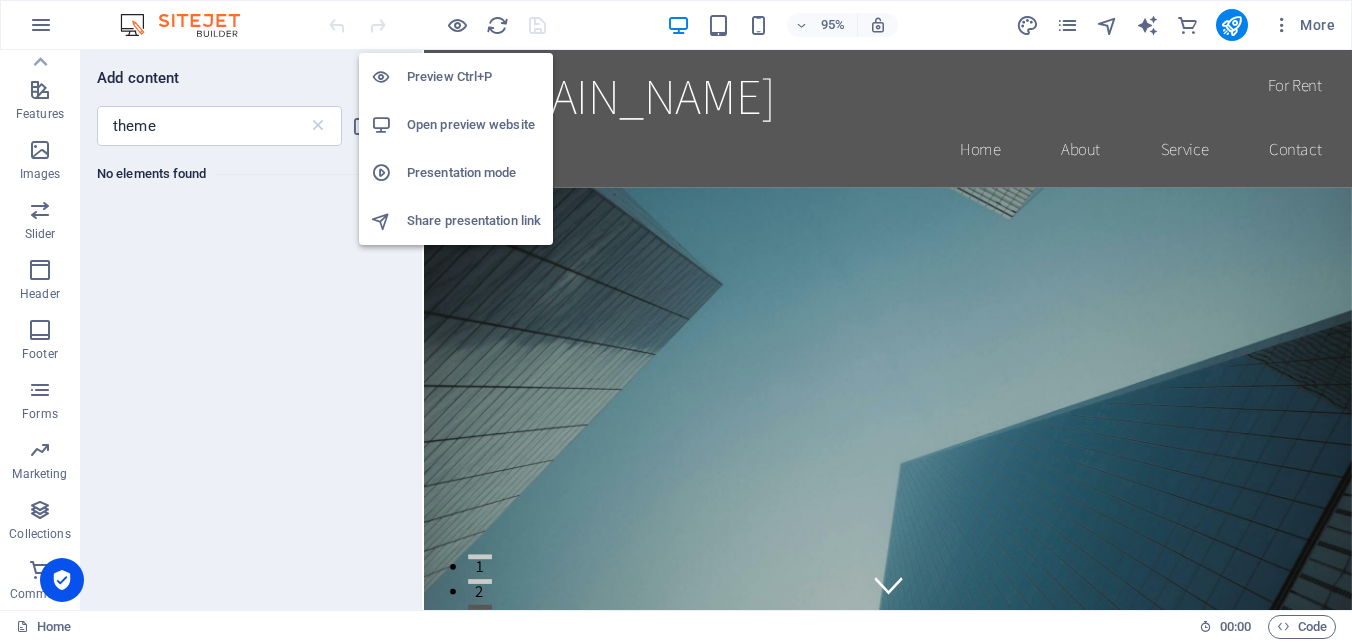 click on "Open preview website" at bounding box center [474, 125] 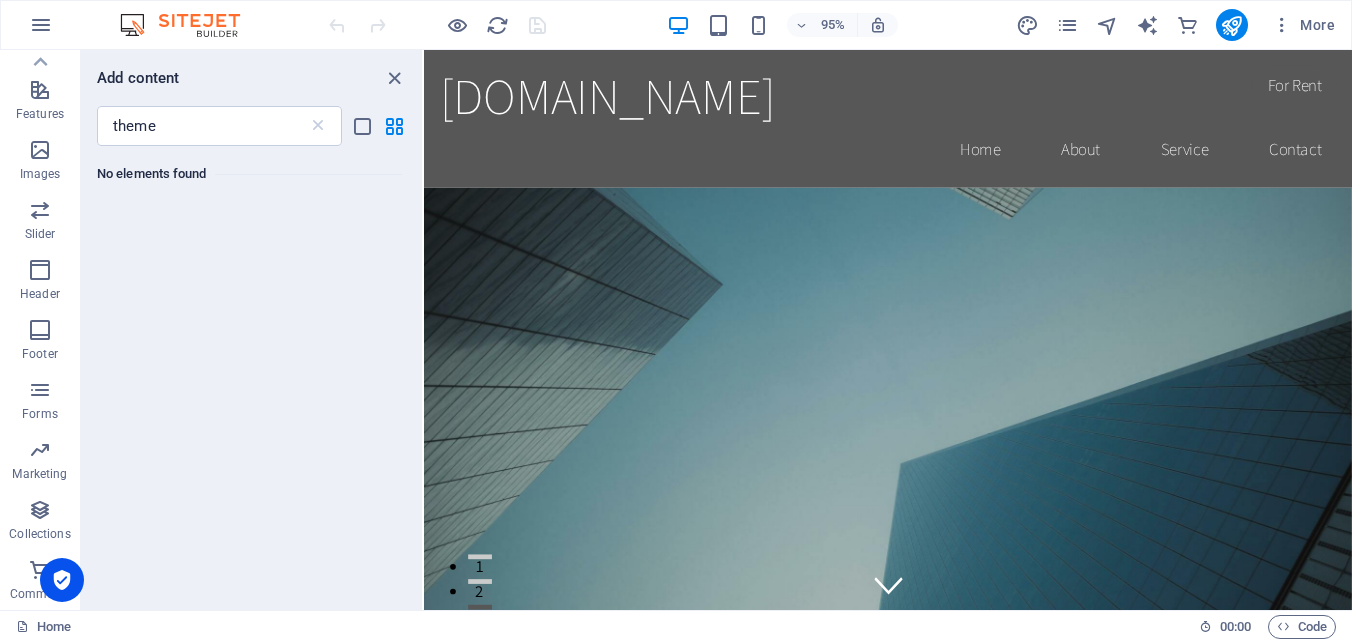 click at bounding box center [190, 25] 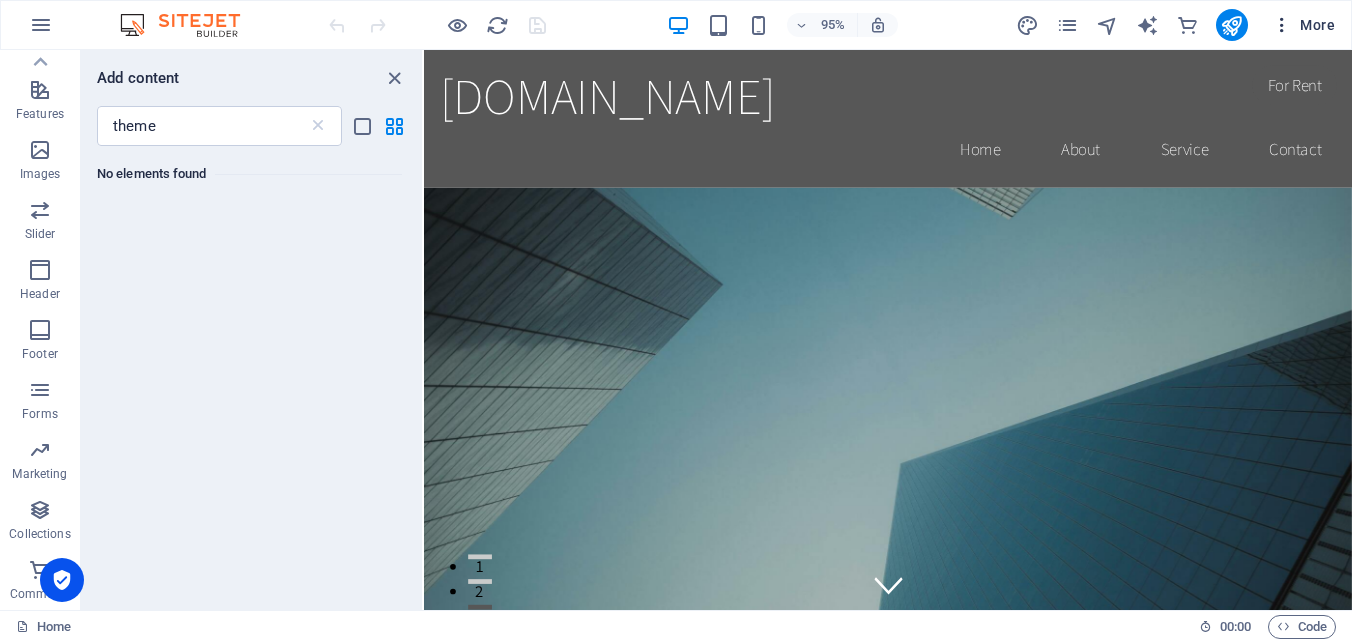 click at bounding box center [1282, 25] 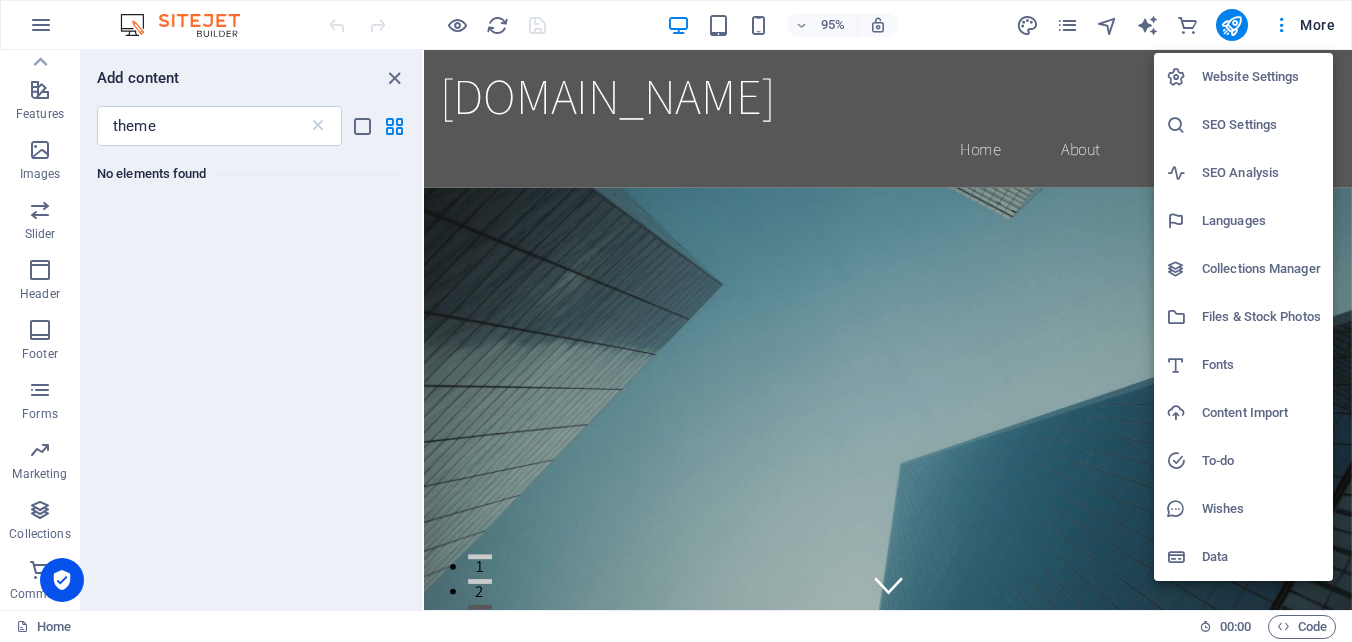 click on "Website Settings" at bounding box center (1261, 77) 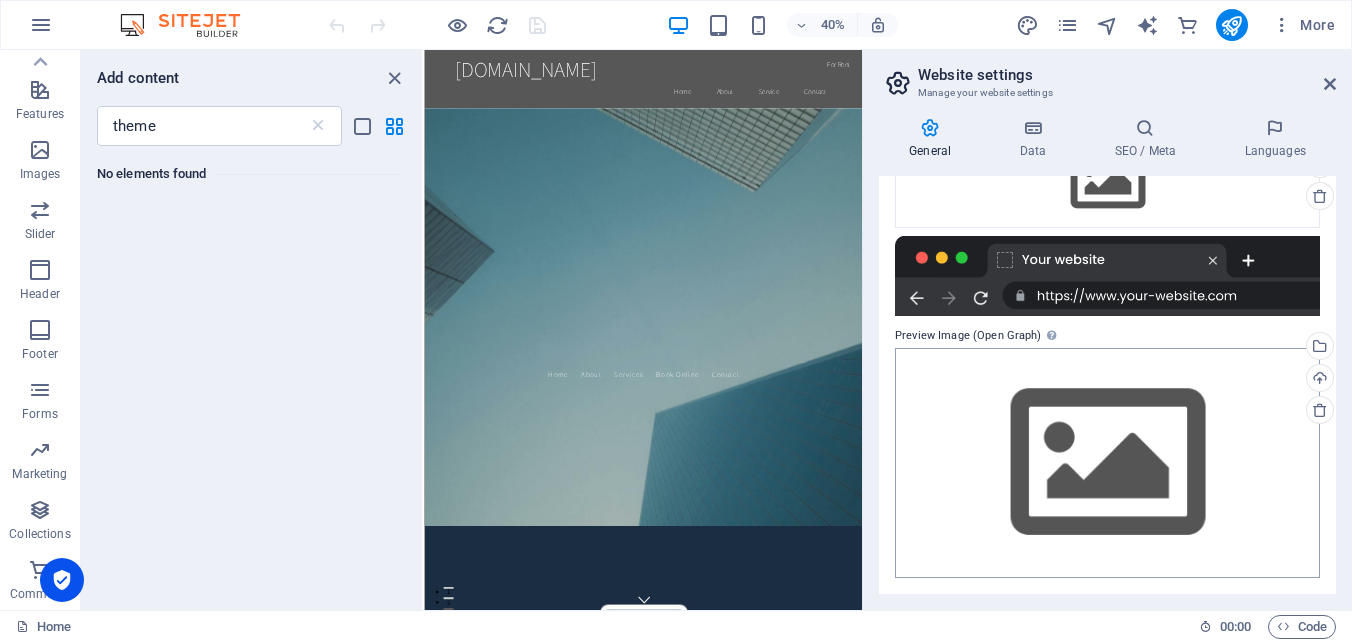 scroll, scrollTop: 0, scrollLeft: 0, axis: both 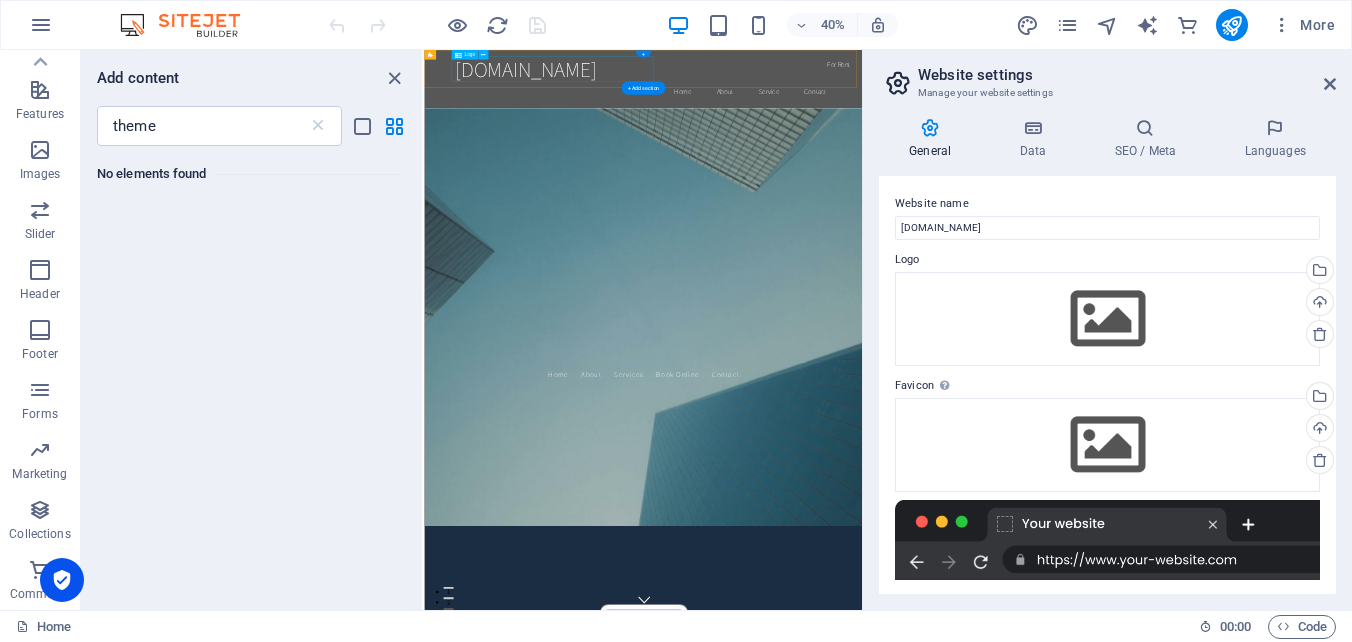 click on "[DOMAIN_NAME]" at bounding box center (972, 97) 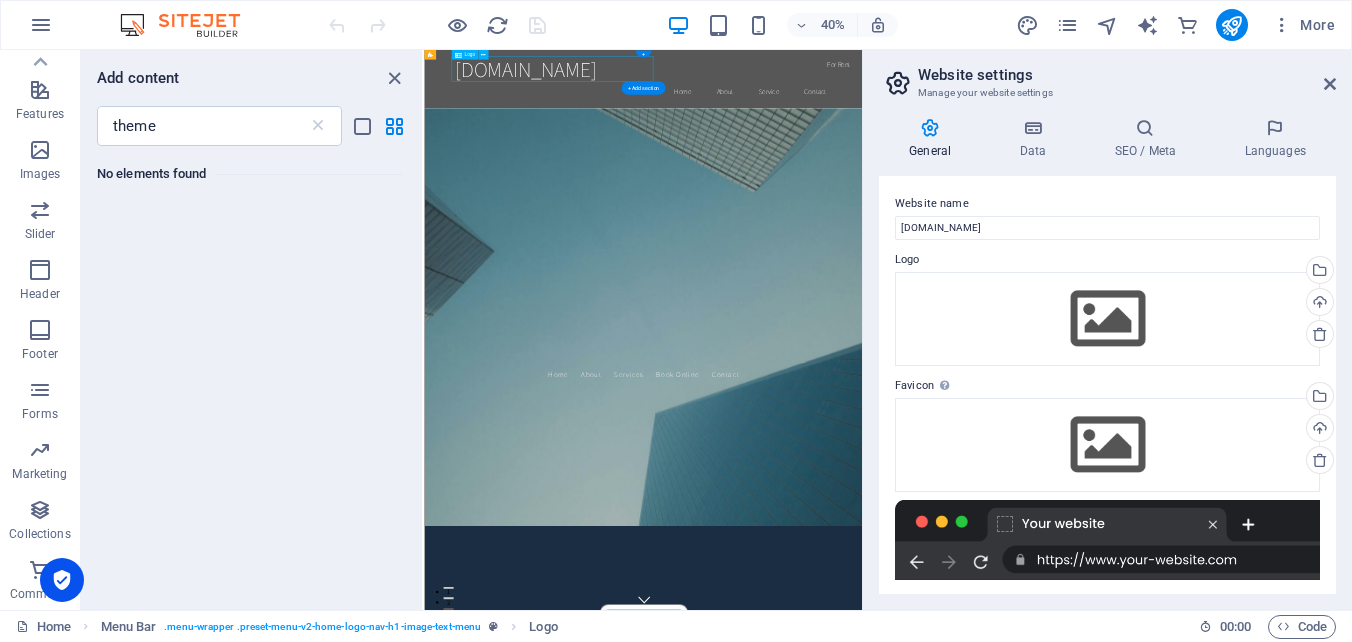 click on "[DOMAIN_NAME]" at bounding box center [972, 97] 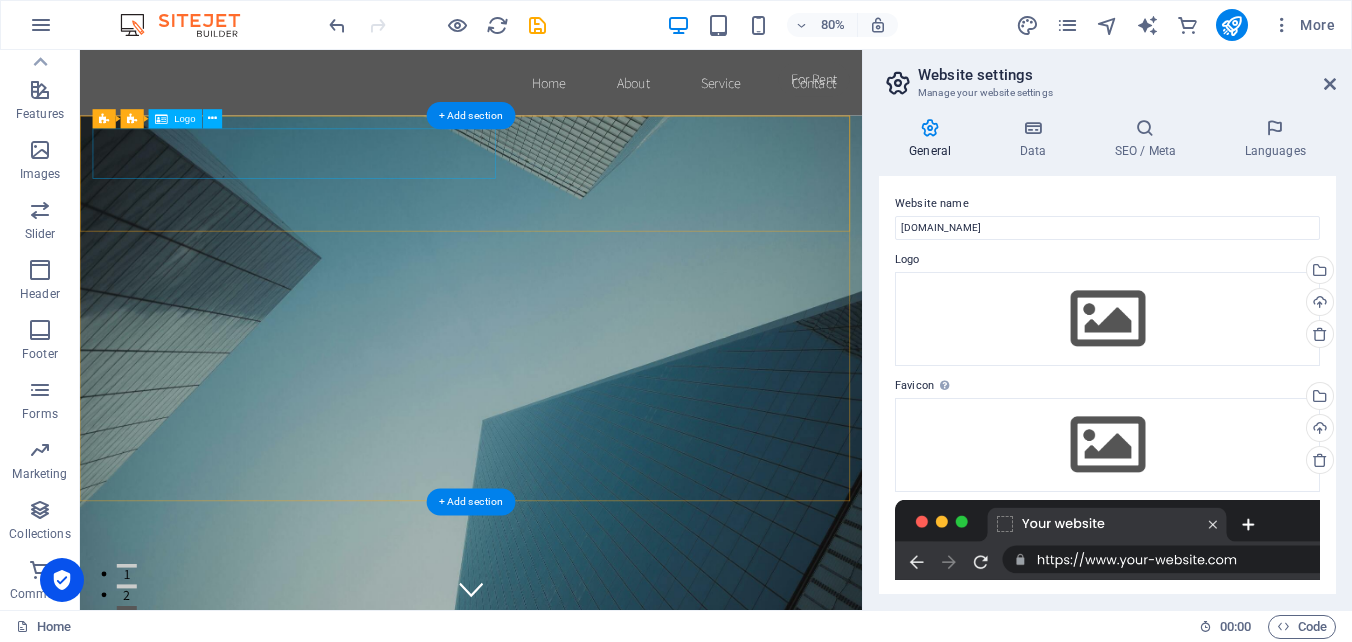 click on "[DOMAIN_NAME]" at bounding box center (569, 825) 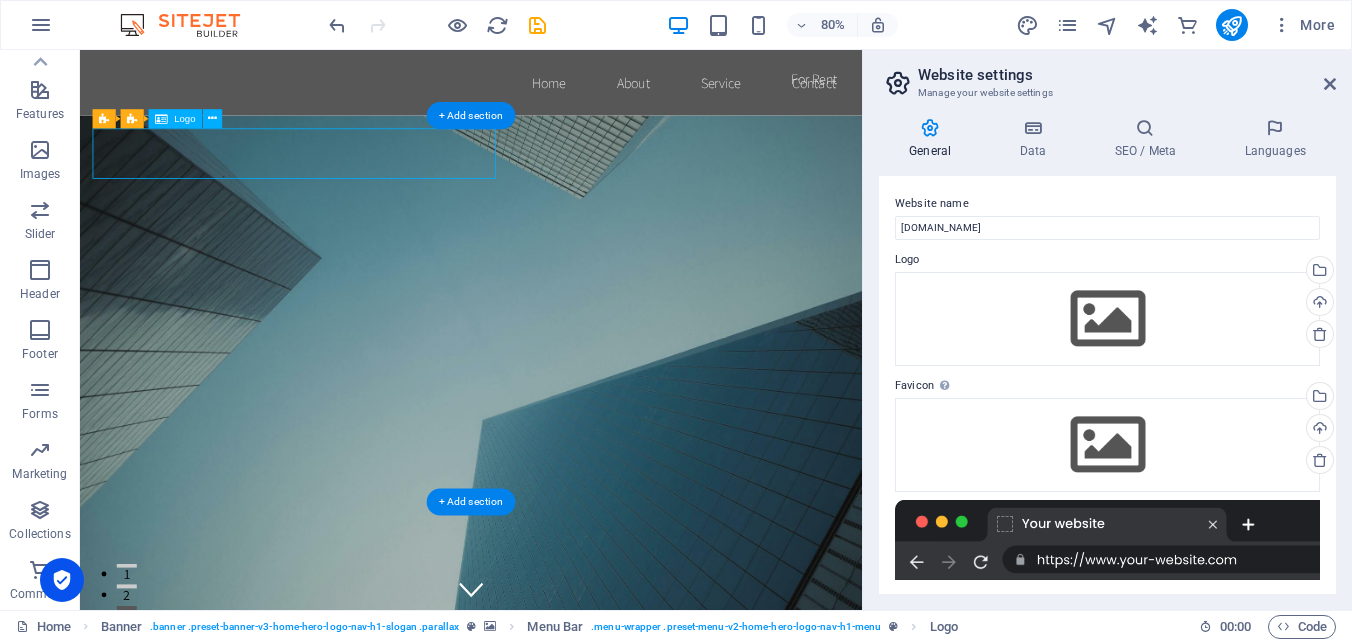 click on "[DOMAIN_NAME]" at bounding box center (569, 825) 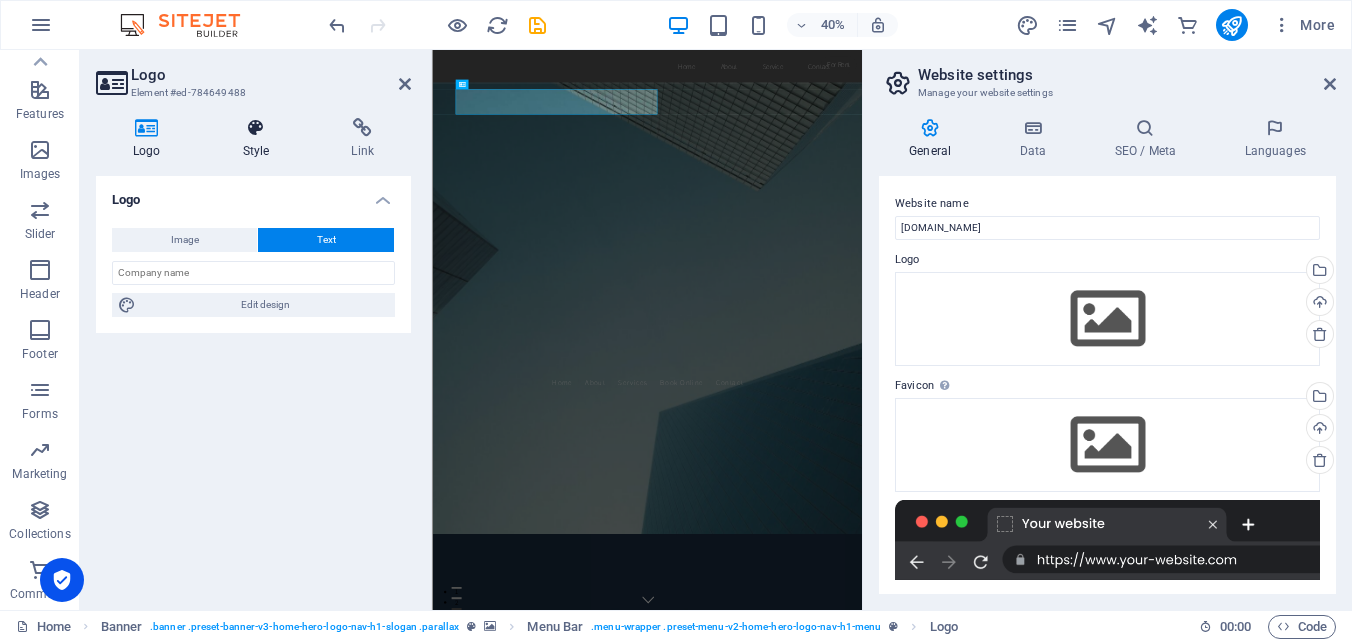 click on "Style" at bounding box center (260, 139) 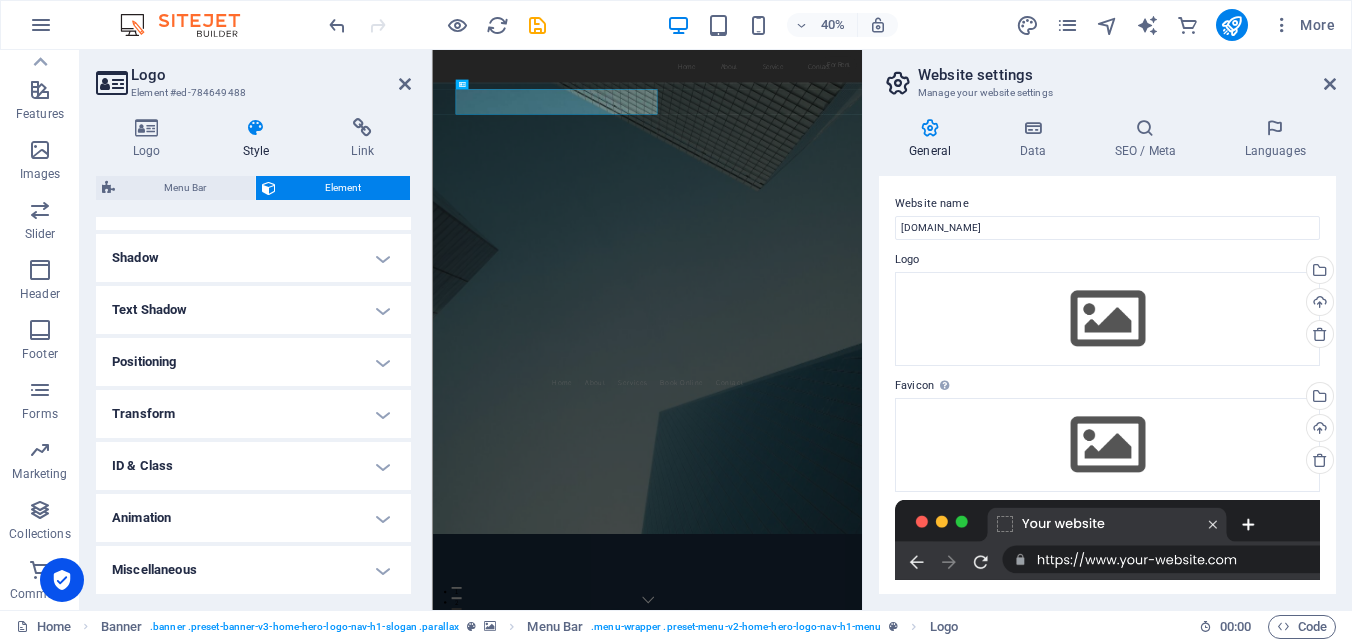scroll, scrollTop: 0, scrollLeft: 0, axis: both 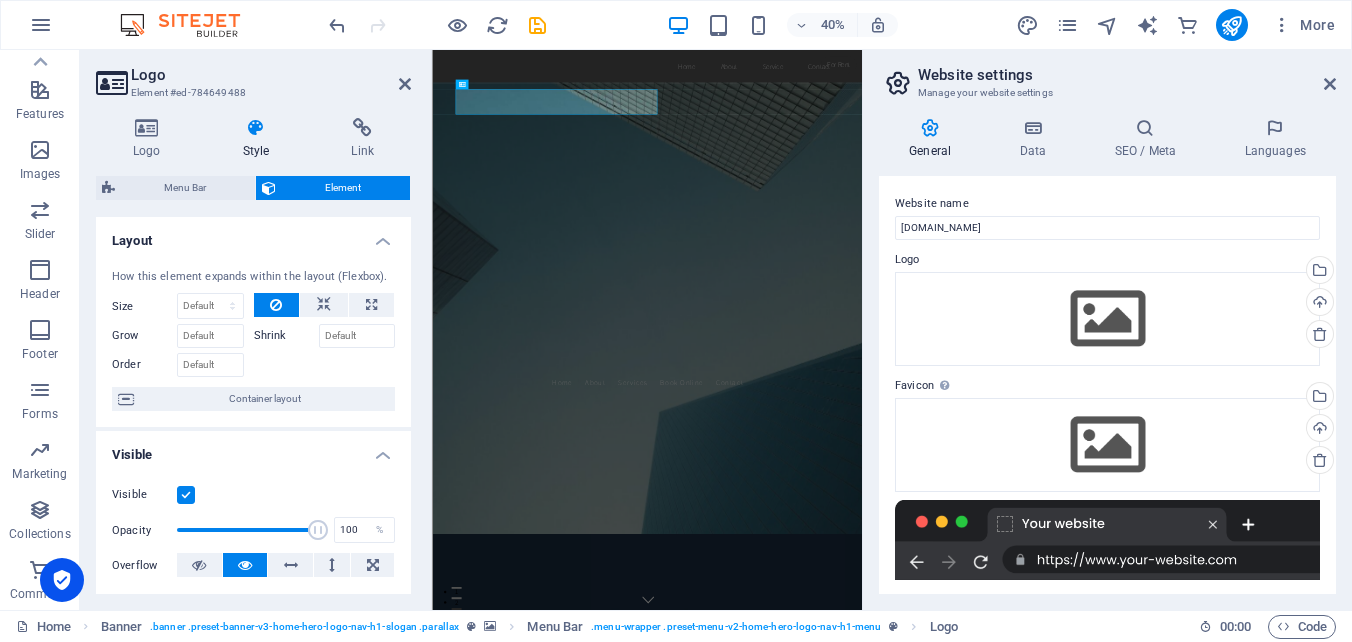click on "Logo Element #ed-784649488" at bounding box center [253, 76] 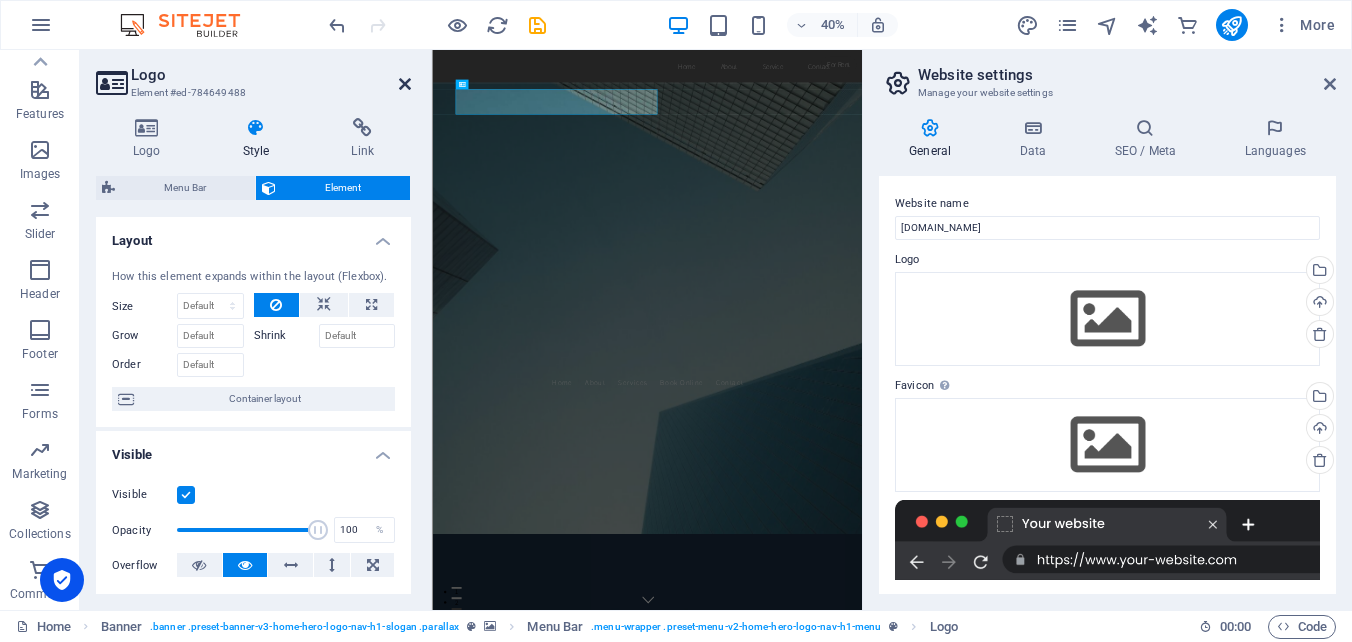 click at bounding box center [405, 84] 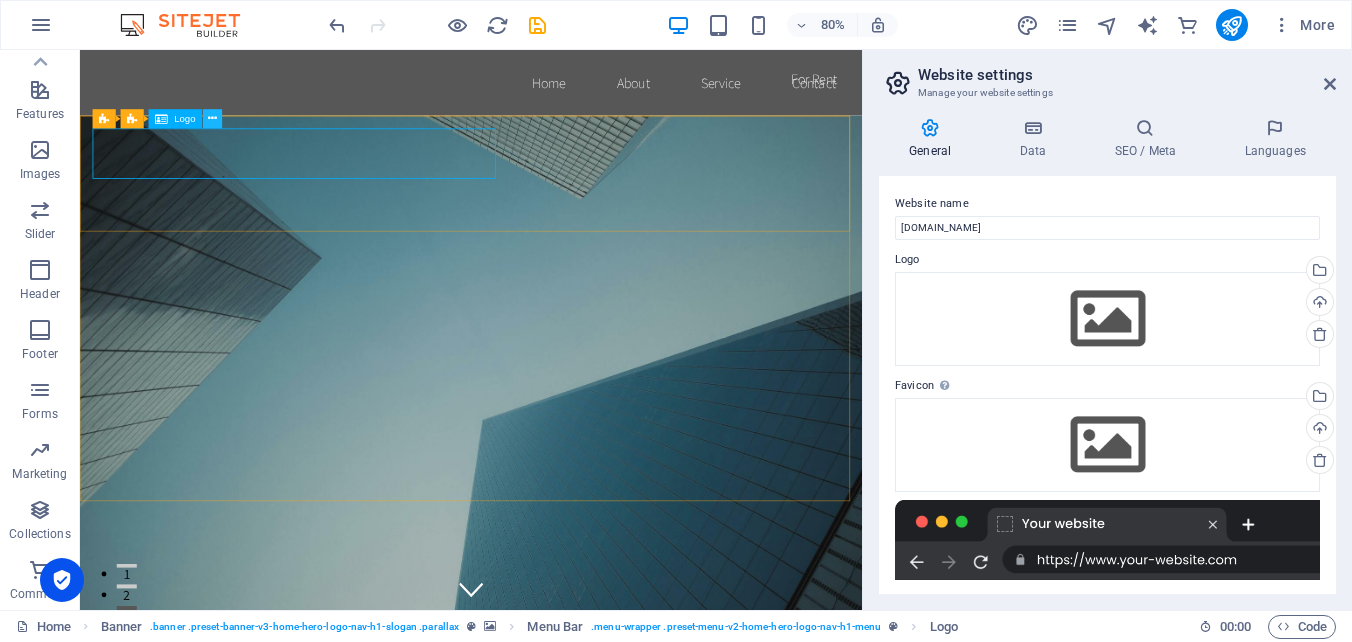click at bounding box center (212, 118) 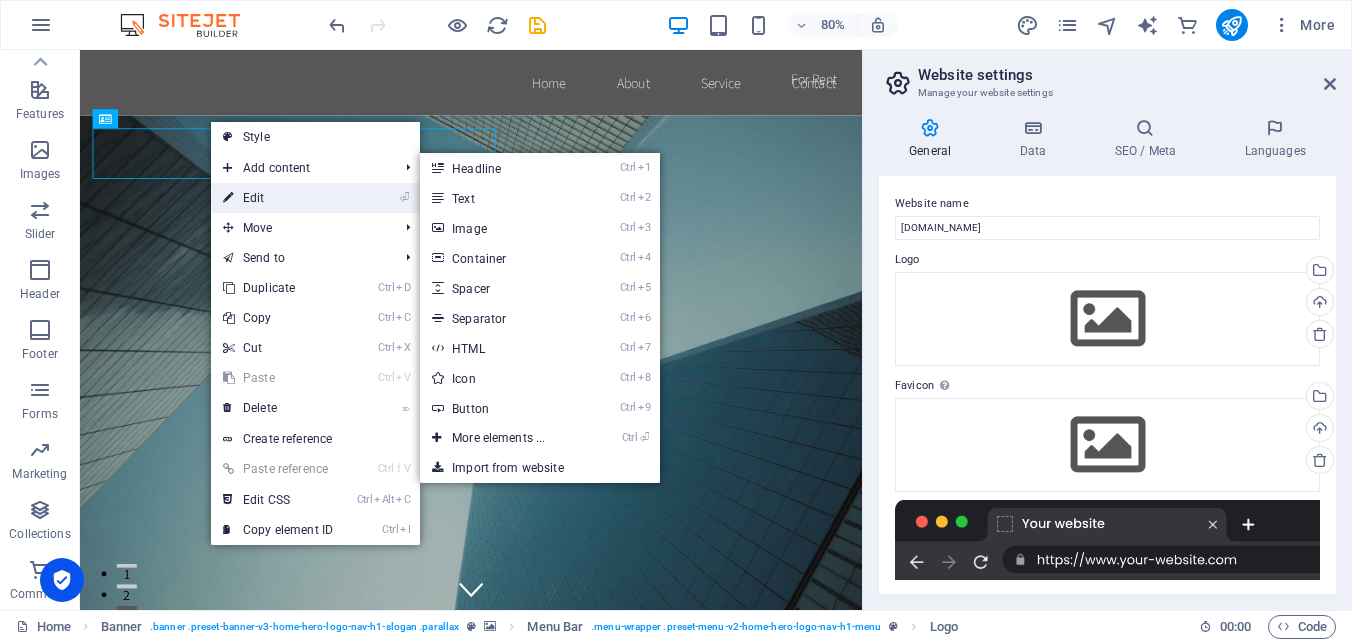 click on "⏎  Edit" at bounding box center (278, 198) 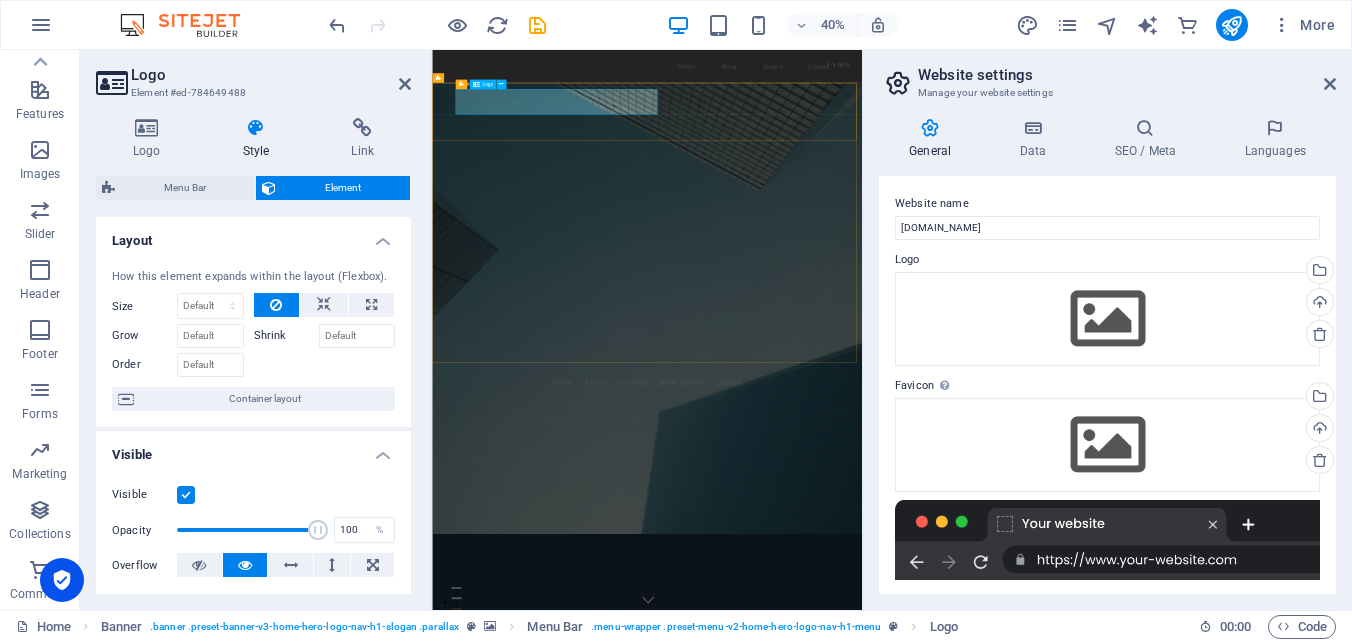 click on "[DOMAIN_NAME]" at bounding box center [970, 825] 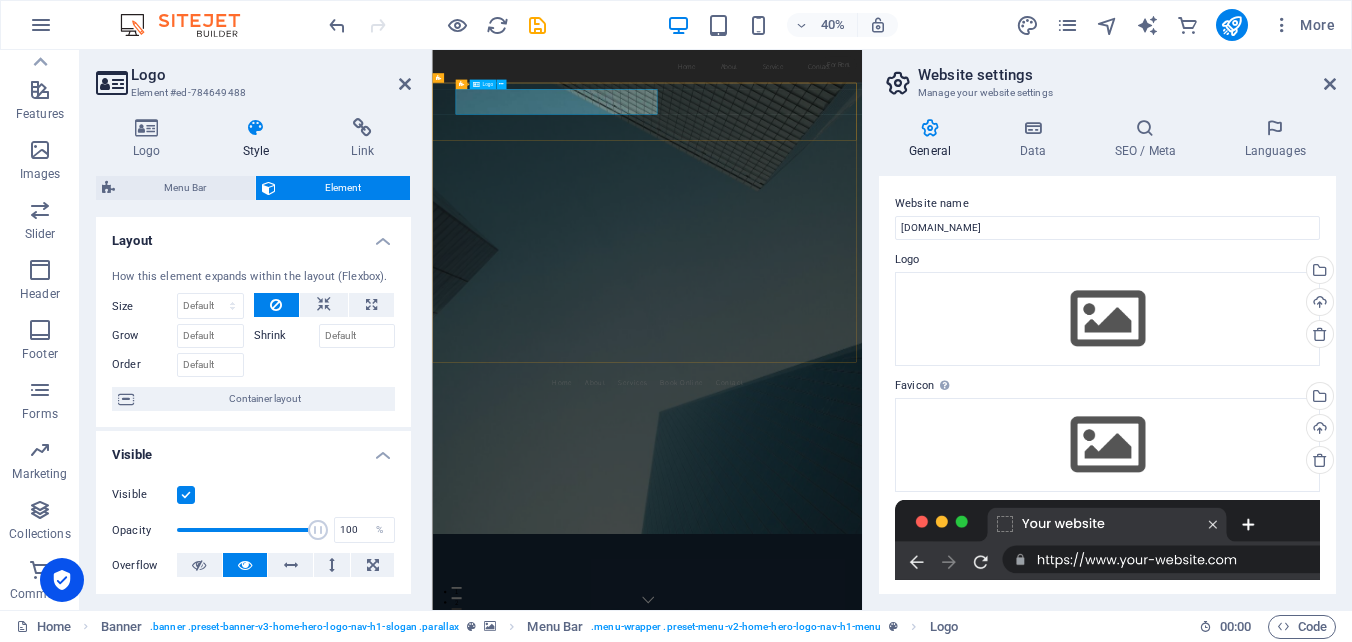 click on "[DOMAIN_NAME]" at bounding box center [970, 825] 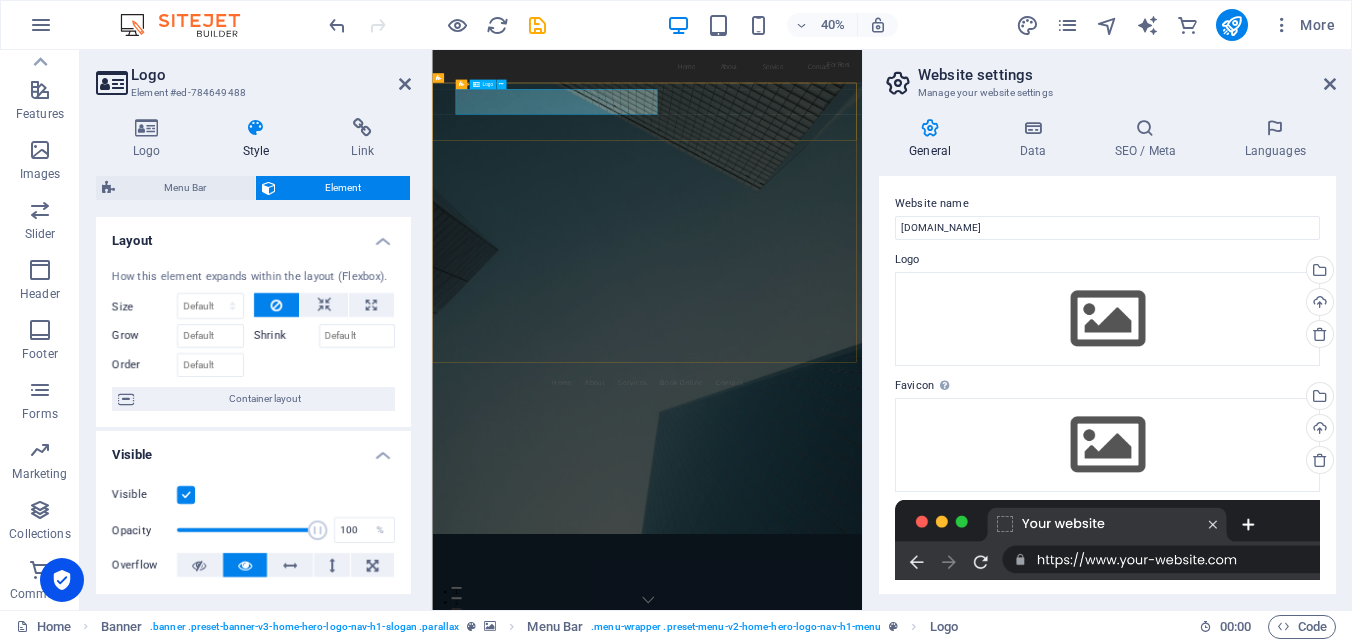 click on "[DOMAIN_NAME]" at bounding box center [970, 825] 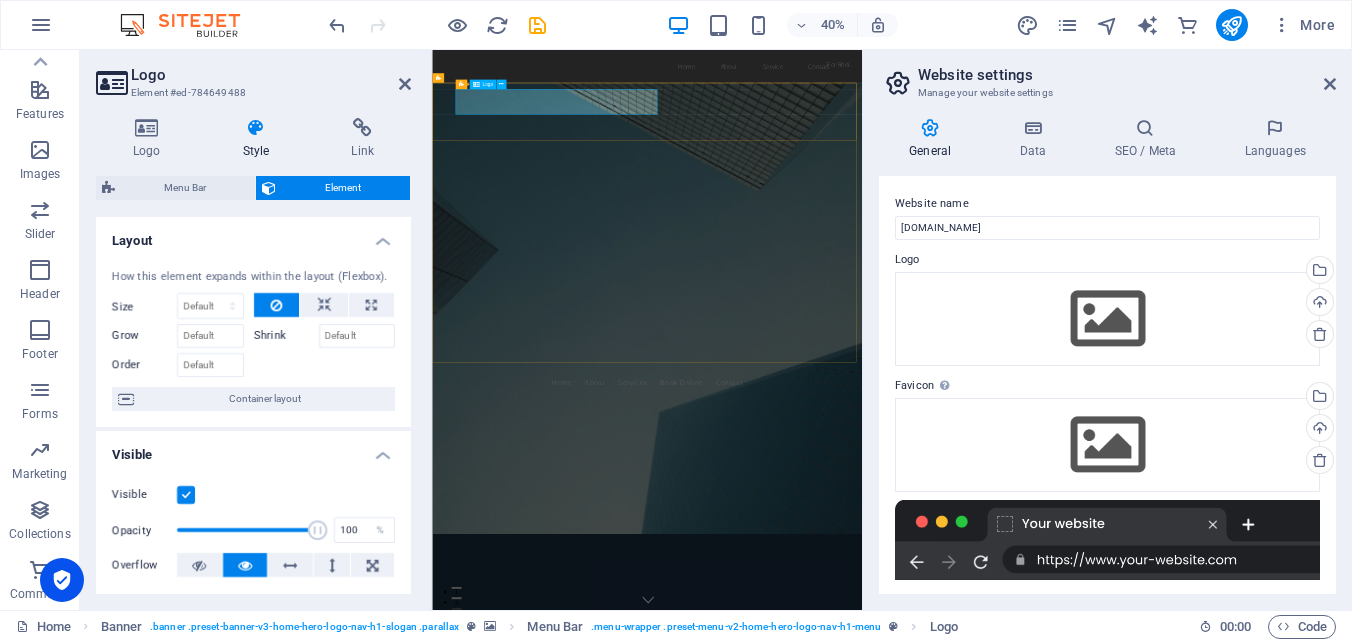click on "[DOMAIN_NAME]" at bounding box center [970, 825] 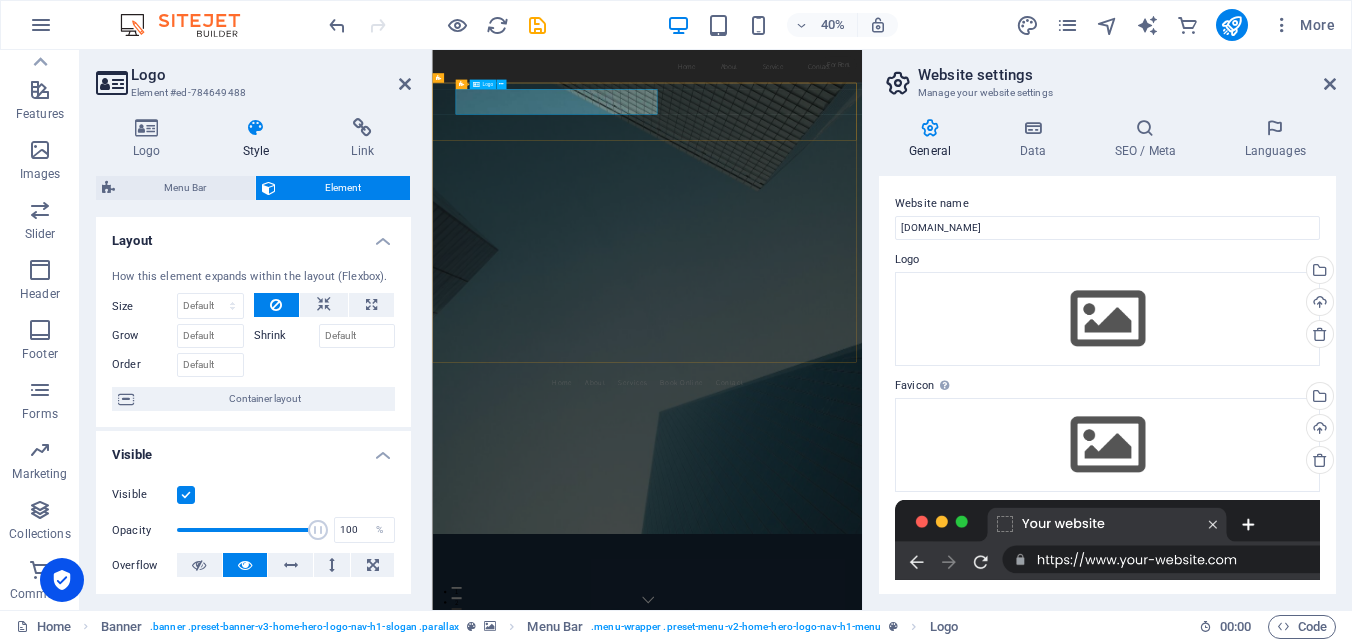 click on "[DOMAIN_NAME]" at bounding box center [970, 825] 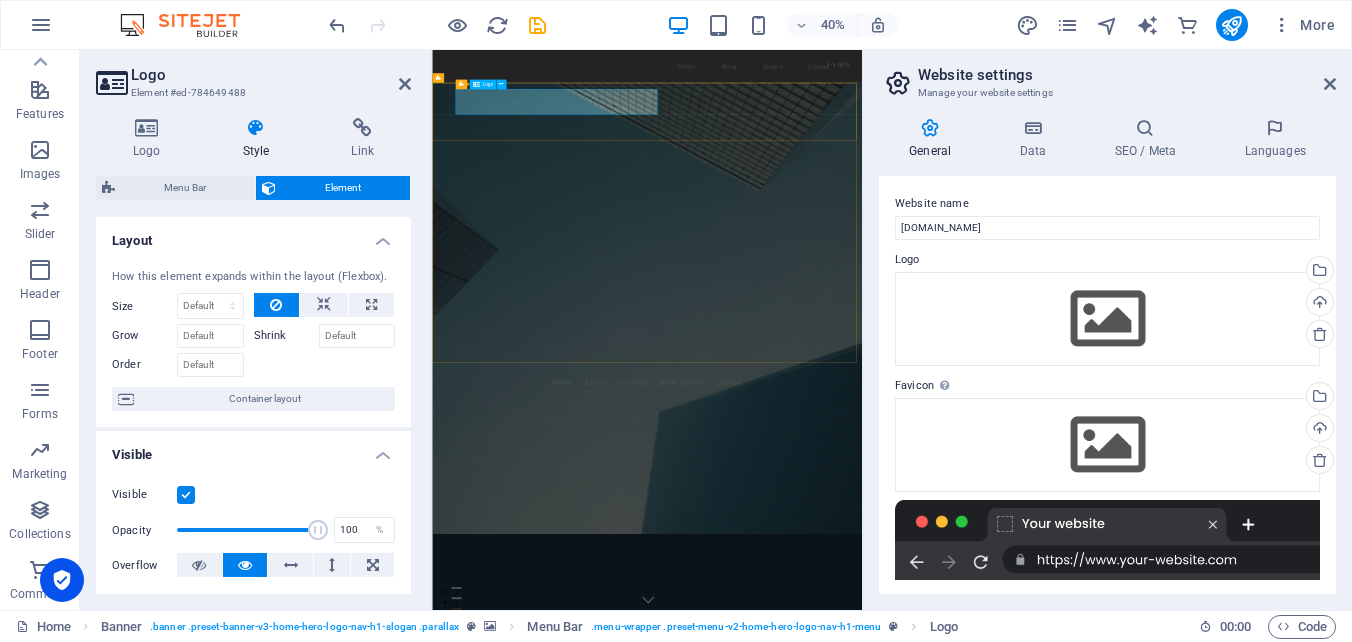 click on "[DOMAIN_NAME]" at bounding box center [970, 825] 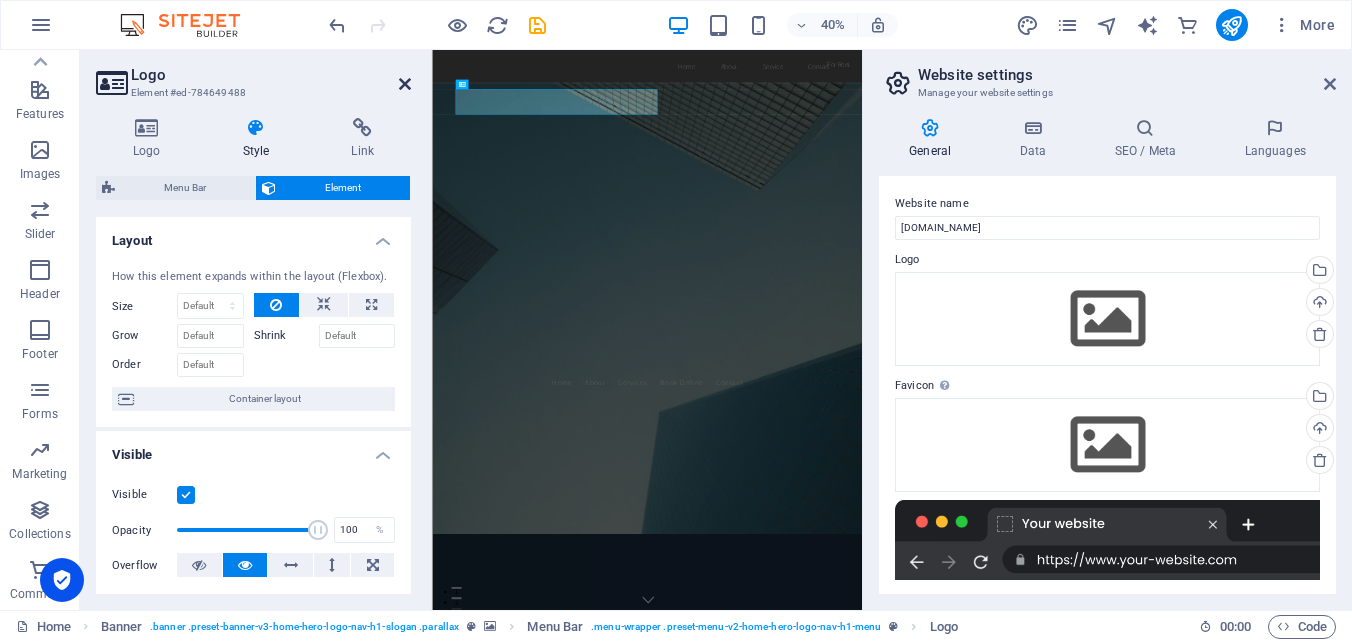 click at bounding box center [405, 84] 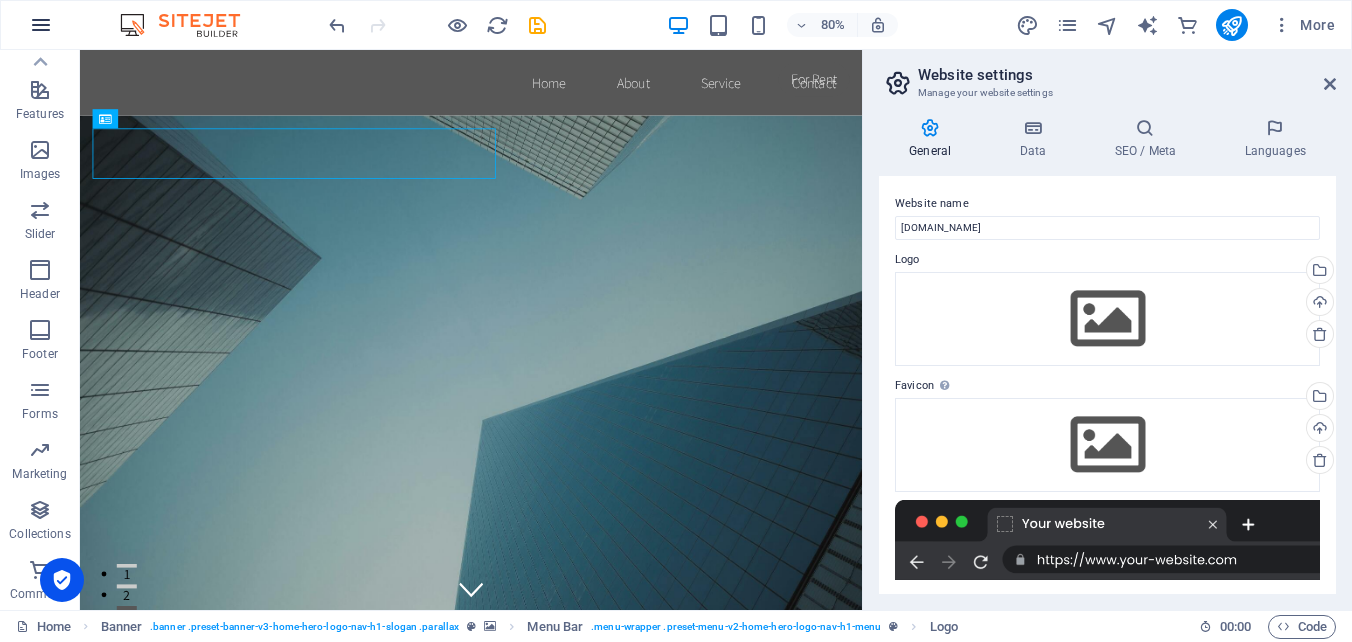 click at bounding box center (41, 25) 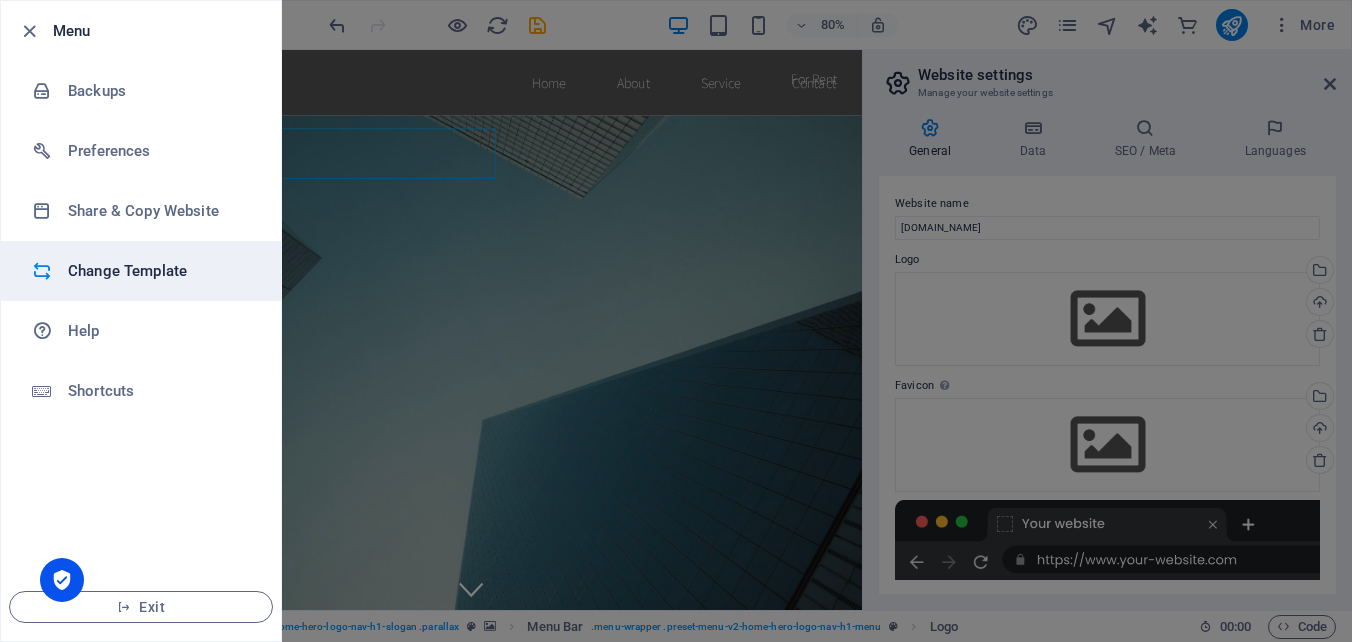 click on "Change Template" at bounding box center [160, 271] 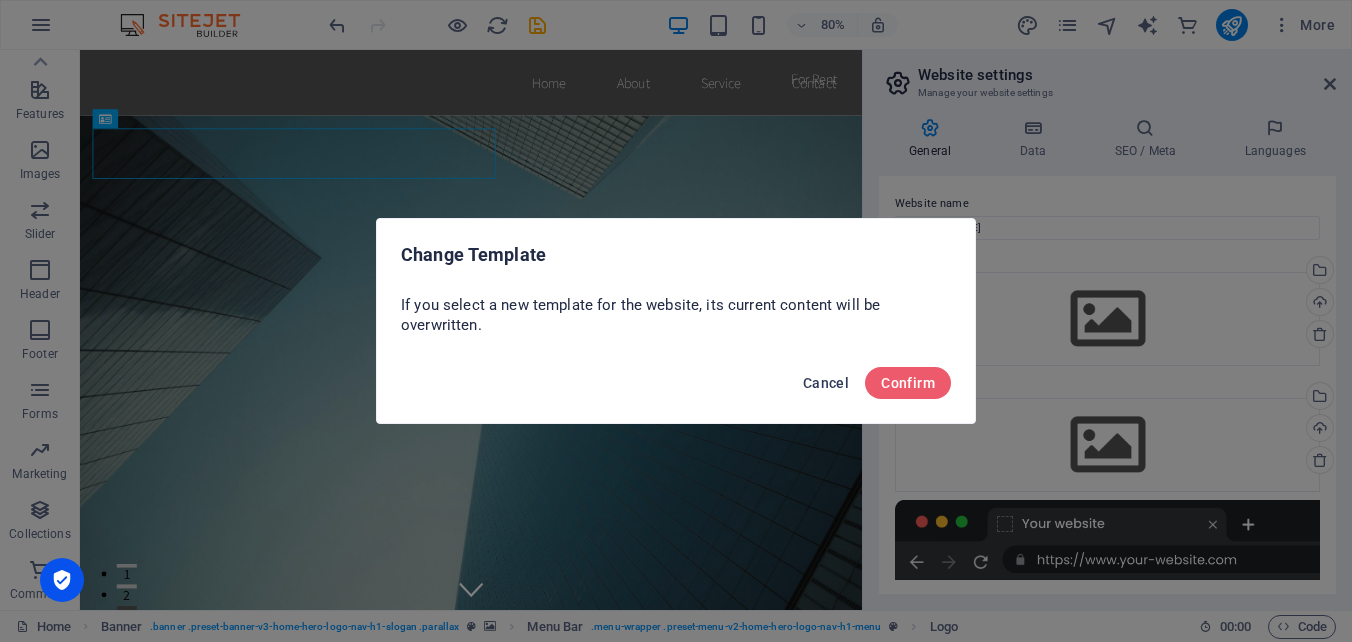 click on "Cancel" at bounding box center (826, 383) 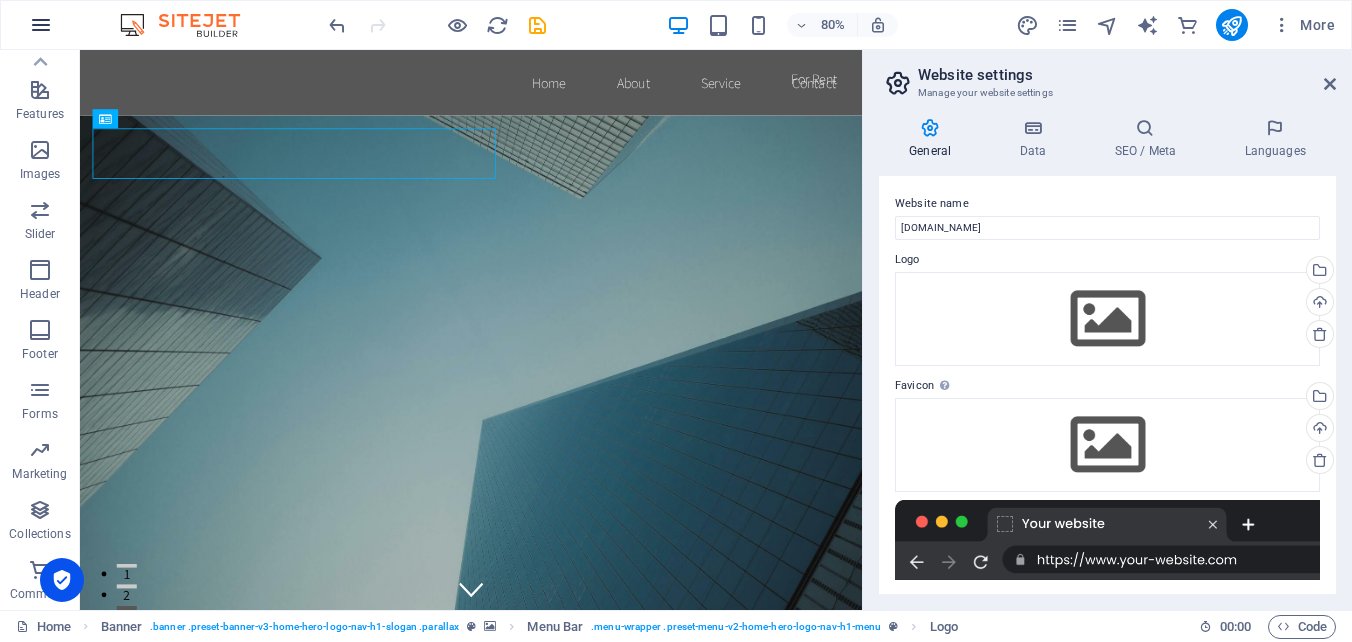 click at bounding box center [41, 25] 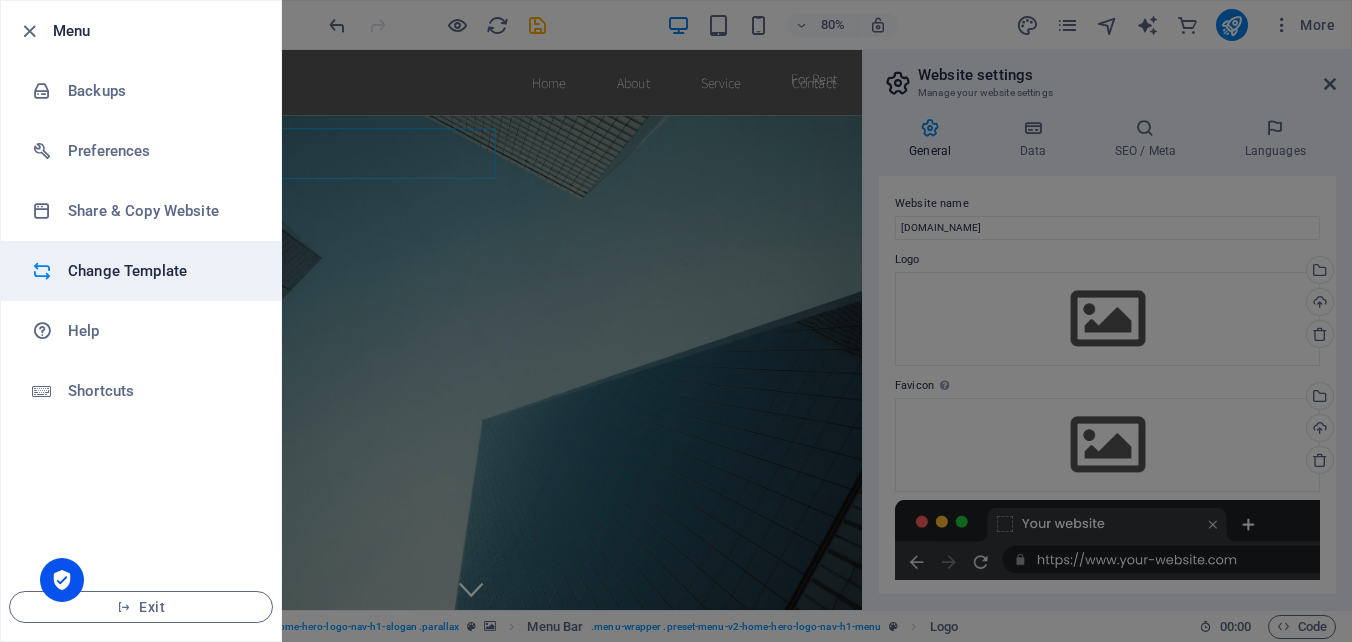 click on "Change Template" at bounding box center (160, 271) 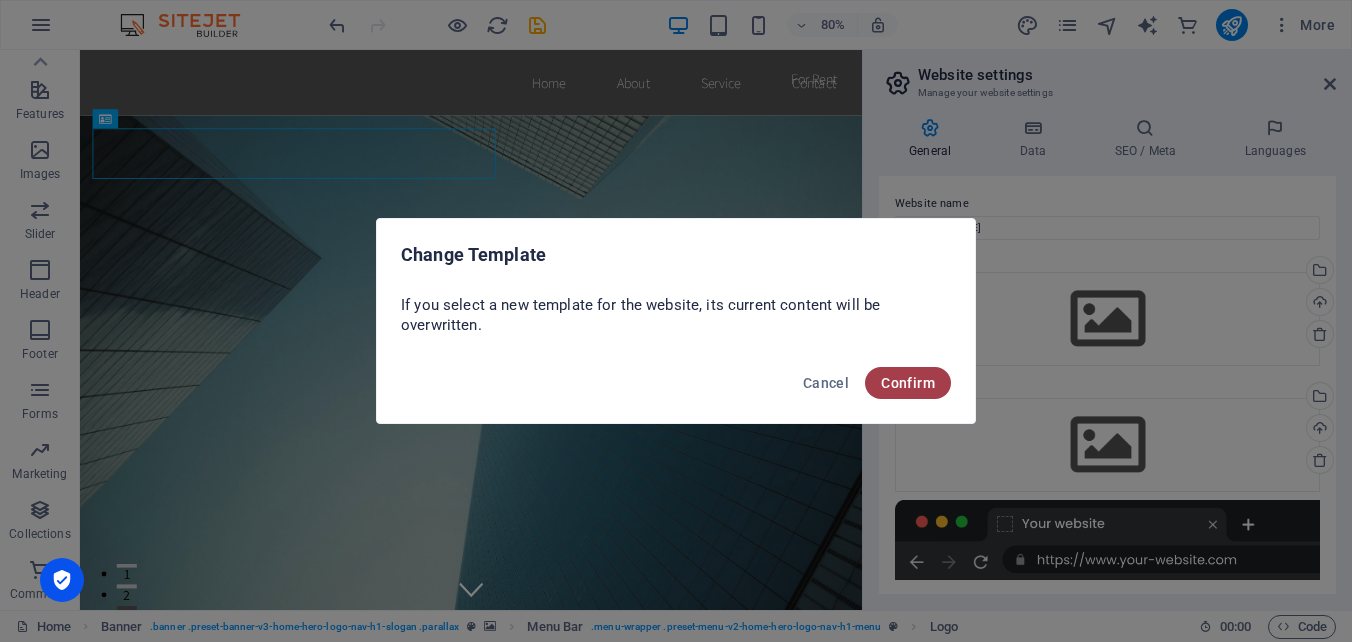 click on "Confirm" at bounding box center (908, 383) 